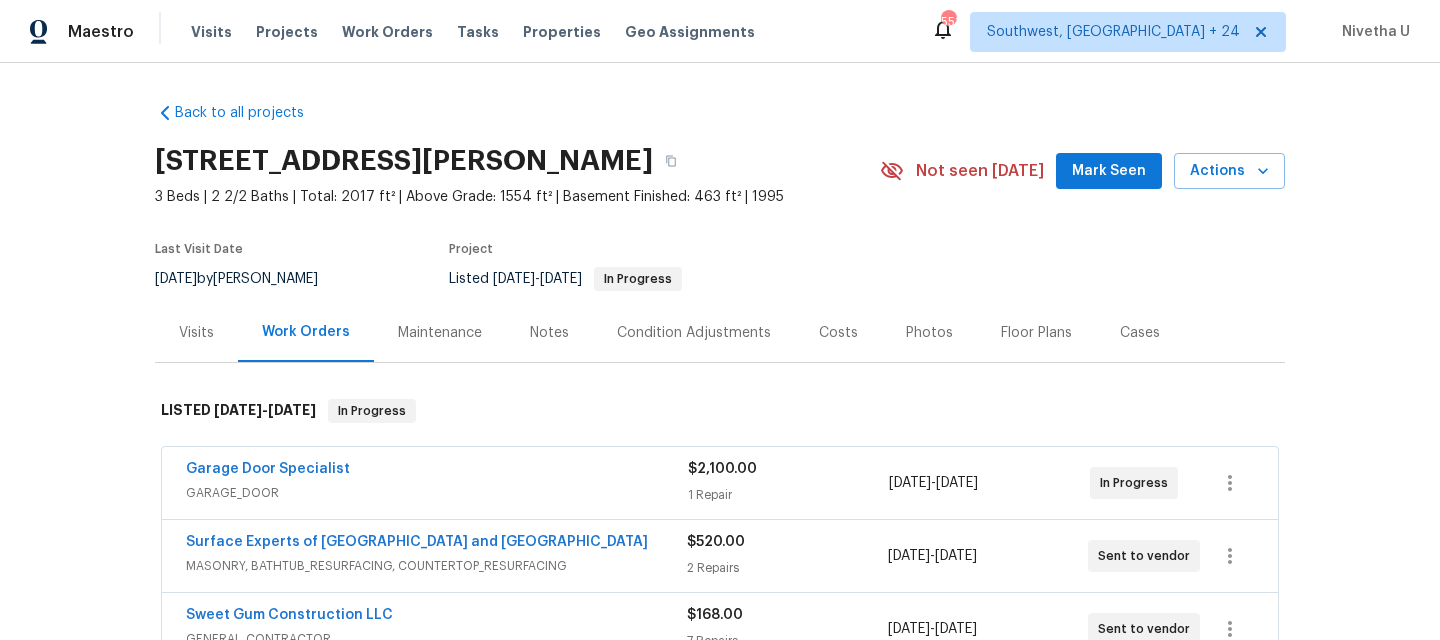 scroll, scrollTop: 0, scrollLeft: 0, axis: both 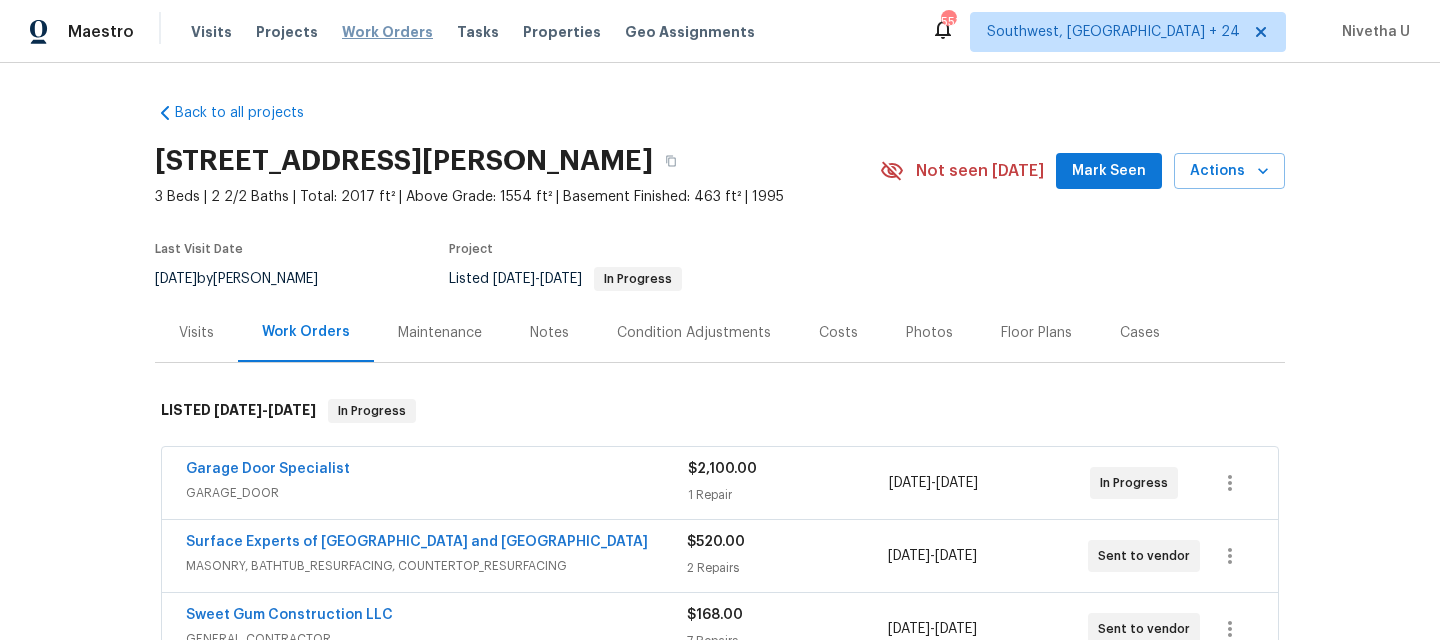 click on "Work Orders" at bounding box center (387, 32) 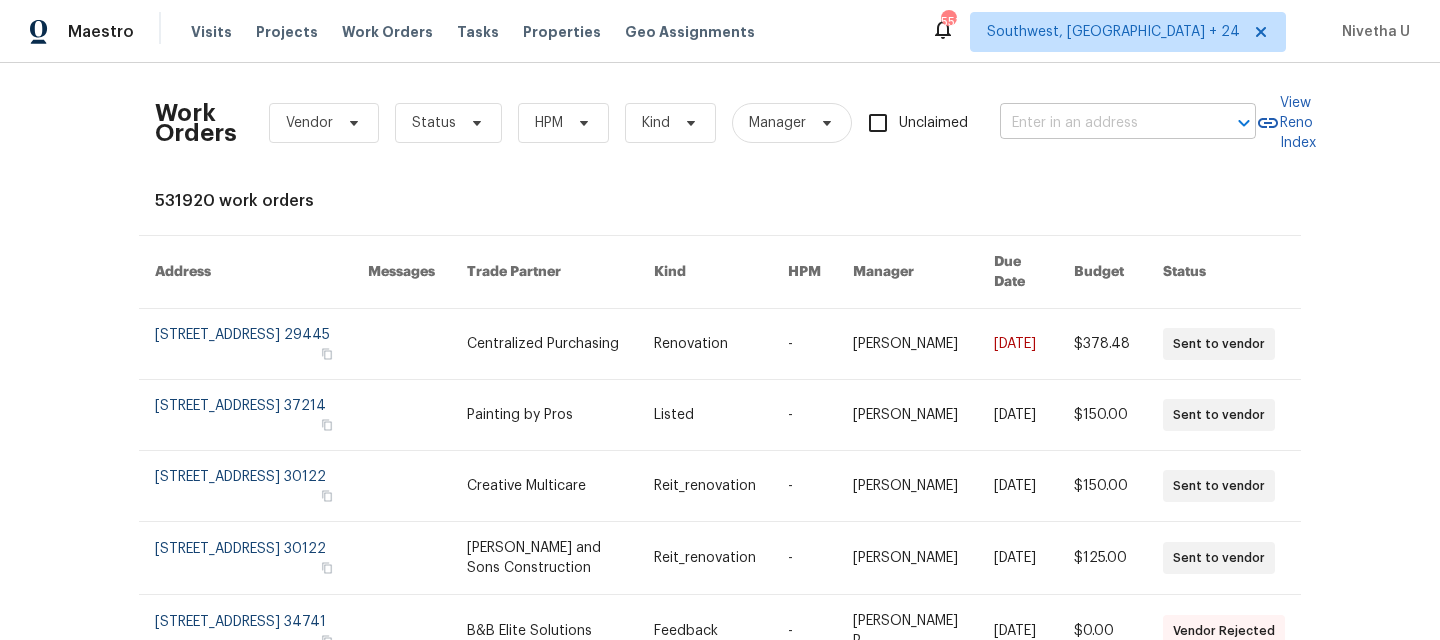 click at bounding box center [1100, 123] 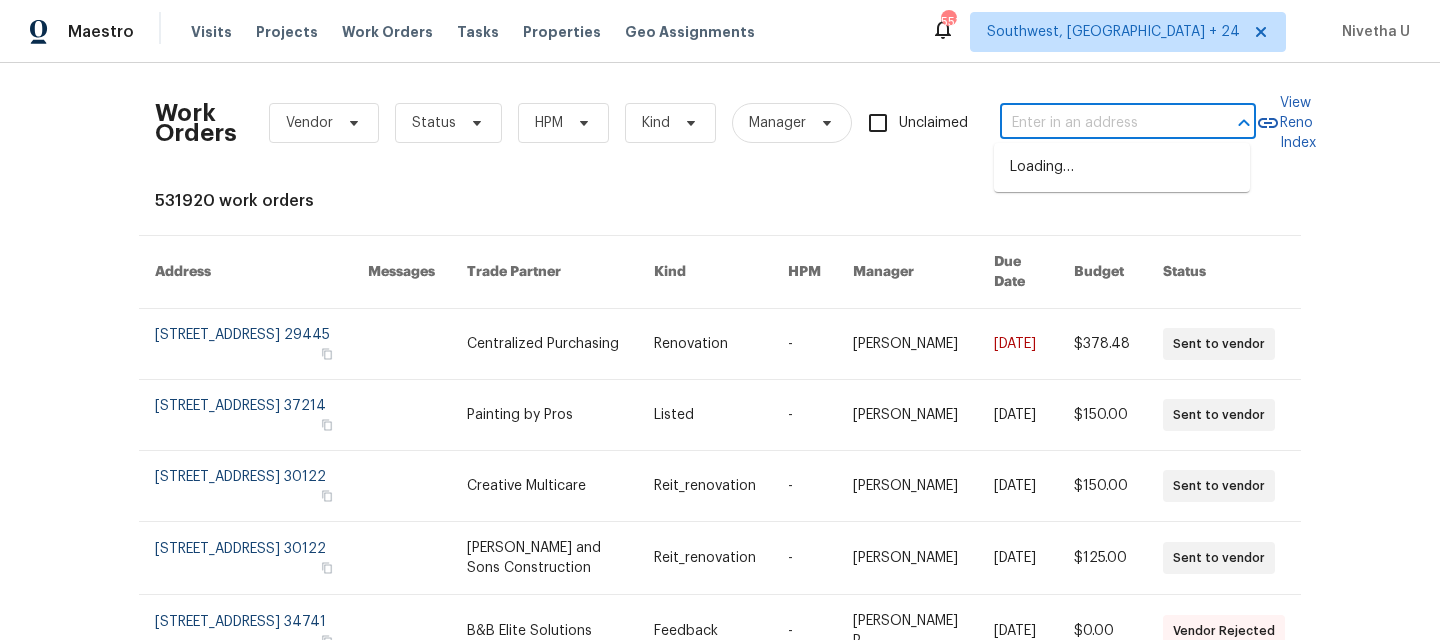 paste on "[STREET_ADDRESS]" 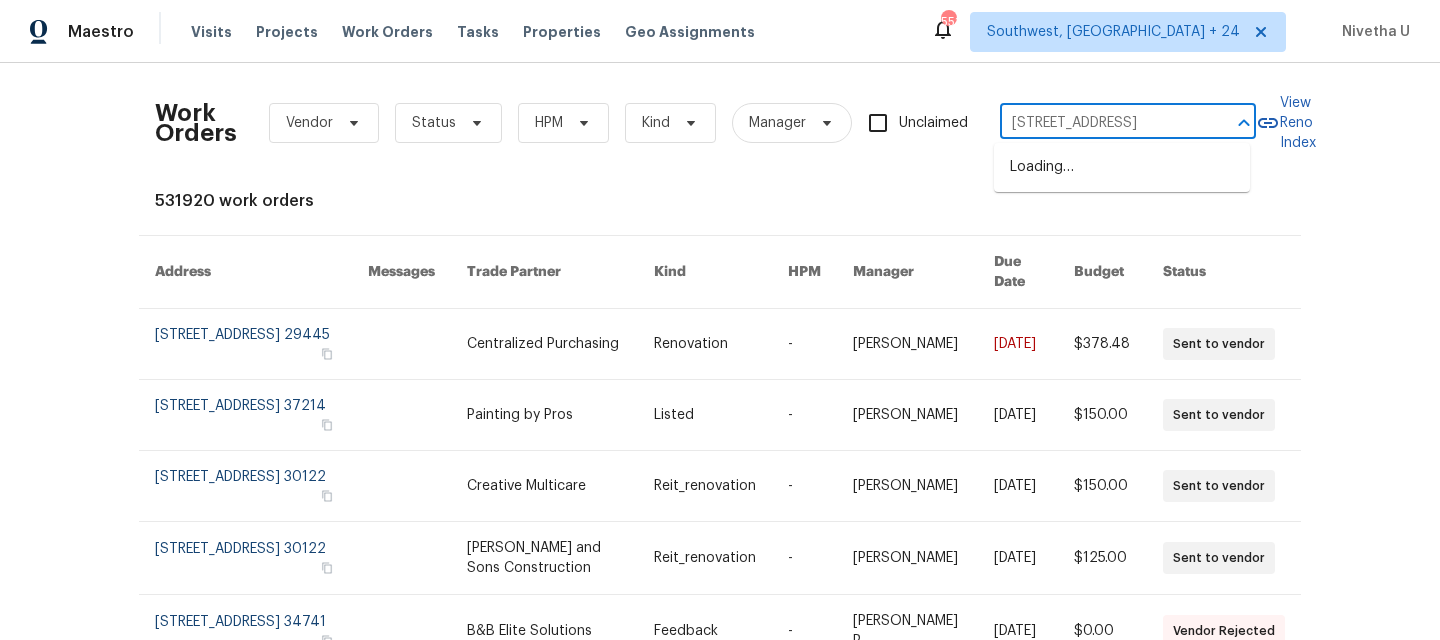 scroll, scrollTop: 0, scrollLeft: 92, axis: horizontal 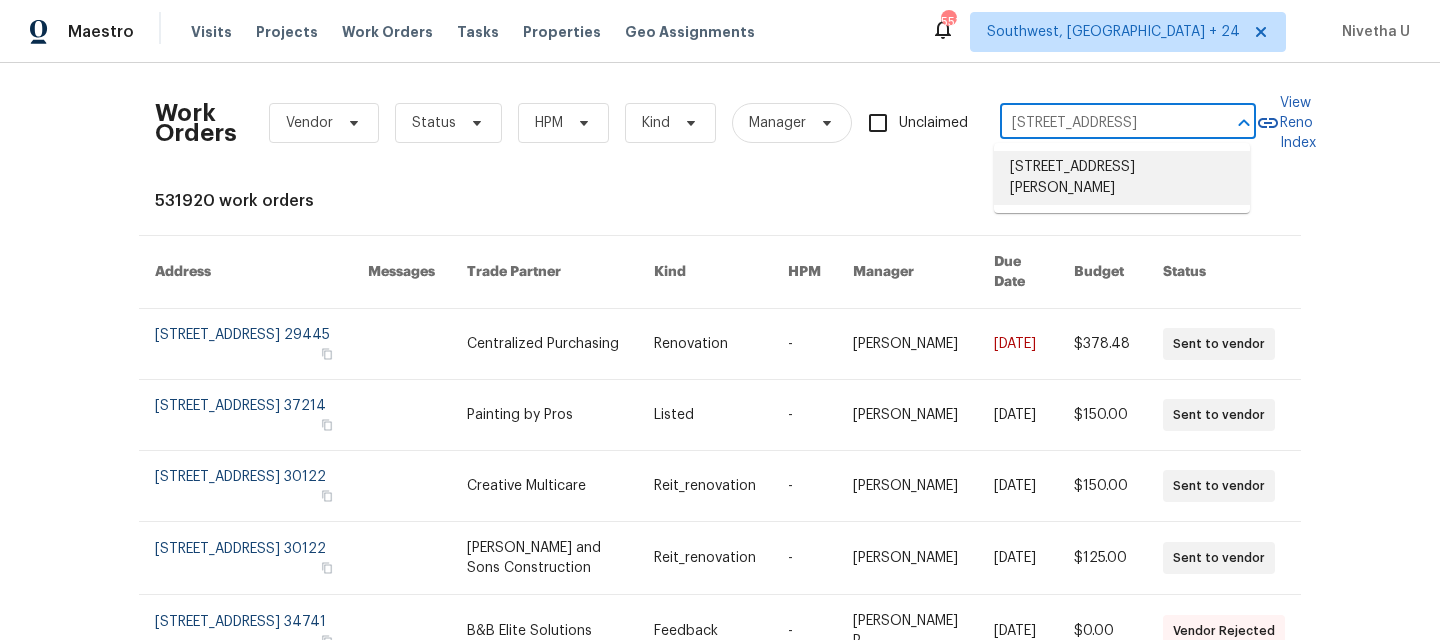 click on "[STREET_ADDRESS][PERSON_NAME]" at bounding box center (1122, 178) 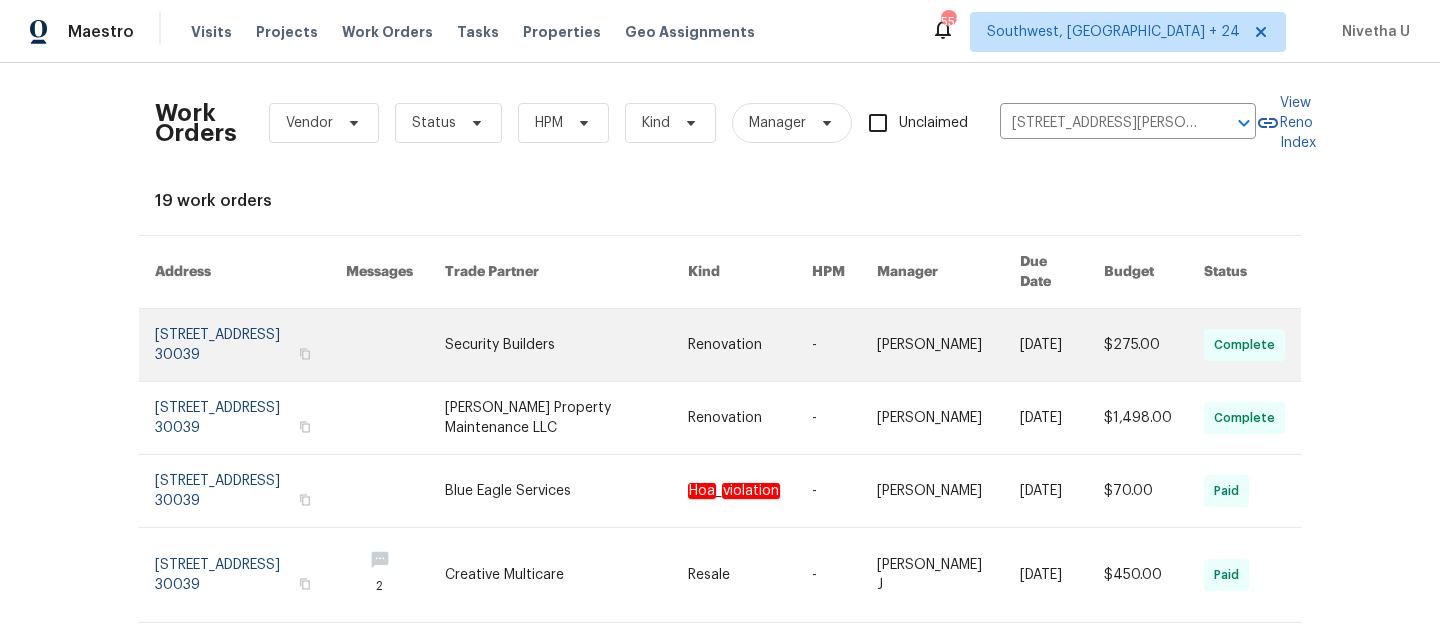 click at bounding box center [250, 345] 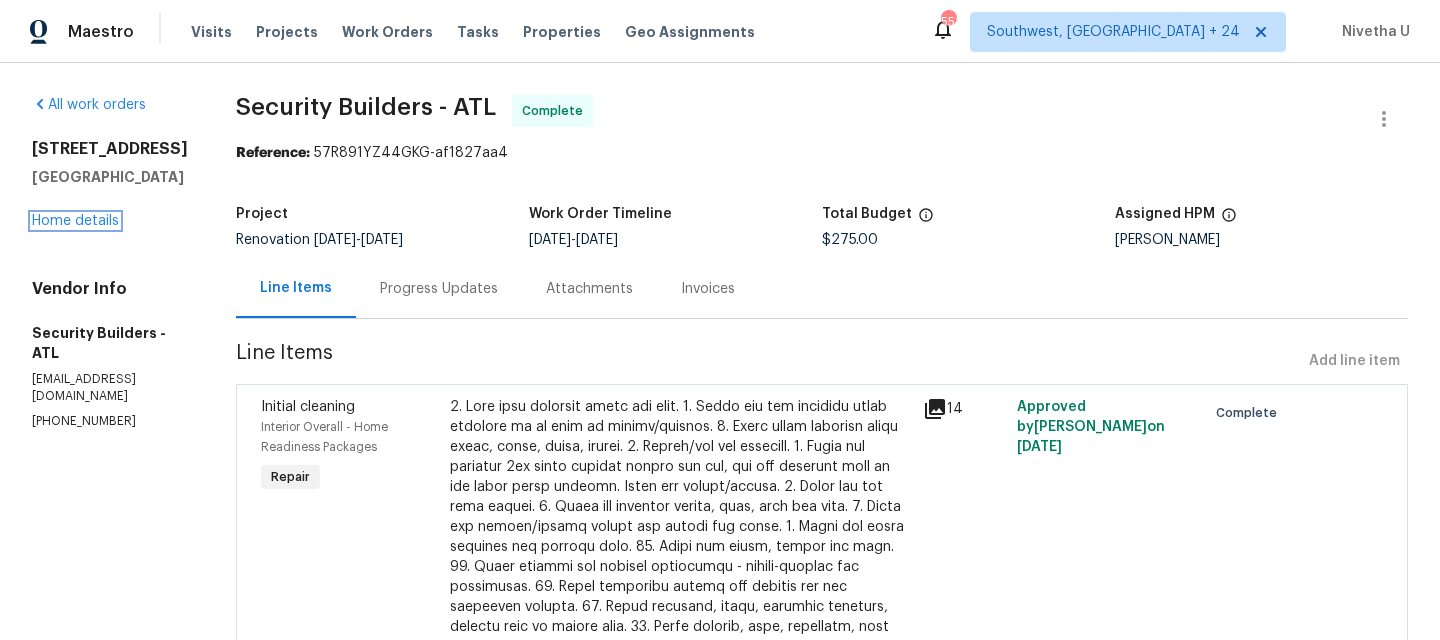 click on "Home details" at bounding box center (75, 221) 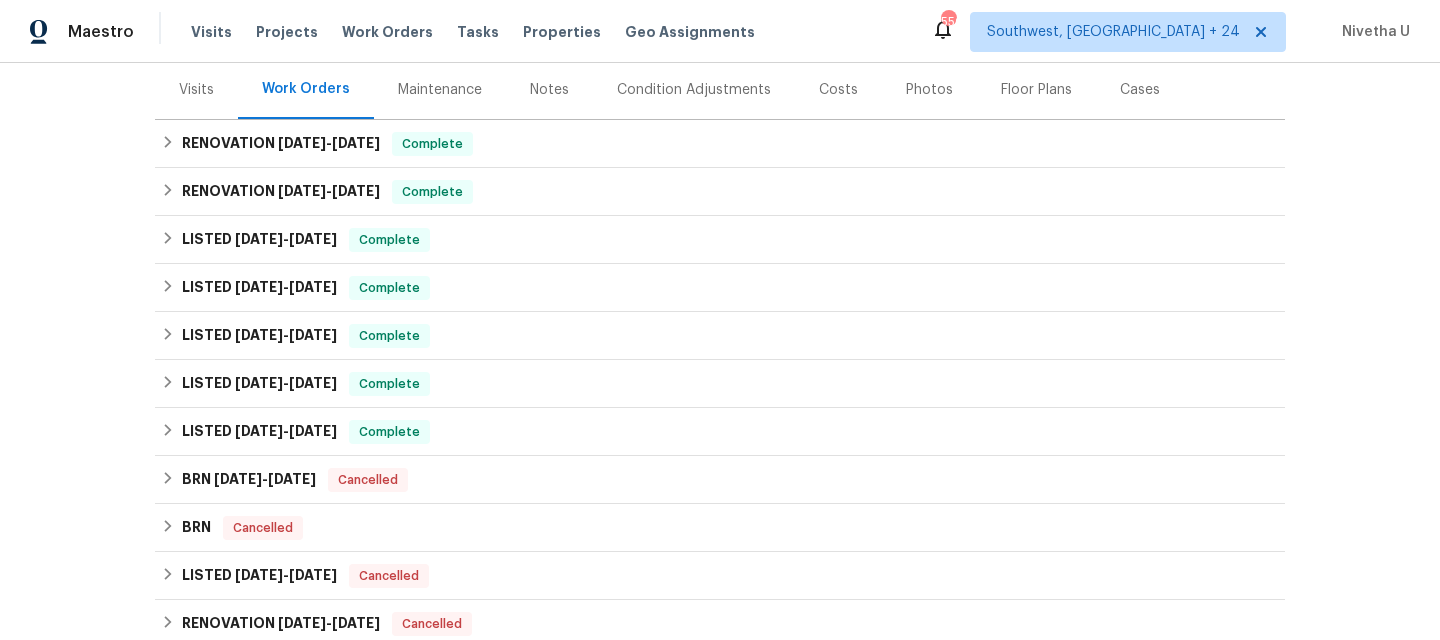 scroll, scrollTop: 260, scrollLeft: 0, axis: vertical 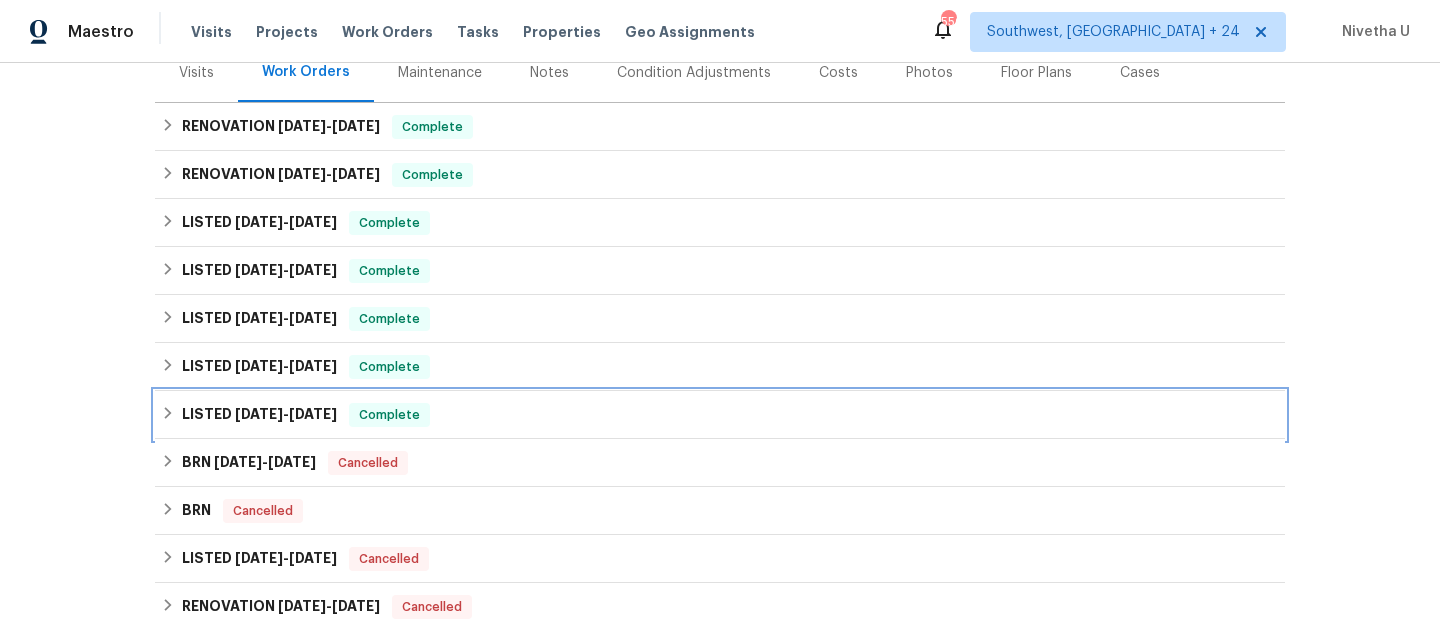 click on "LISTED   [DATE]  -  [DATE] Complete" at bounding box center [720, 415] 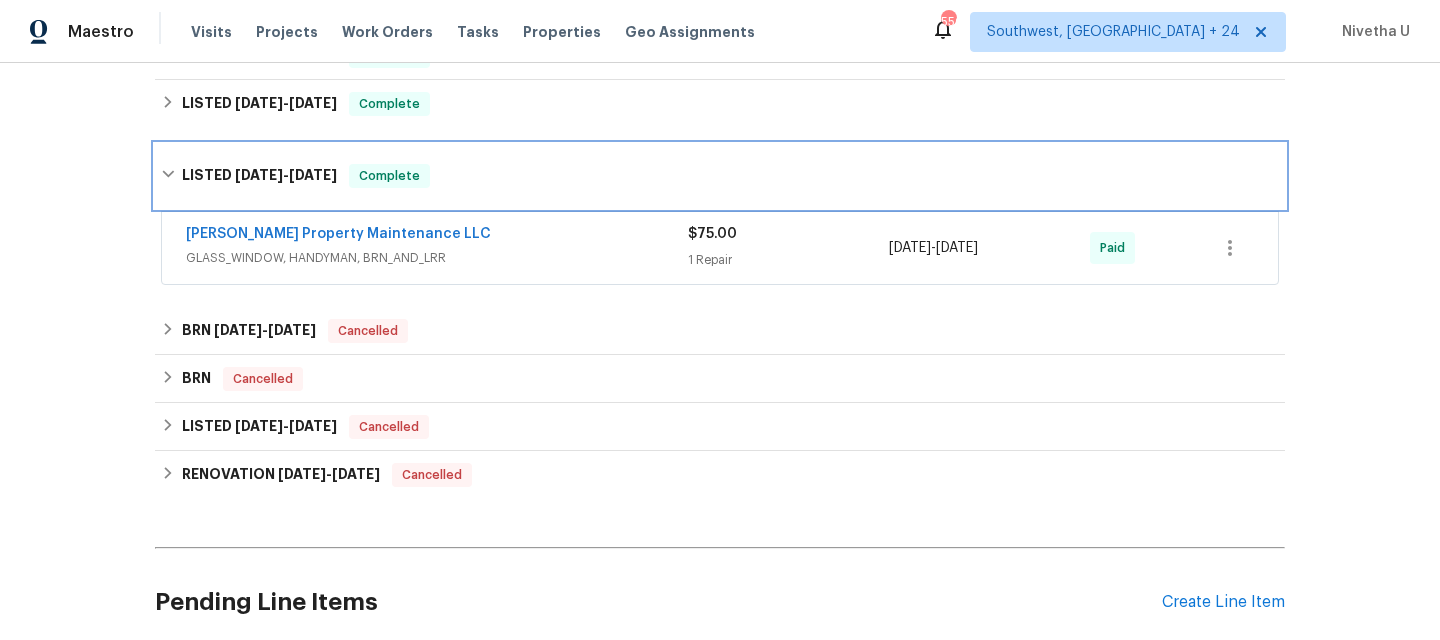 scroll, scrollTop: 539, scrollLeft: 0, axis: vertical 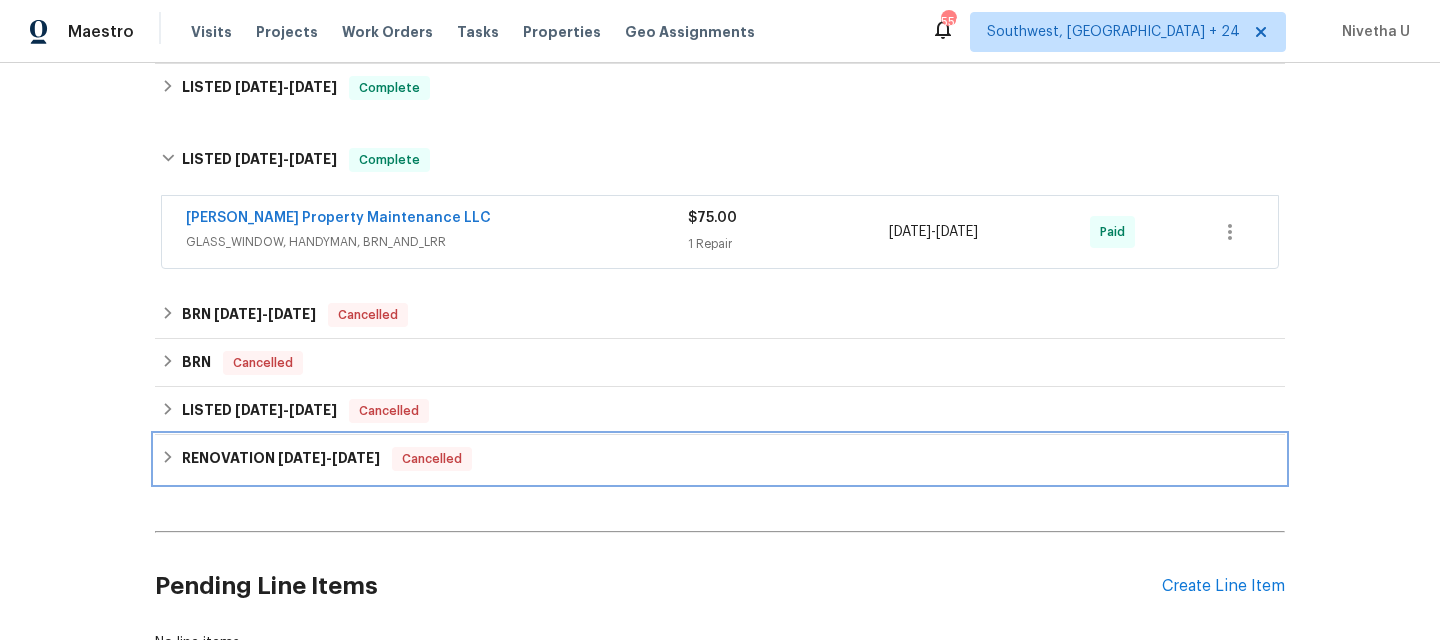 click on "Cancelled" at bounding box center (432, 459) 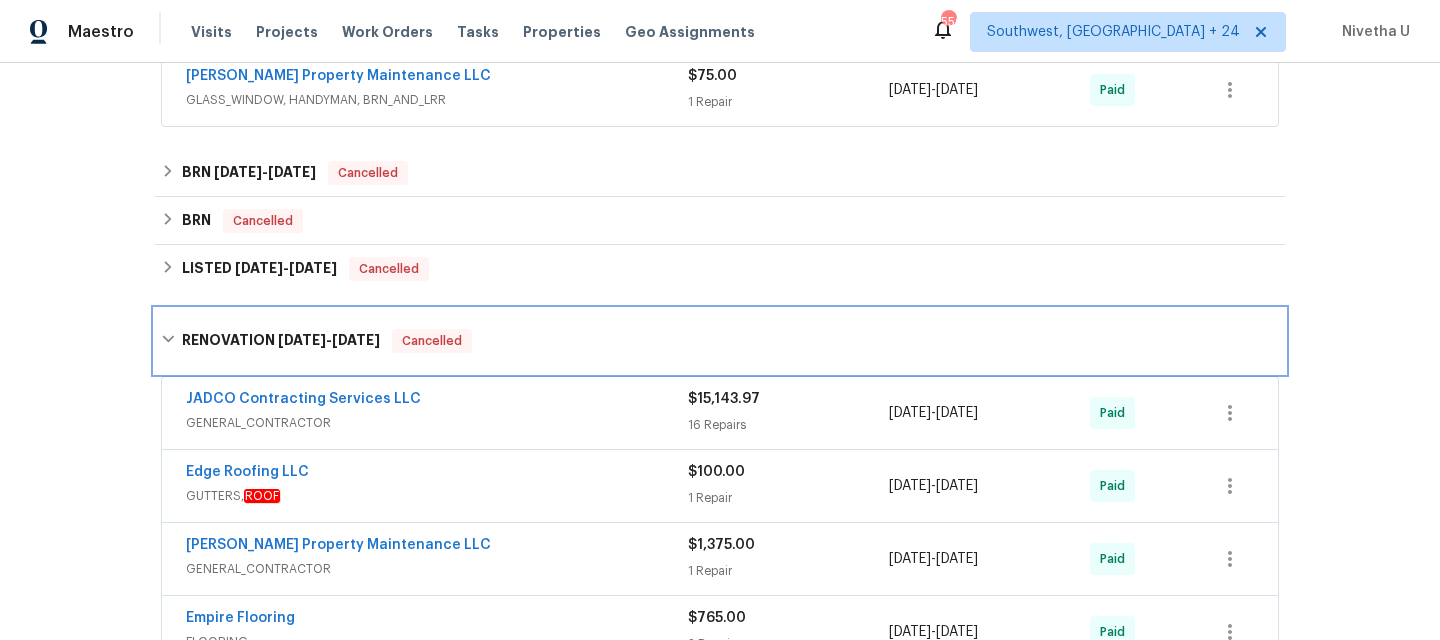 scroll, scrollTop: 670, scrollLeft: 0, axis: vertical 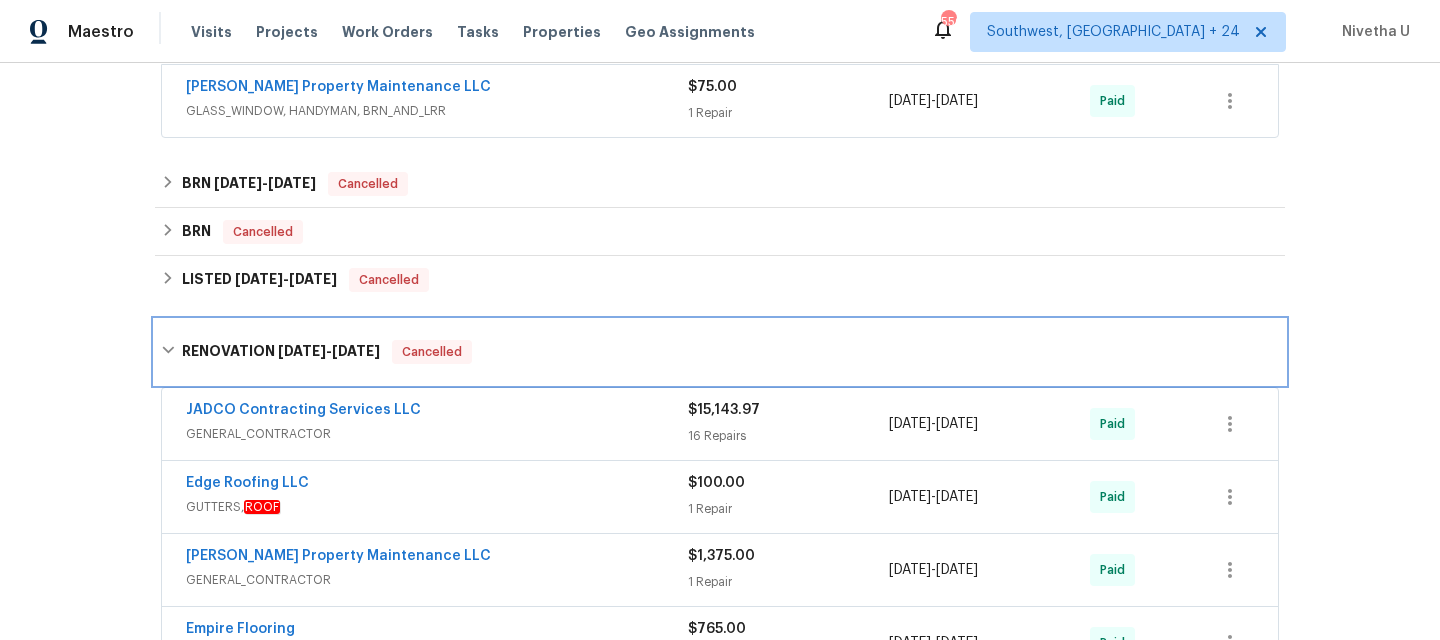 click on "RENOVATION   [DATE]  -  [DATE] Cancelled" at bounding box center (720, 352) 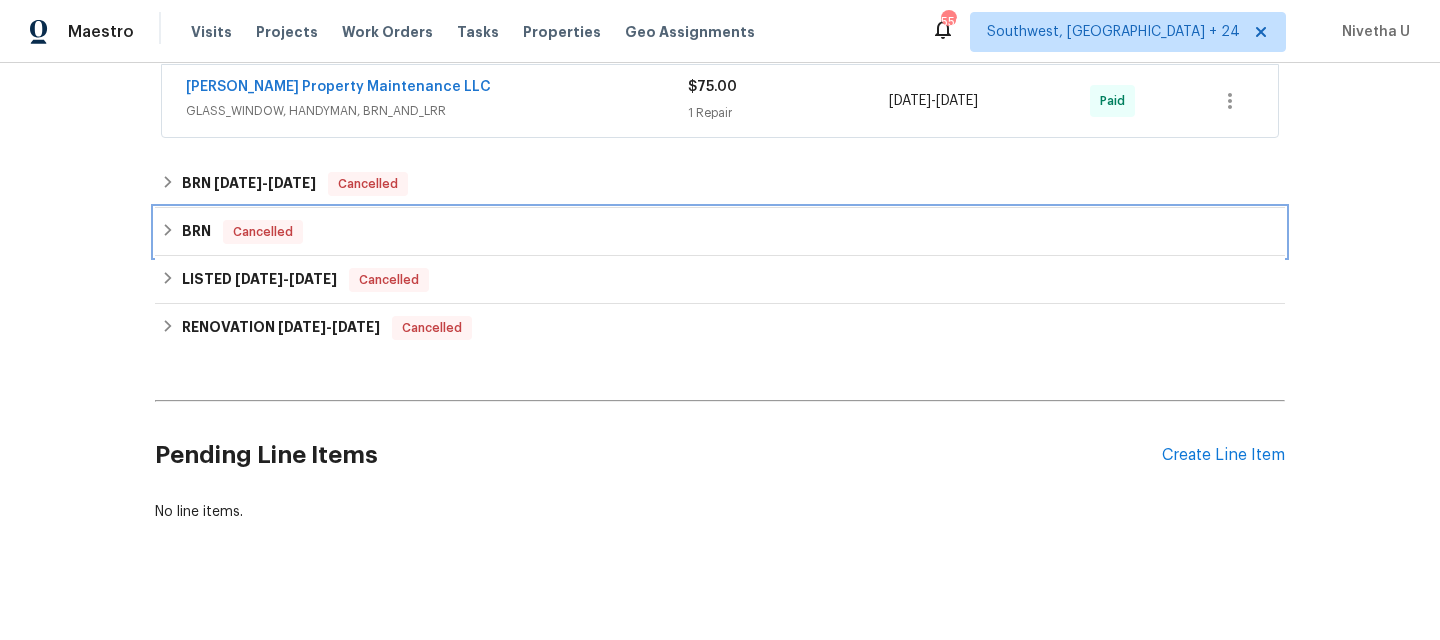 click on "BRN   Cancelled" at bounding box center [720, 232] 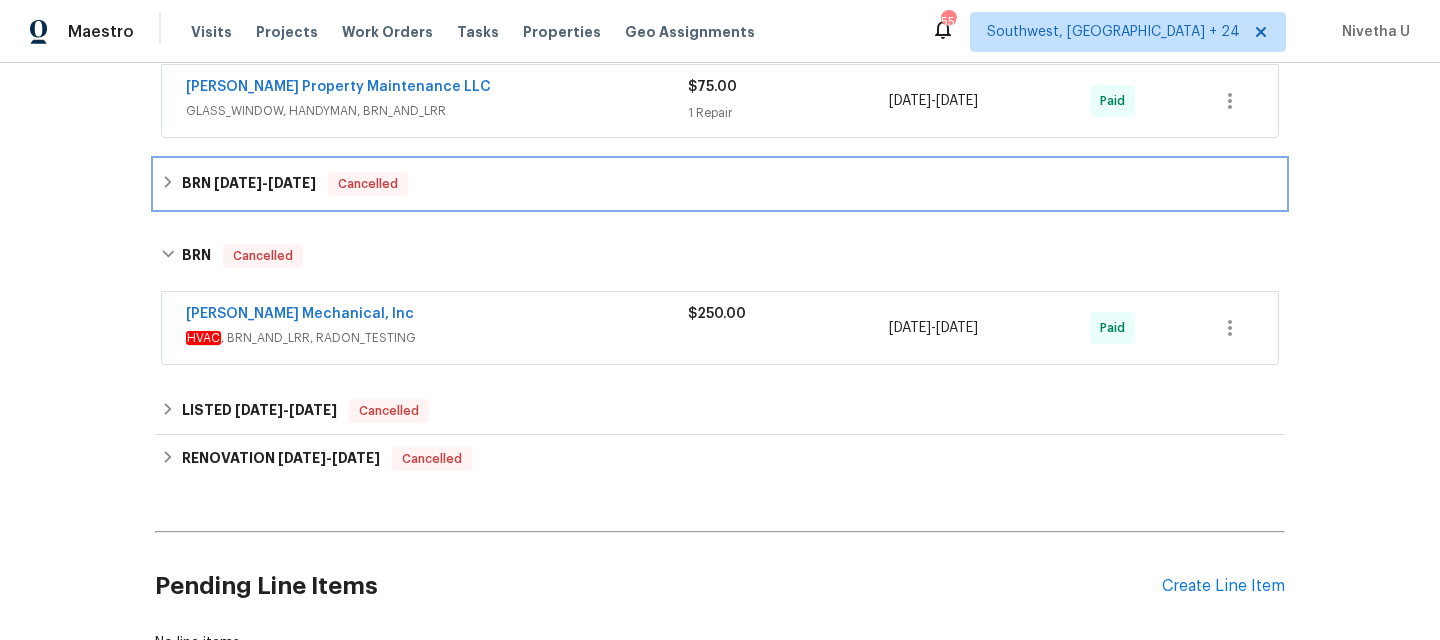 click on "BRN   [DATE]  -  [DATE] Cancelled" at bounding box center [720, 184] 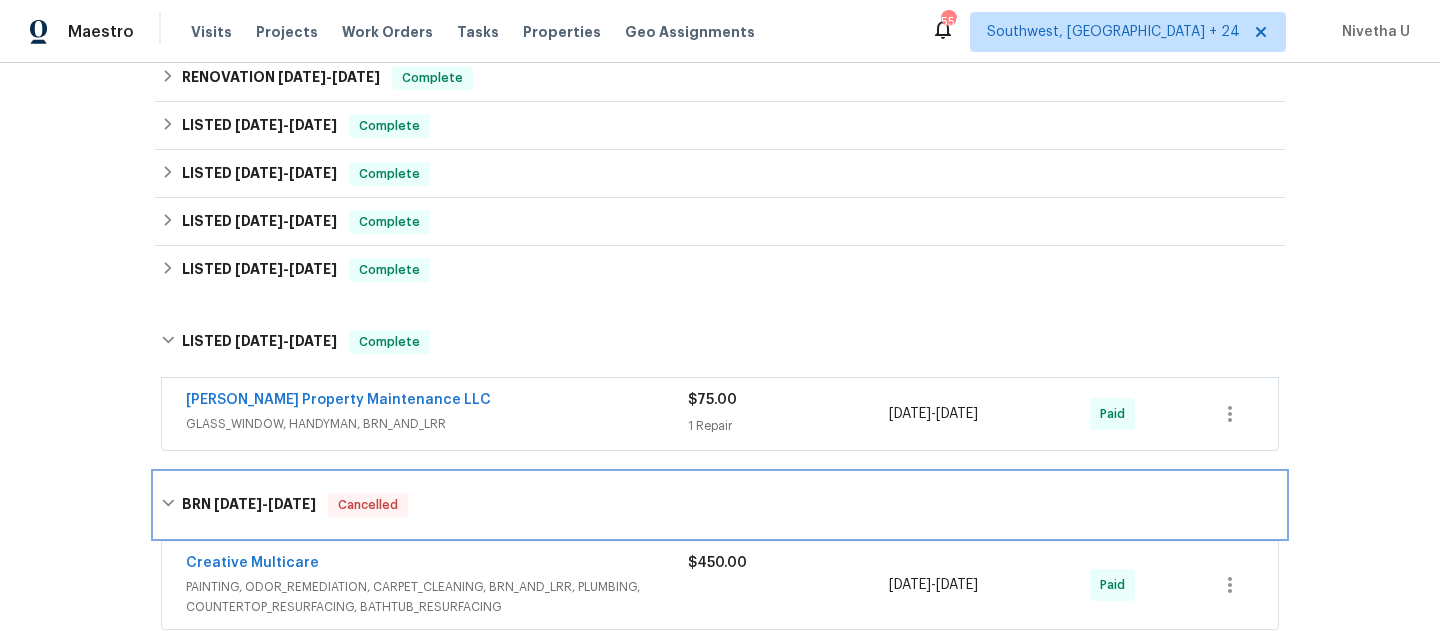 scroll, scrollTop: 350, scrollLeft: 0, axis: vertical 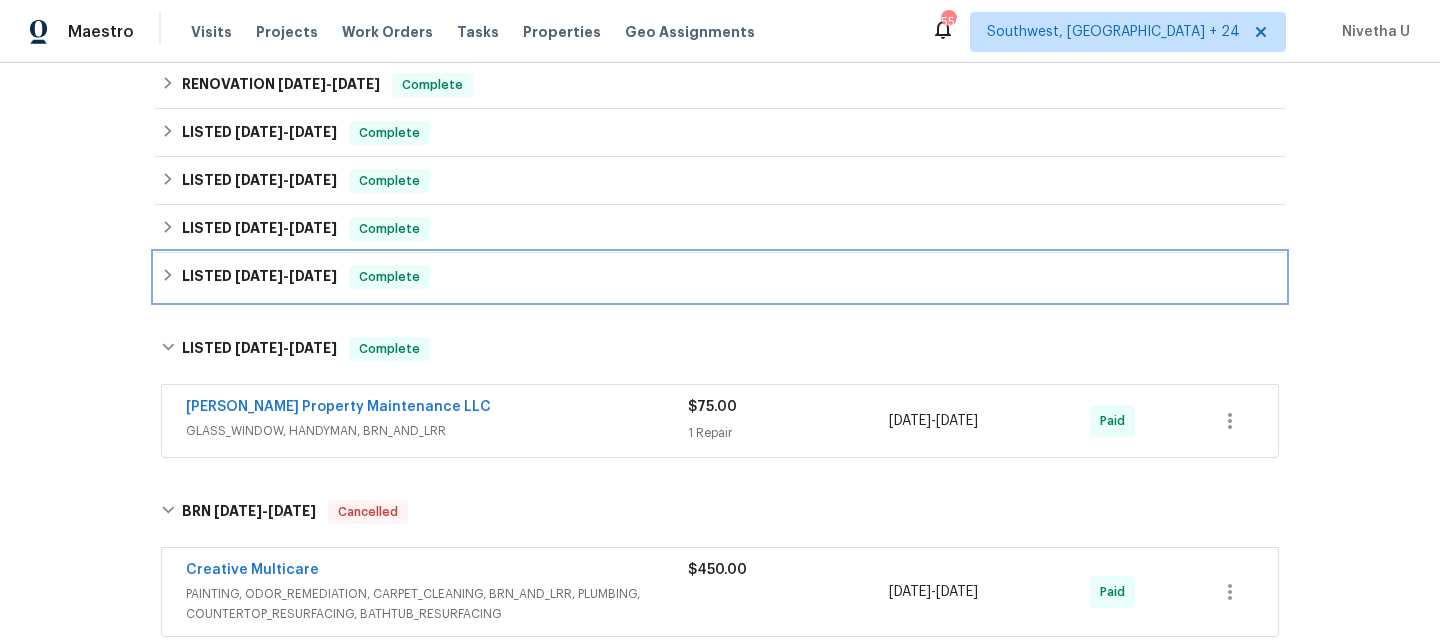 click on "LISTED   [DATE]  -  [DATE] Complete" at bounding box center (720, 277) 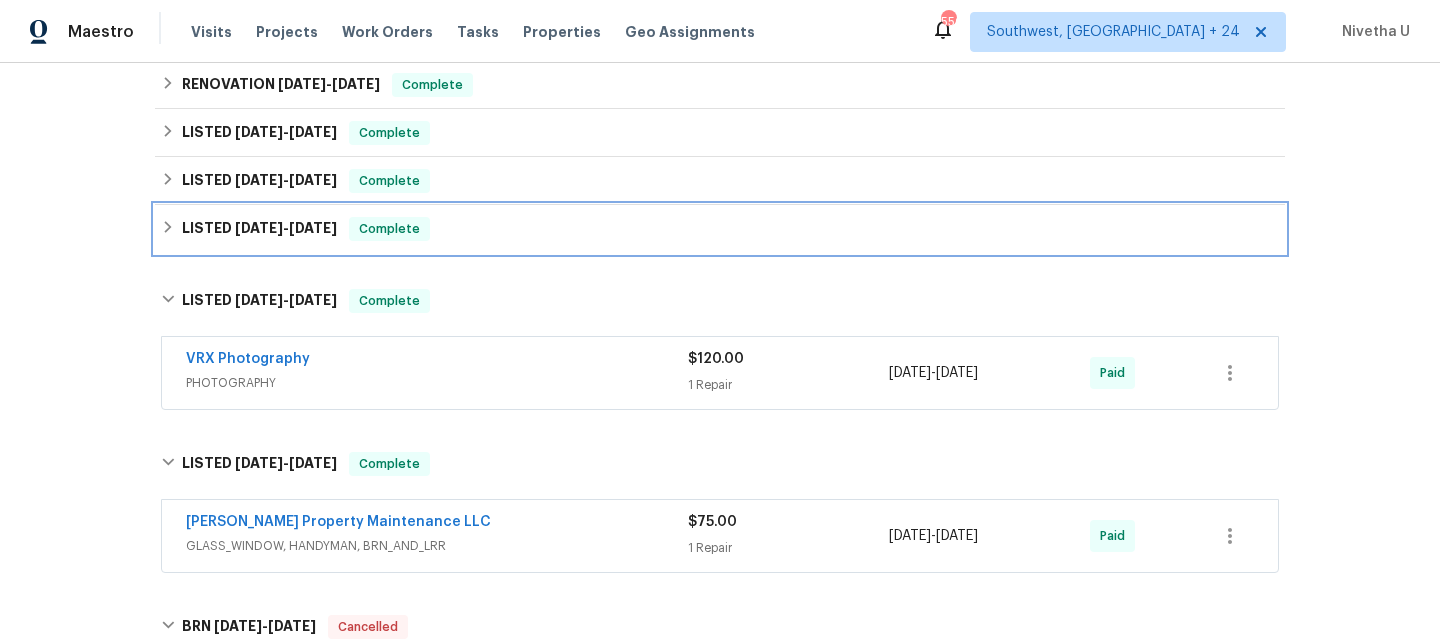 click on "LISTED   [DATE]  -  [DATE] Complete" at bounding box center (720, 229) 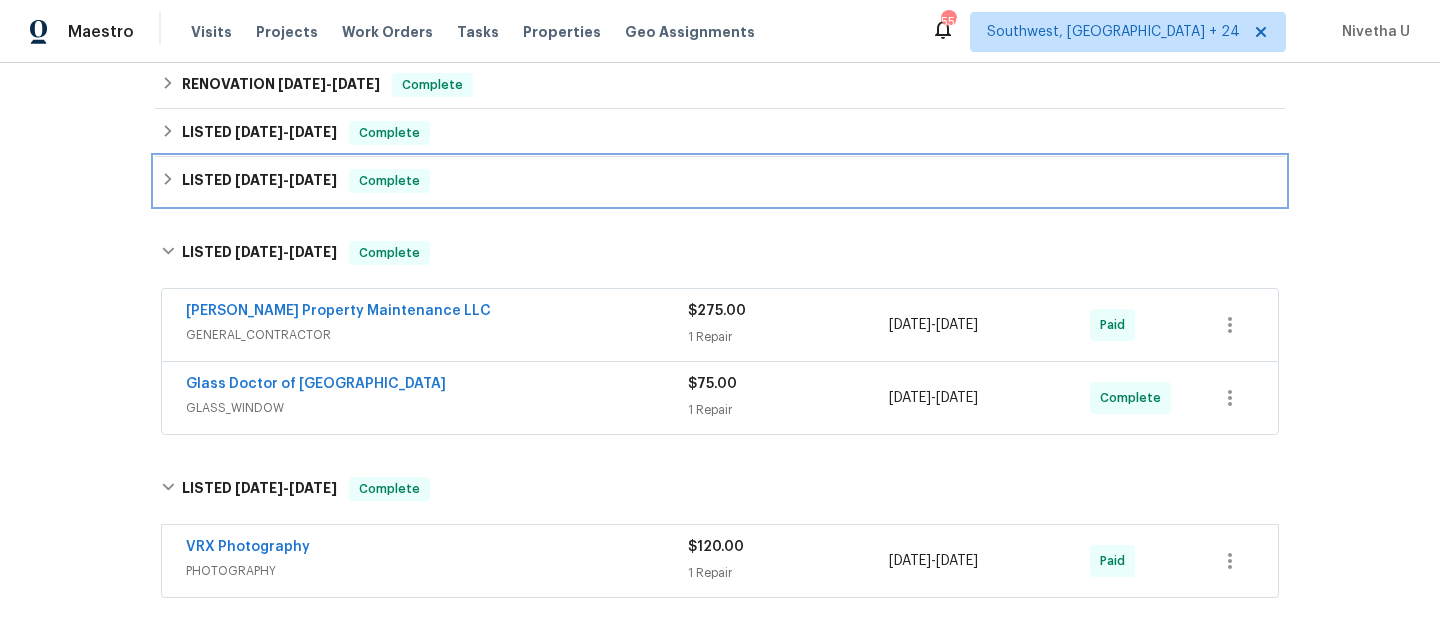 click on "LISTED   [DATE]  -  [DATE] Complete" at bounding box center [720, 181] 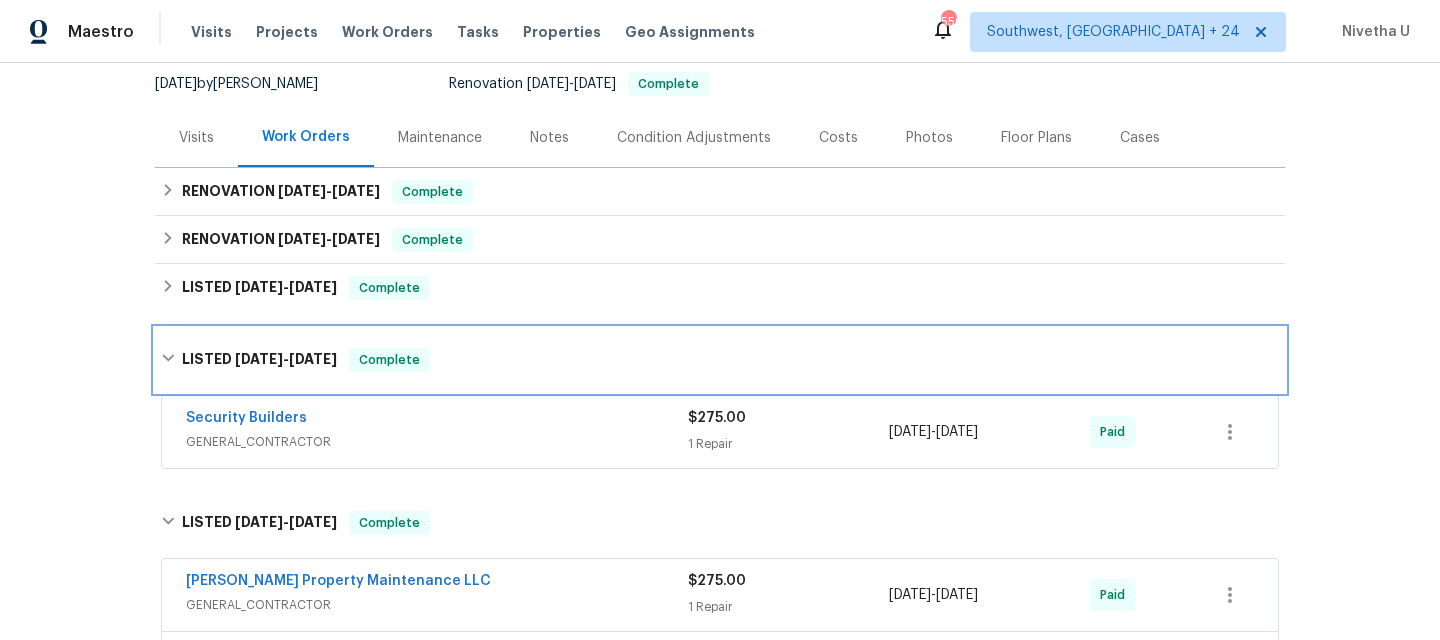 scroll, scrollTop: 194, scrollLeft: 0, axis: vertical 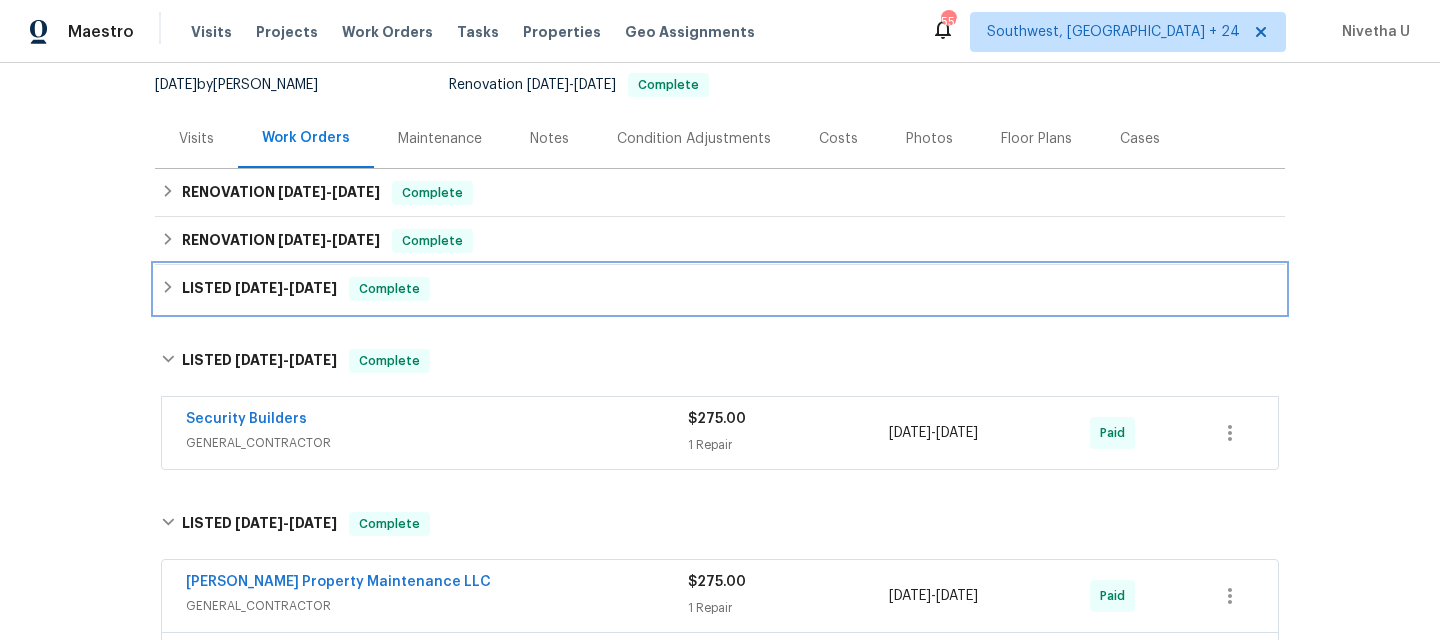 click on "LISTED   [DATE]  -  [DATE] Complete" at bounding box center [720, 289] 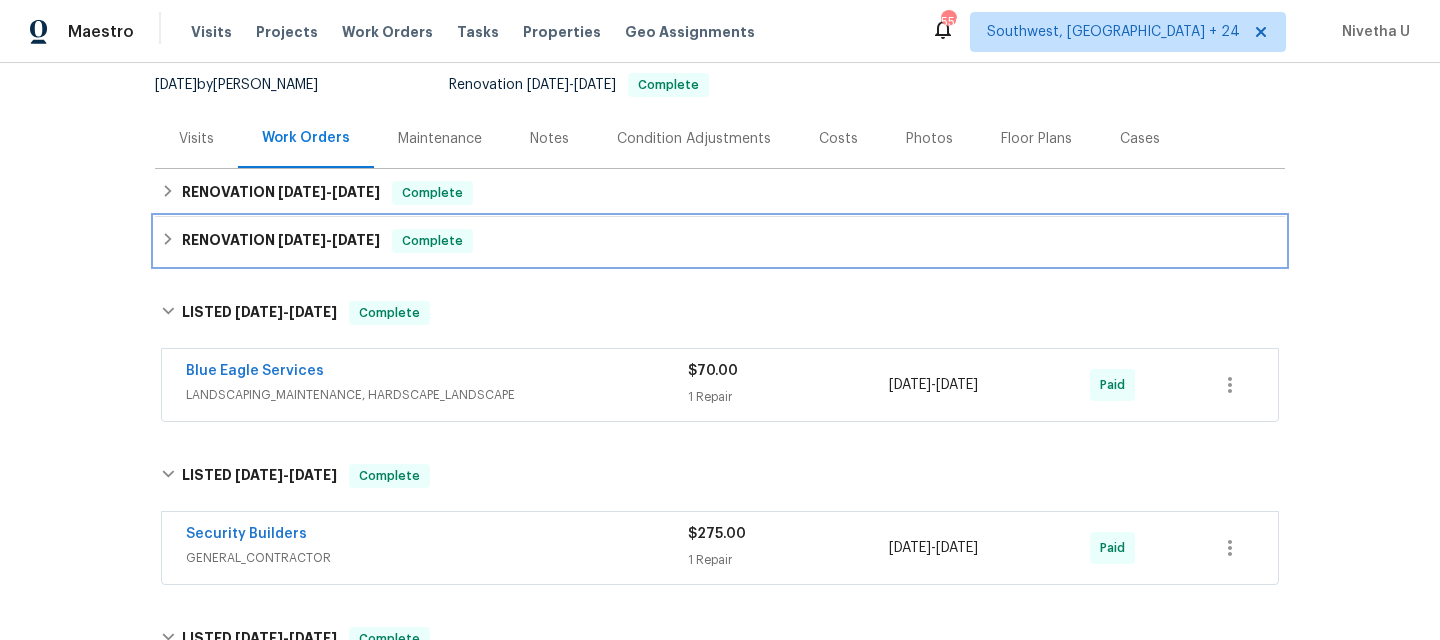 click on "RENOVATION   [DATE]  -  [DATE] Complete" at bounding box center (720, 241) 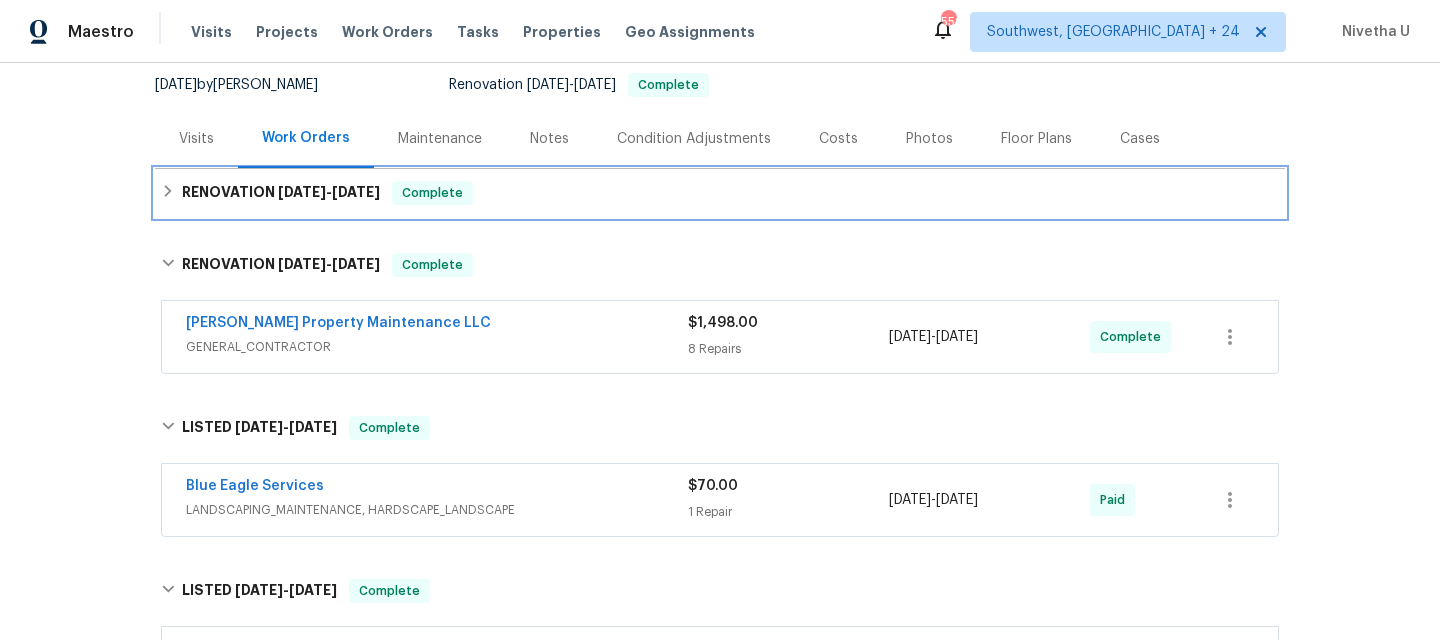 click on "RENOVATION   [DATE]  -  [DATE] Complete" at bounding box center [720, 193] 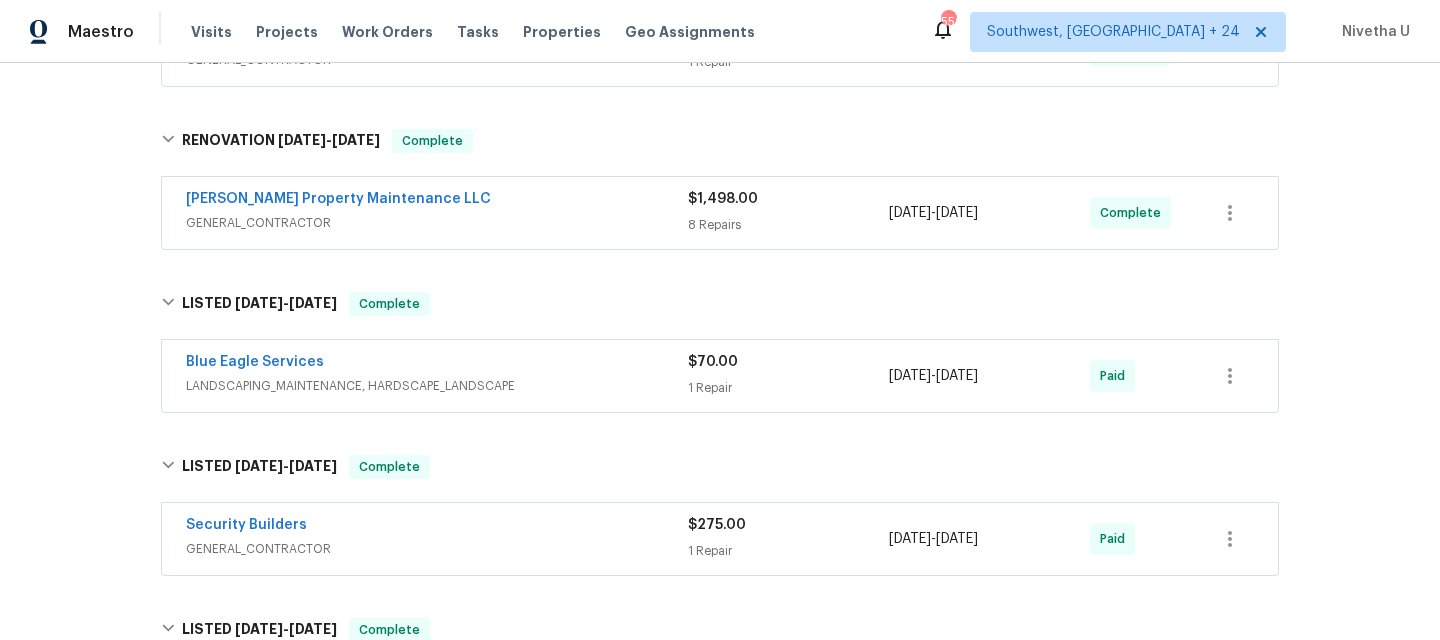 scroll, scrollTop: 434, scrollLeft: 0, axis: vertical 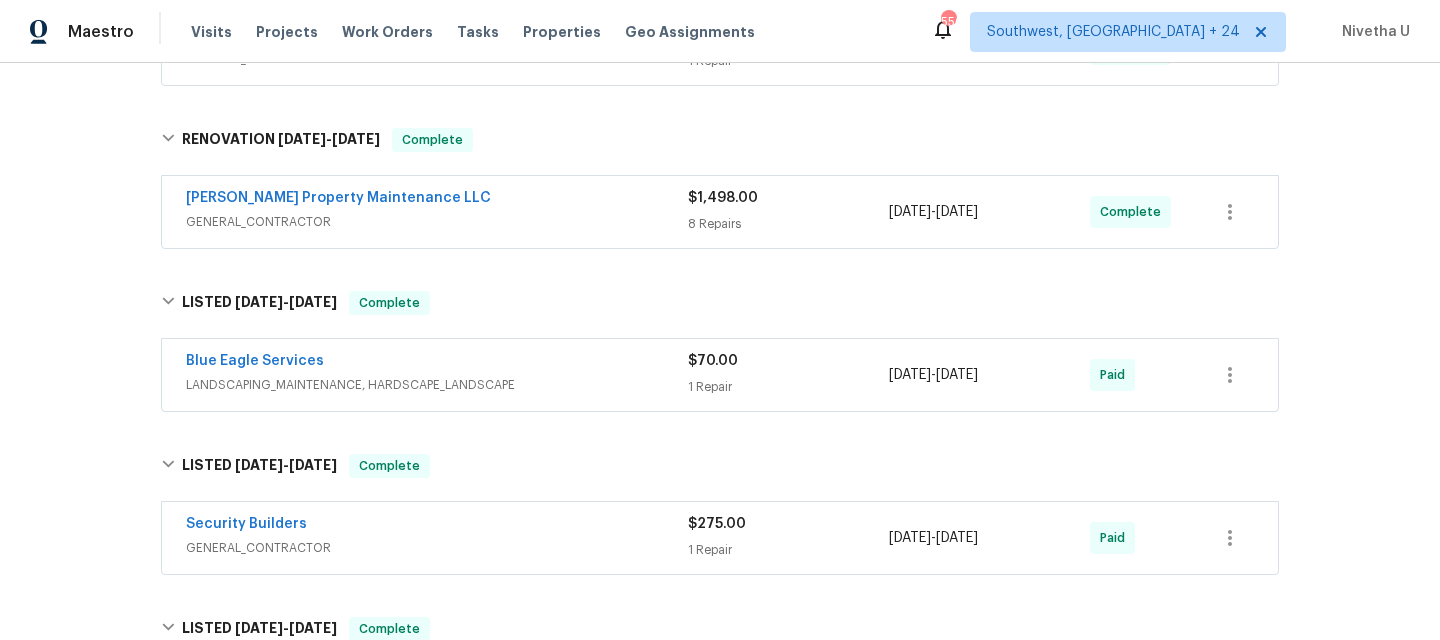 click on "LANDSCAPING_MAINTENANCE, HARDSCAPE_LANDSCAPE" at bounding box center (437, 385) 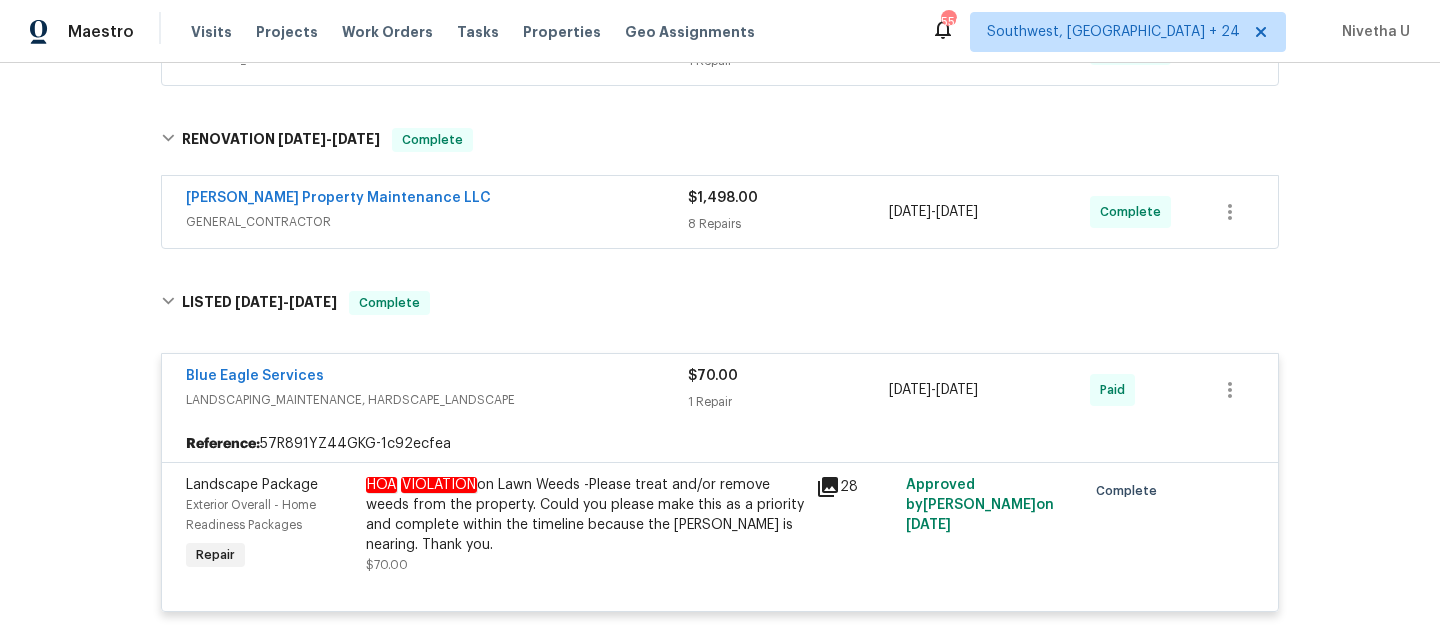 click on "LANDSCAPING_MAINTENANCE, HARDSCAPE_LANDSCAPE" at bounding box center (437, 400) 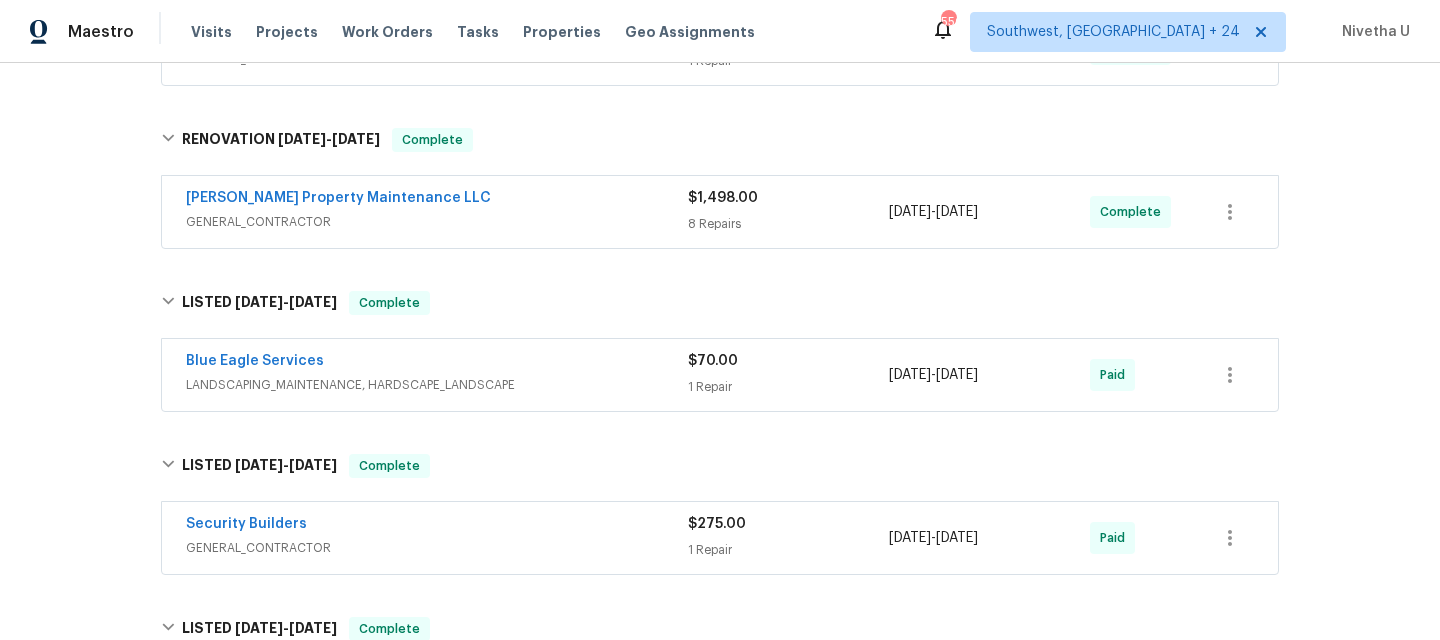 click on "Blue Eagle Services" at bounding box center [437, 363] 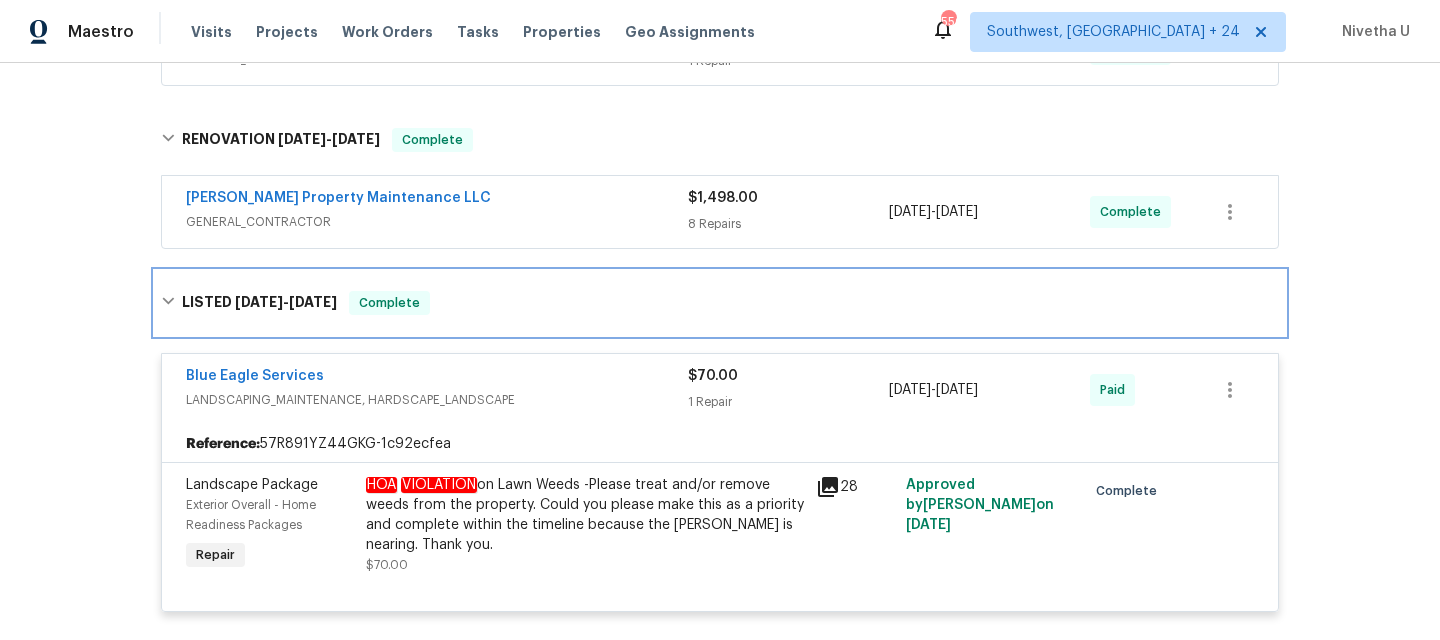 click on "LISTED   [DATE]  -  [DATE] Complete" at bounding box center (720, 303) 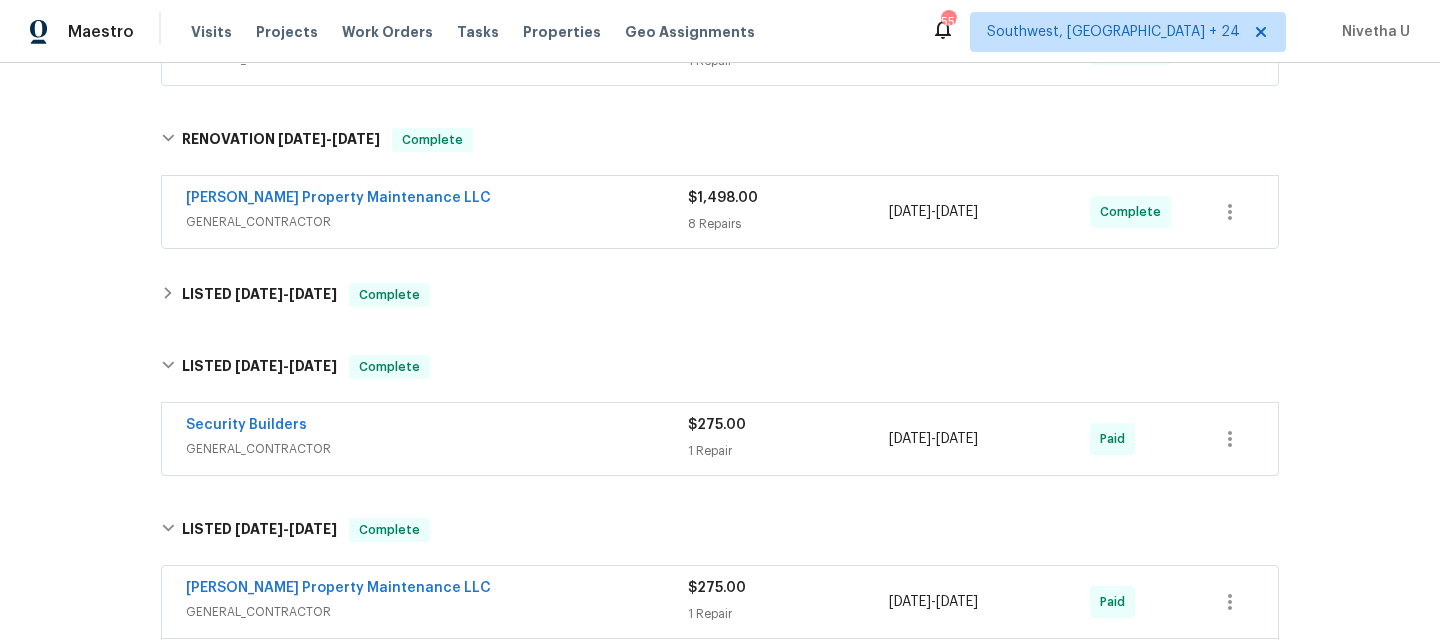 click on "Security Builders" at bounding box center (437, 427) 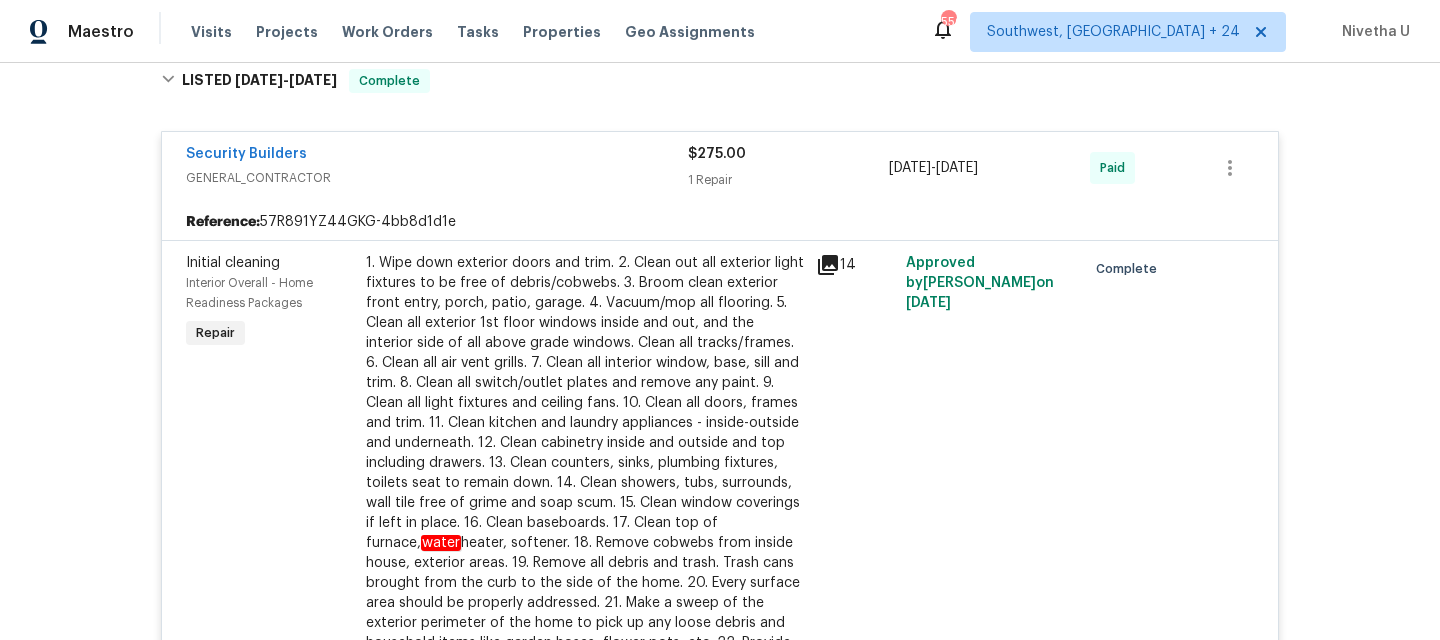 scroll, scrollTop: 699, scrollLeft: 0, axis: vertical 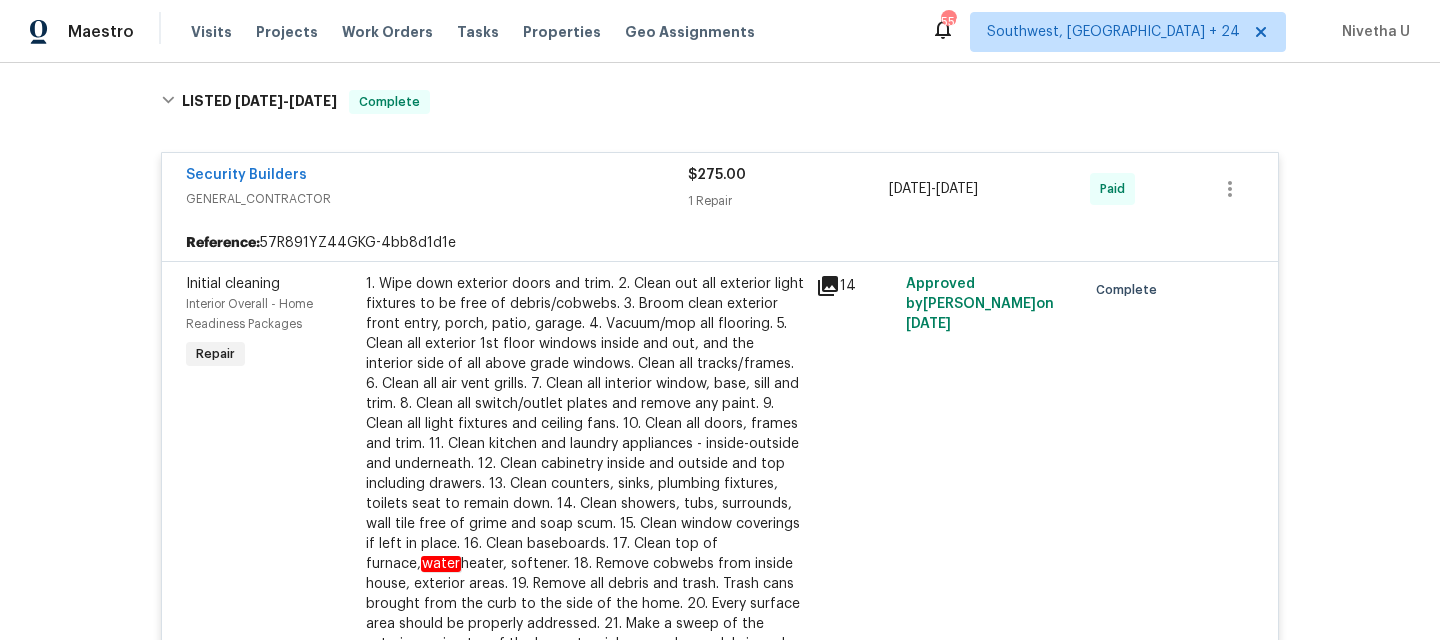 click on "GENERAL_CONTRACTOR" at bounding box center (437, 199) 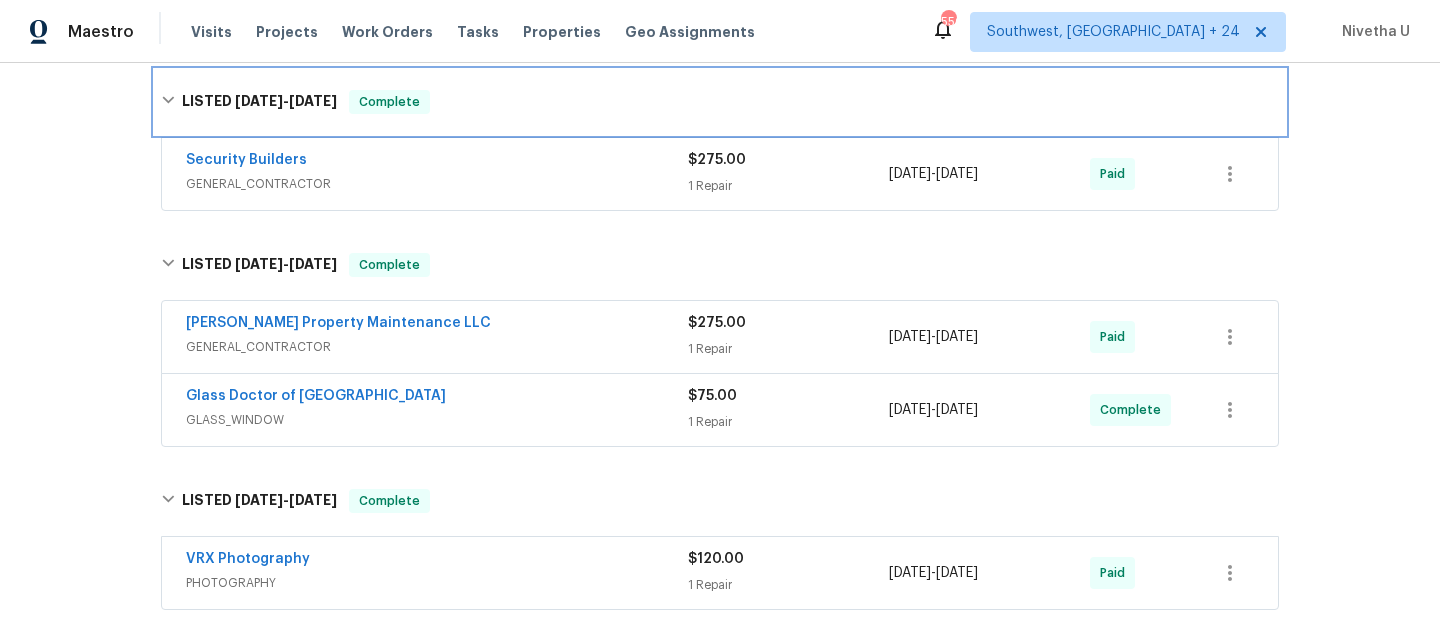 click on "LISTED   [DATE]  -  [DATE] Complete" at bounding box center [720, 102] 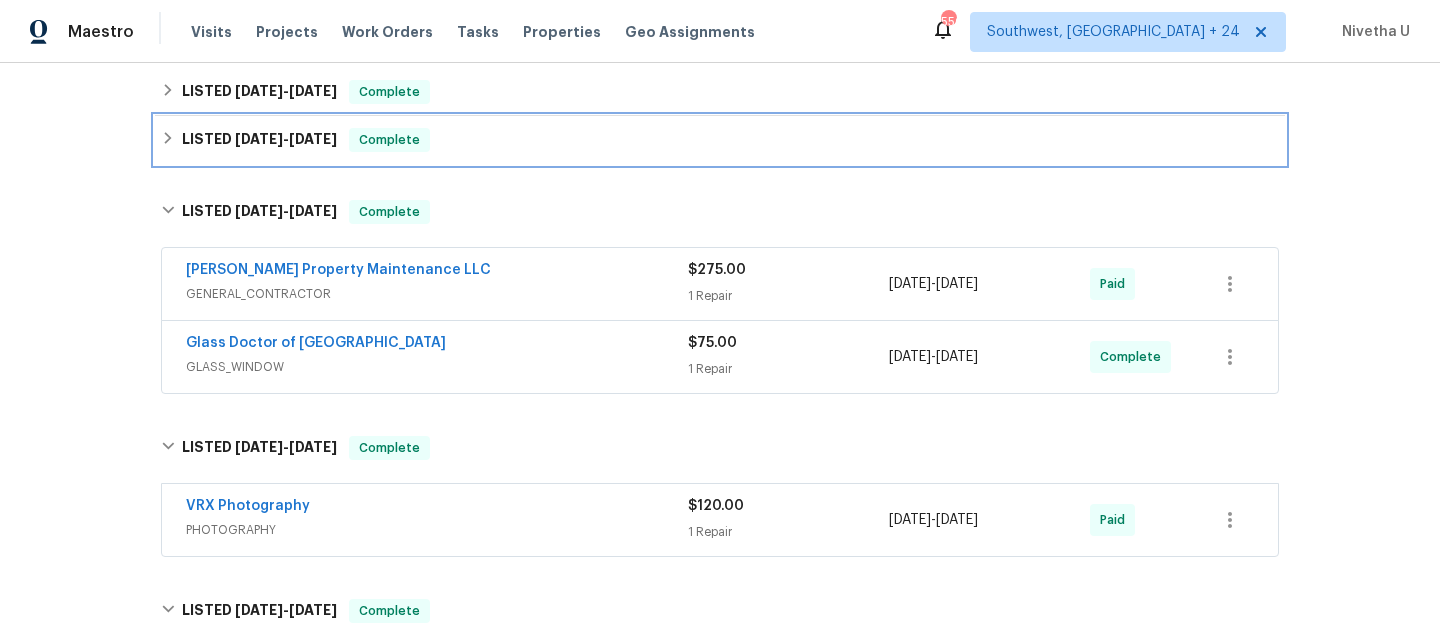 scroll, scrollTop: 634, scrollLeft: 0, axis: vertical 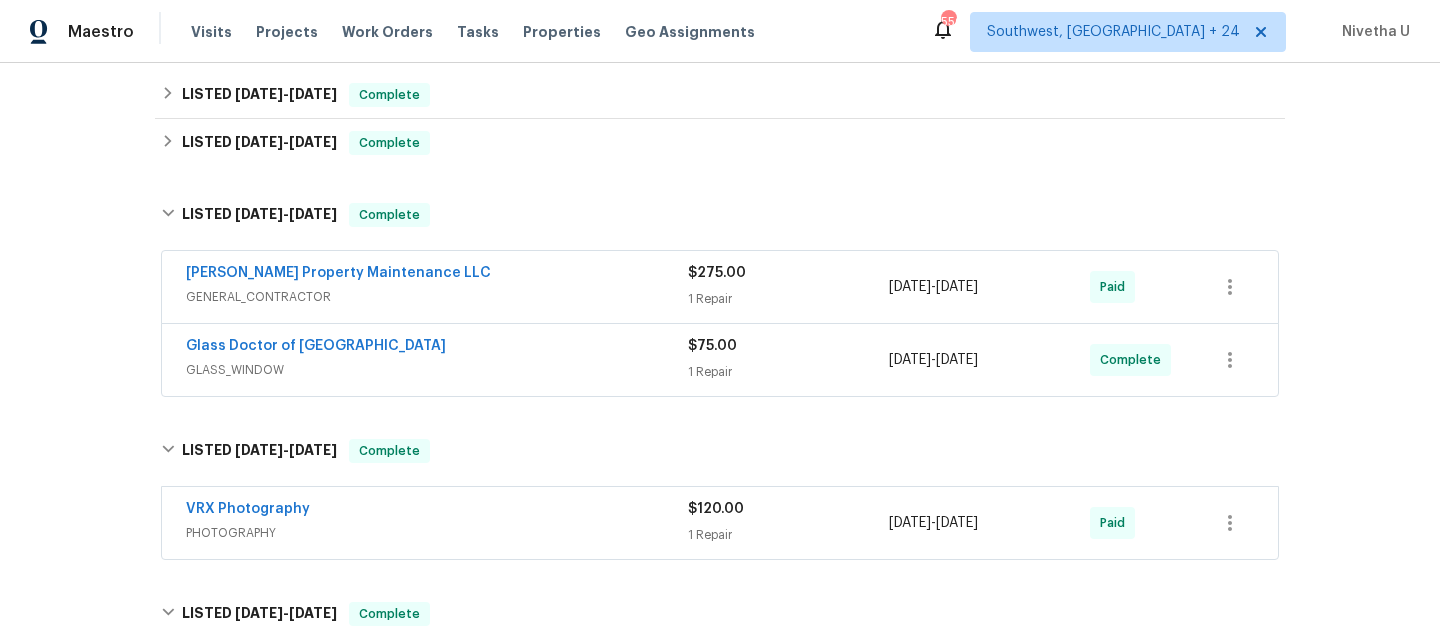 click on "GLASS_WINDOW" at bounding box center (437, 370) 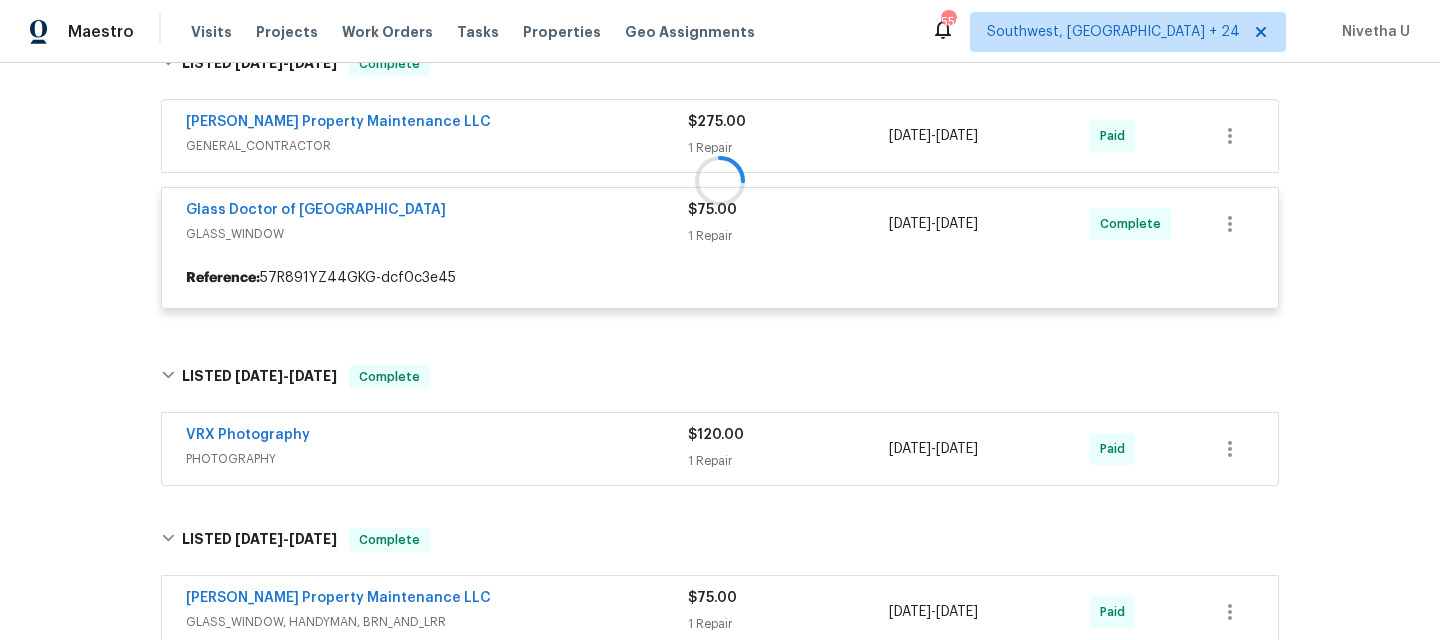 scroll, scrollTop: 794, scrollLeft: 0, axis: vertical 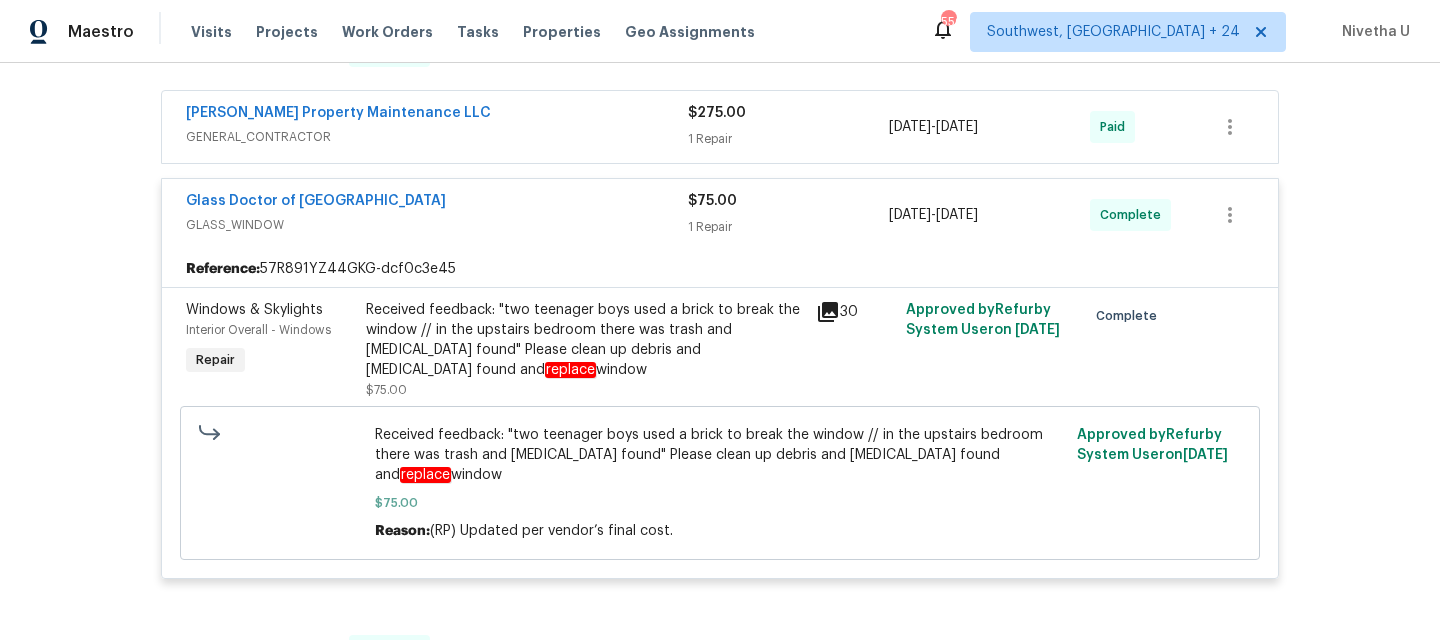 click on "[PERSON_NAME] Property Maintenance LLC" at bounding box center [437, 115] 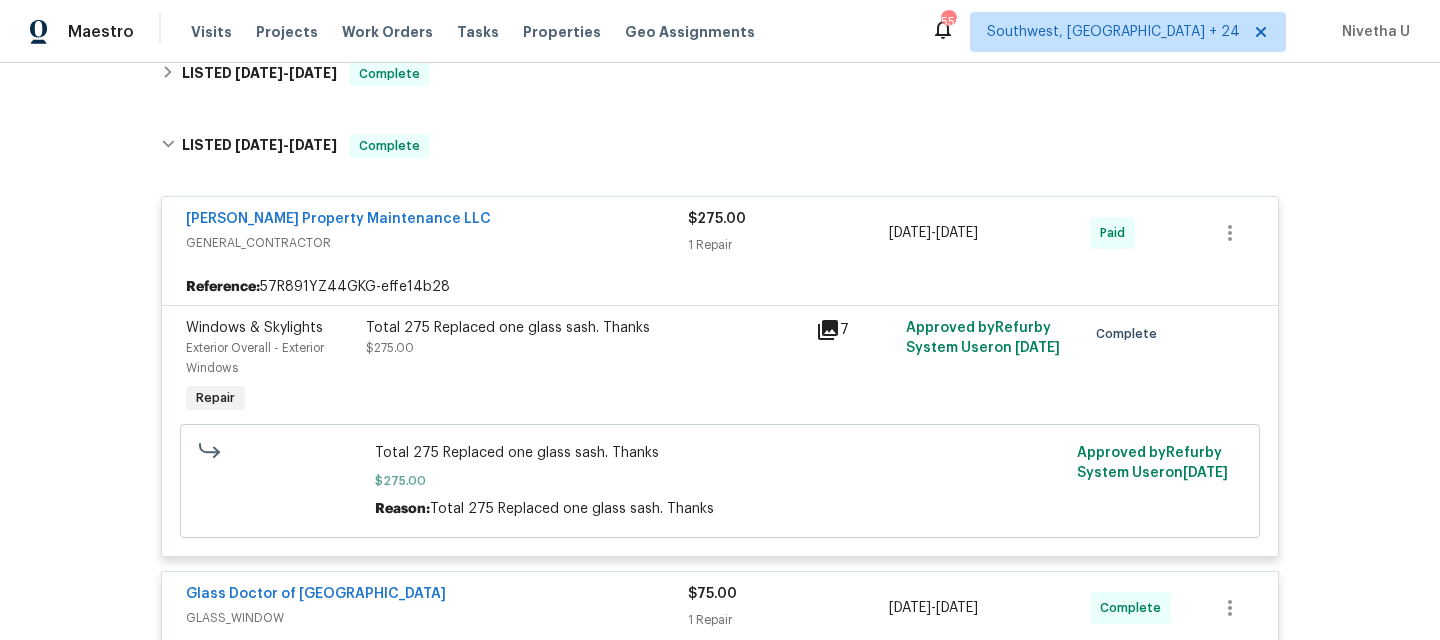 scroll, scrollTop: 692, scrollLeft: 0, axis: vertical 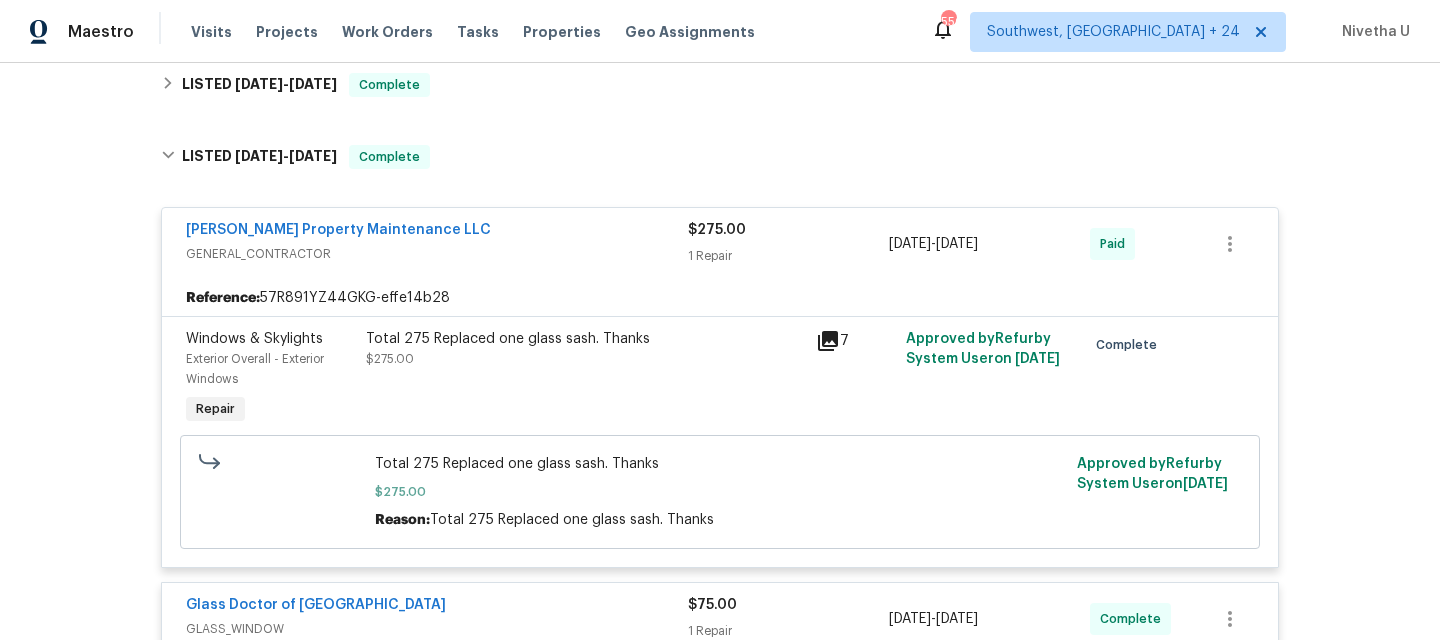click on "[PERSON_NAME] Property Maintenance LLC" at bounding box center [437, 232] 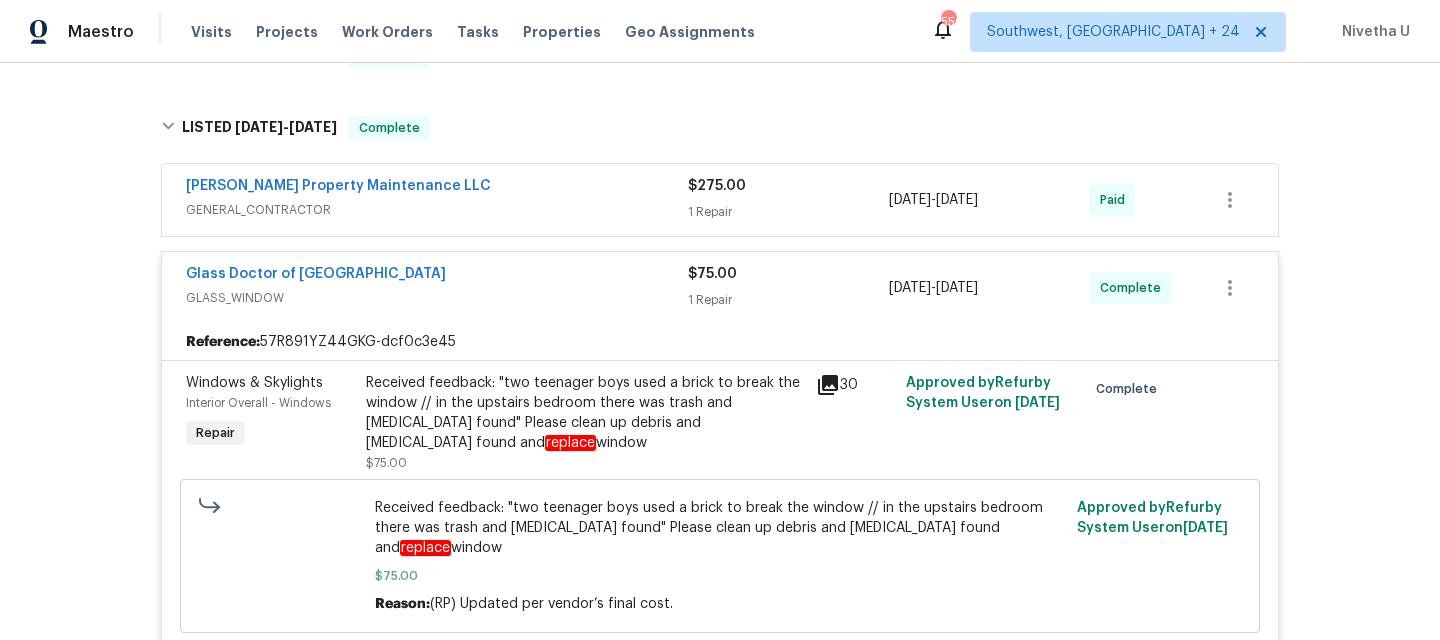 scroll, scrollTop: 717, scrollLeft: 0, axis: vertical 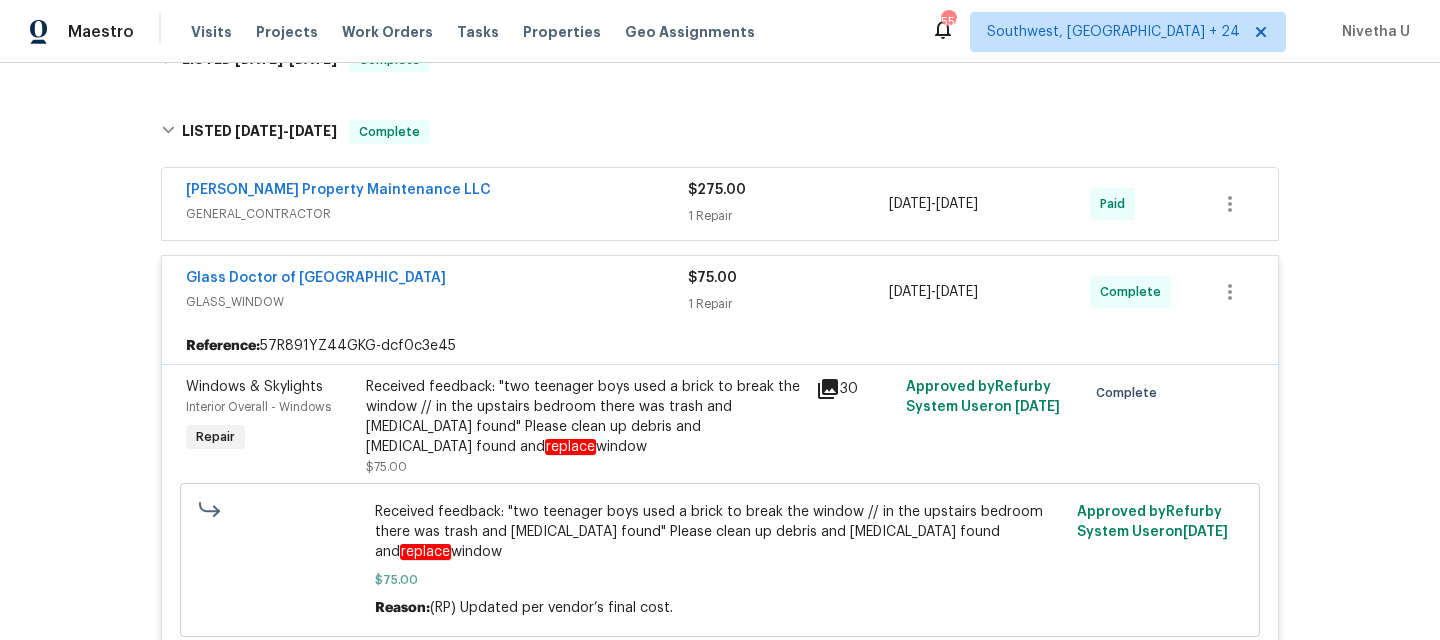 click on "GLASS_WINDOW" at bounding box center [437, 302] 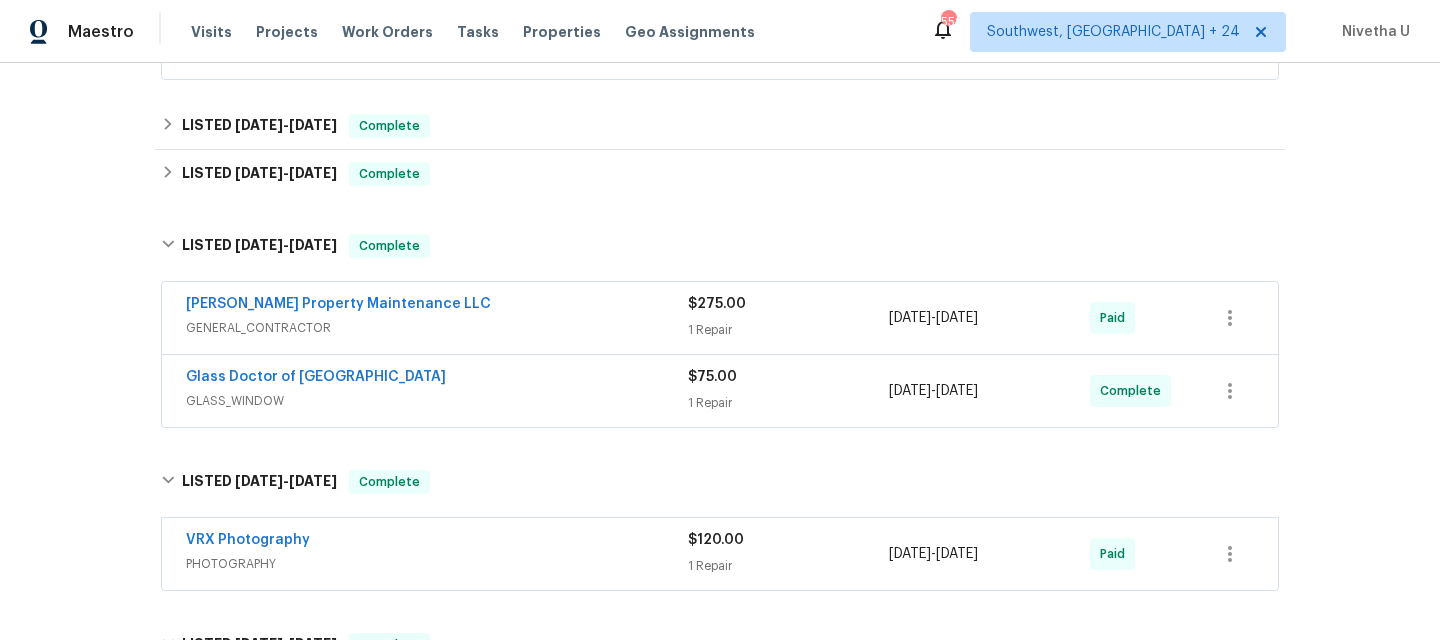 scroll, scrollTop: 603, scrollLeft: 0, axis: vertical 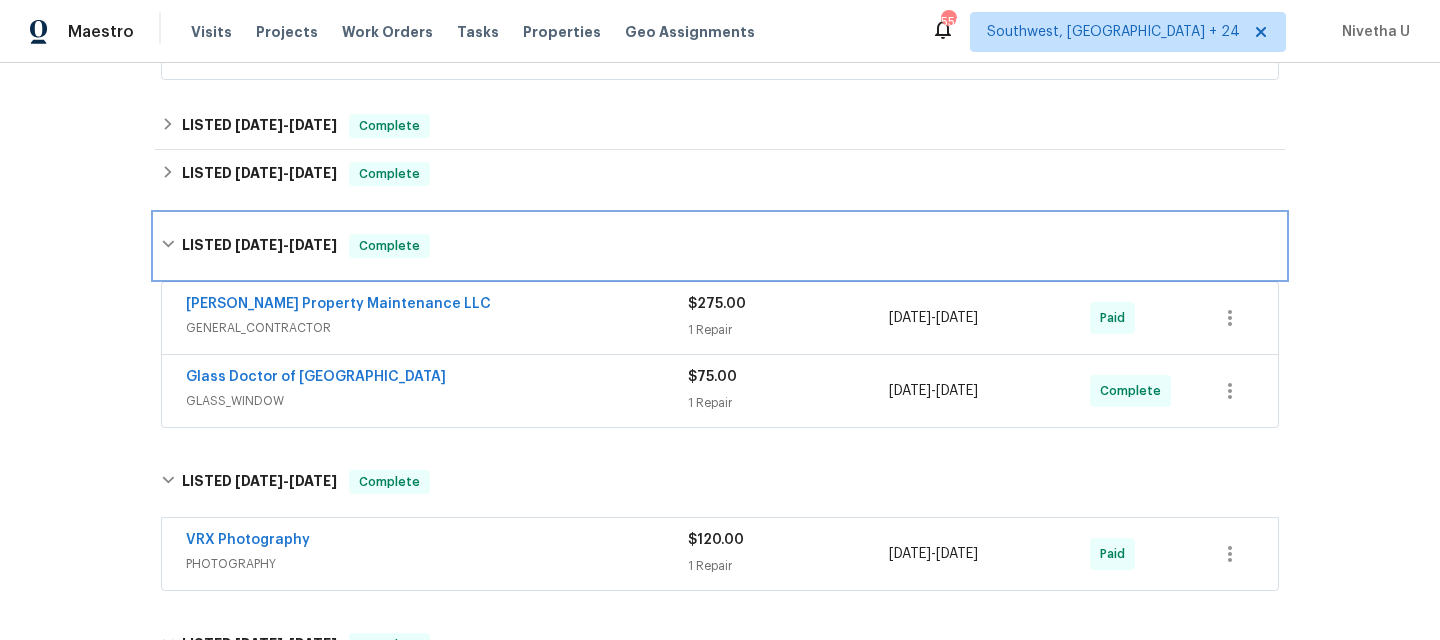 click on "LISTED   [DATE]  -  [DATE] Complete" at bounding box center [720, 246] 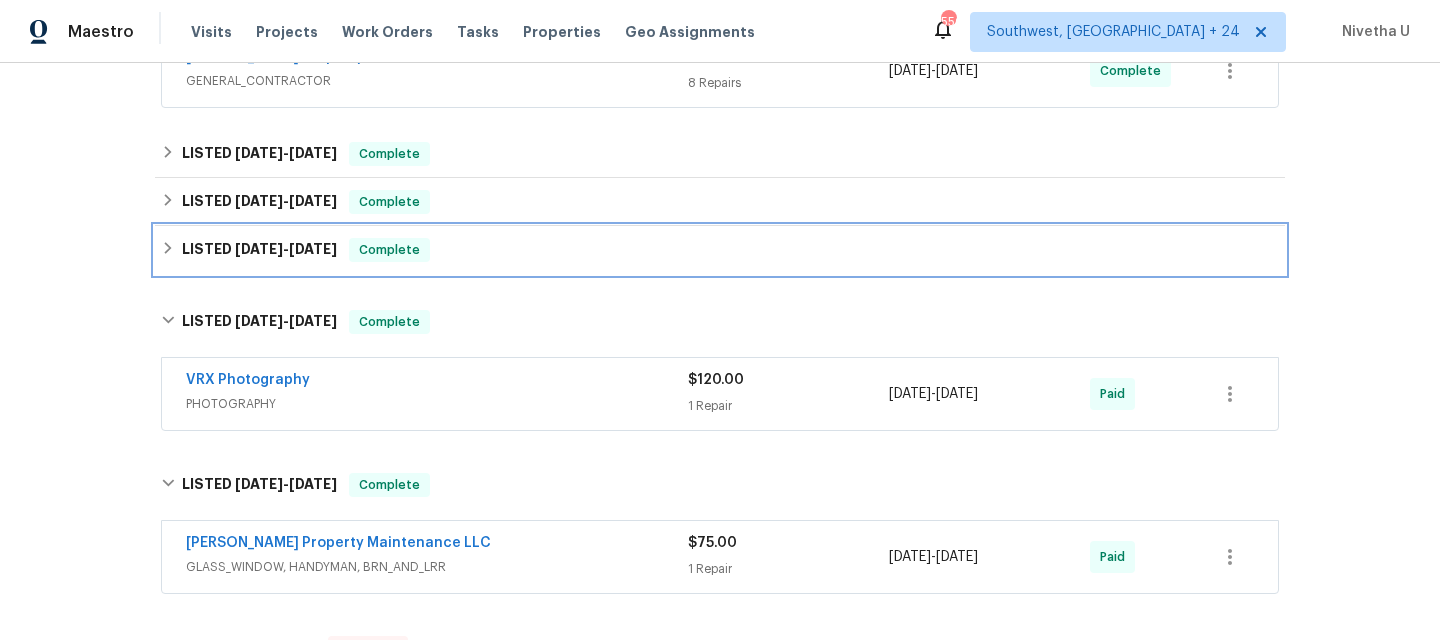 scroll, scrollTop: 593, scrollLeft: 0, axis: vertical 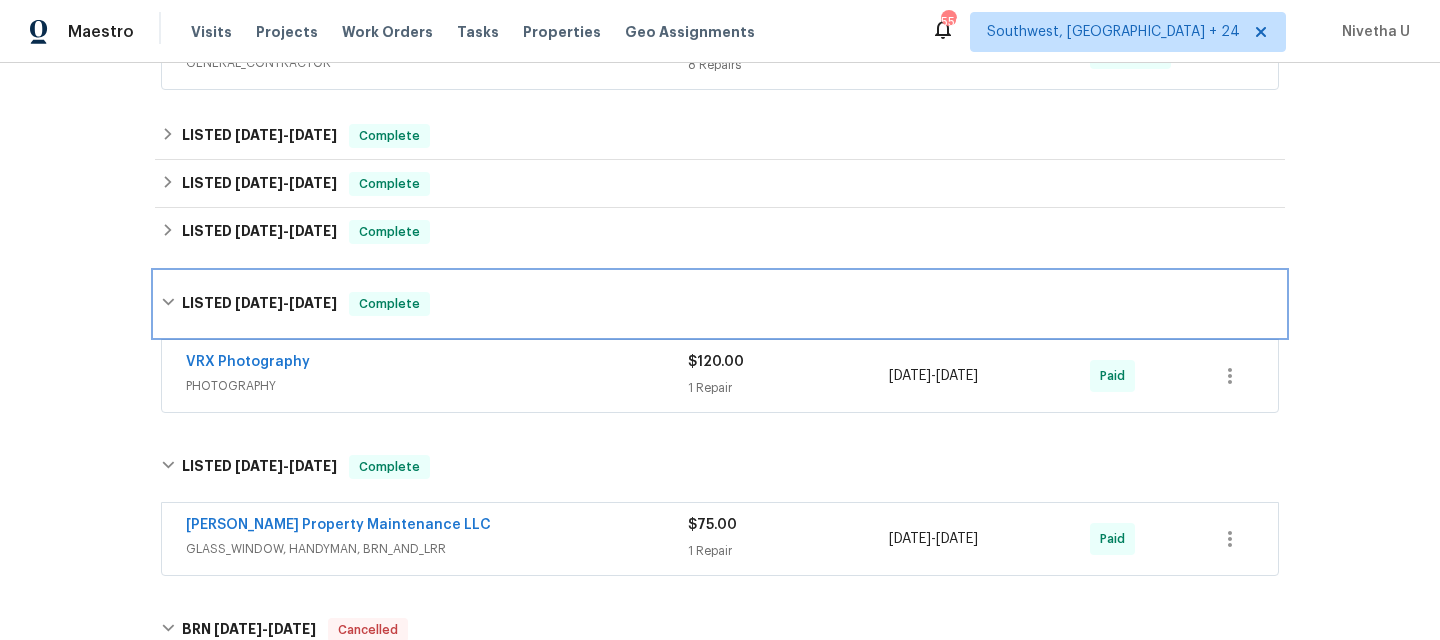 click on "LISTED   [DATE]  -  [DATE] Complete" at bounding box center (720, 304) 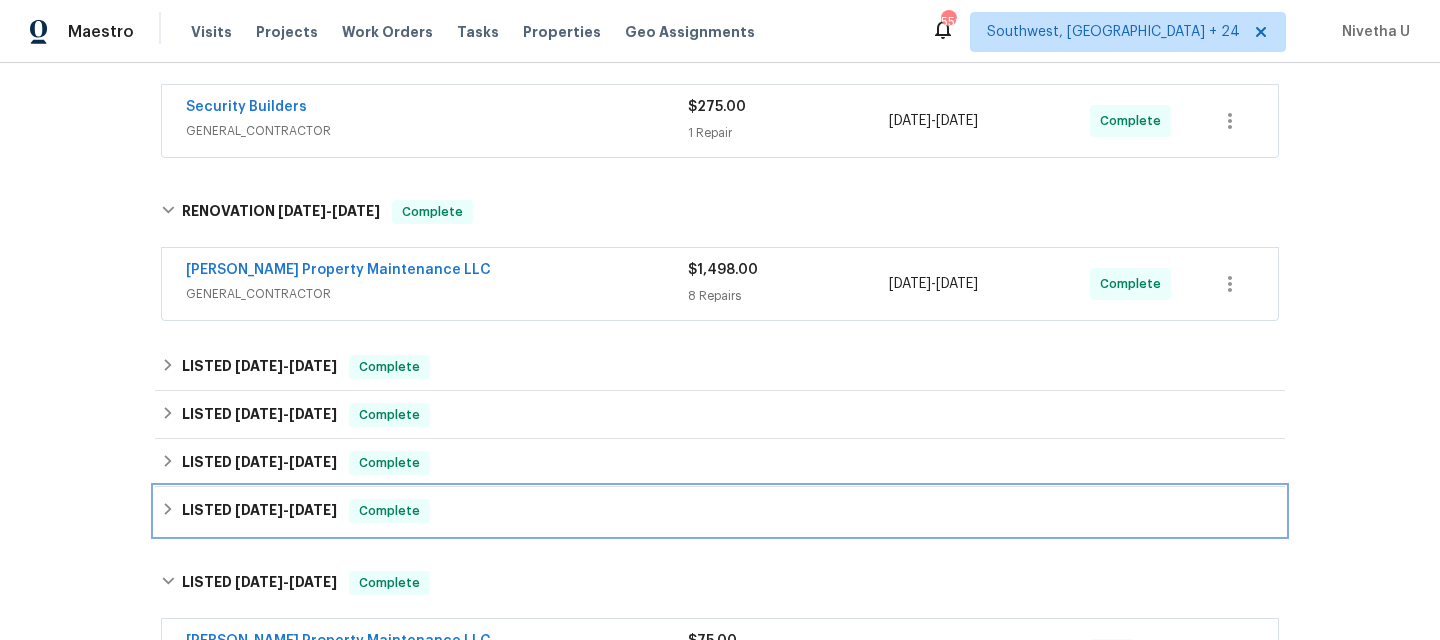 scroll, scrollTop: 332, scrollLeft: 0, axis: vertical 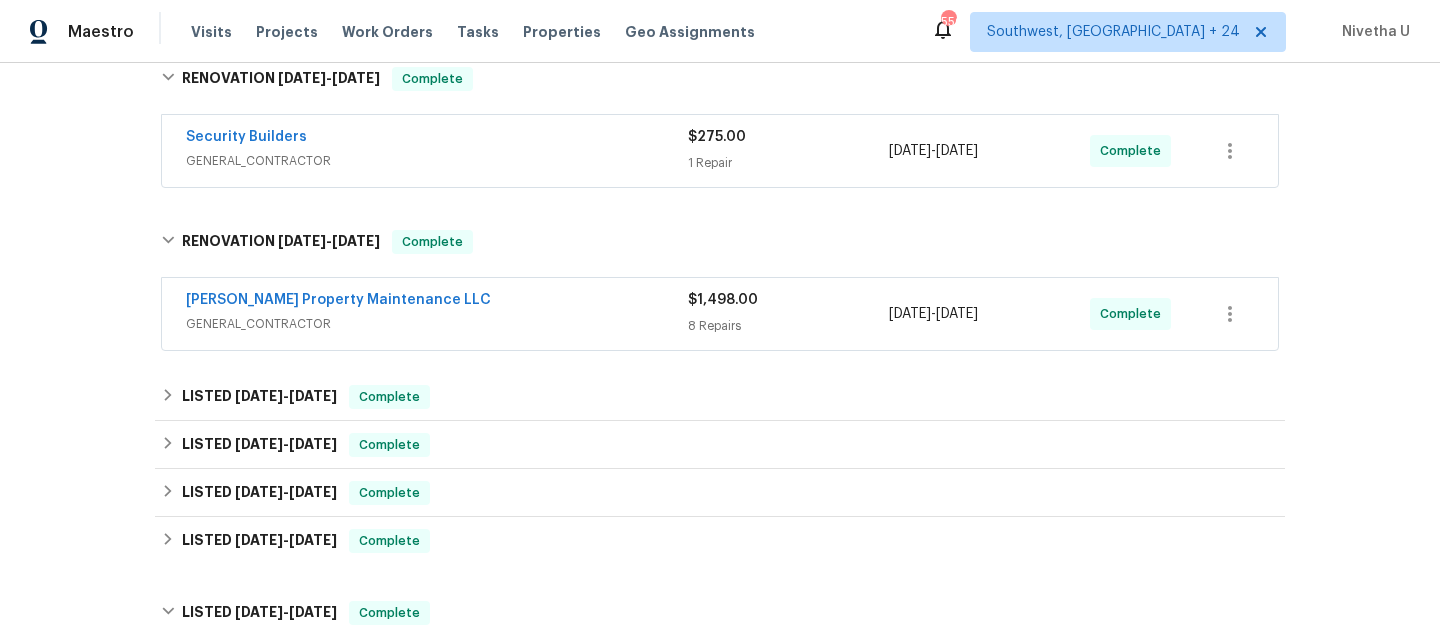 click on "GENERAL_CONTRACTOR" at bounding box center [437, 324] 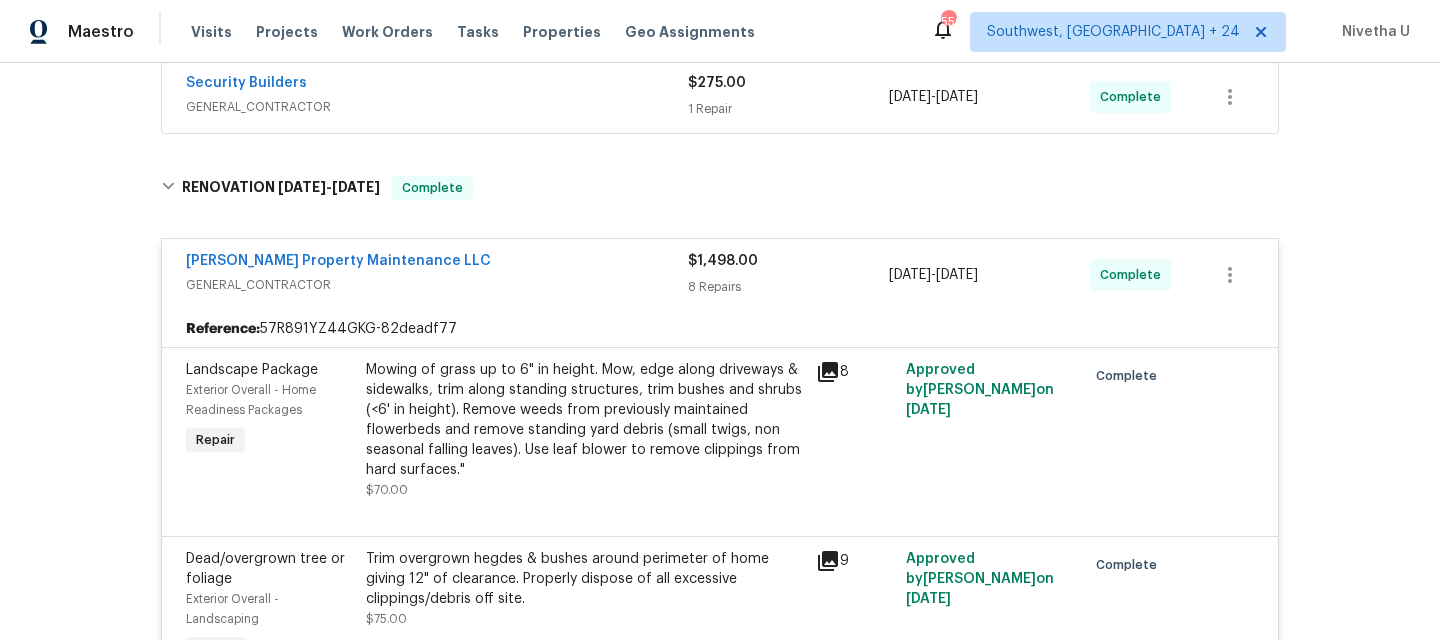 scroll, scrollTop: 385, scrollLeft: 0, axis: vertical 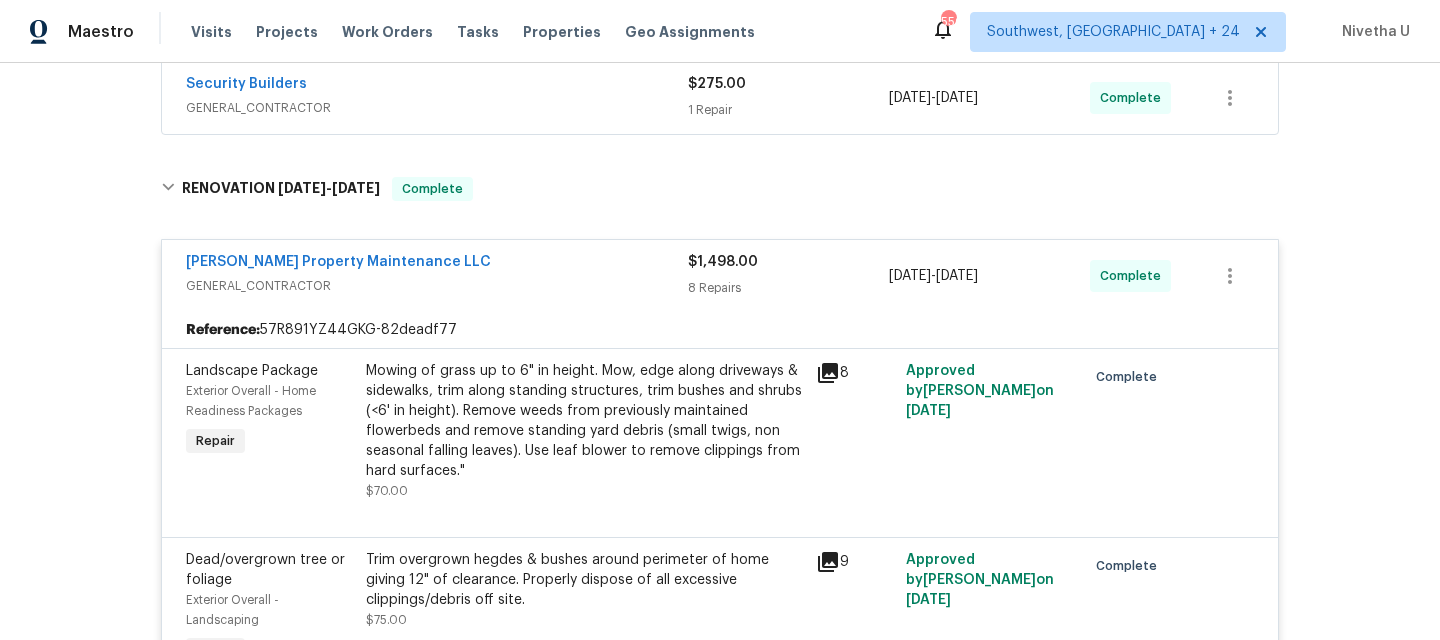 click on "[PERSON_NAME] Property Maintenance LLC" at bounding box center (437, 264) 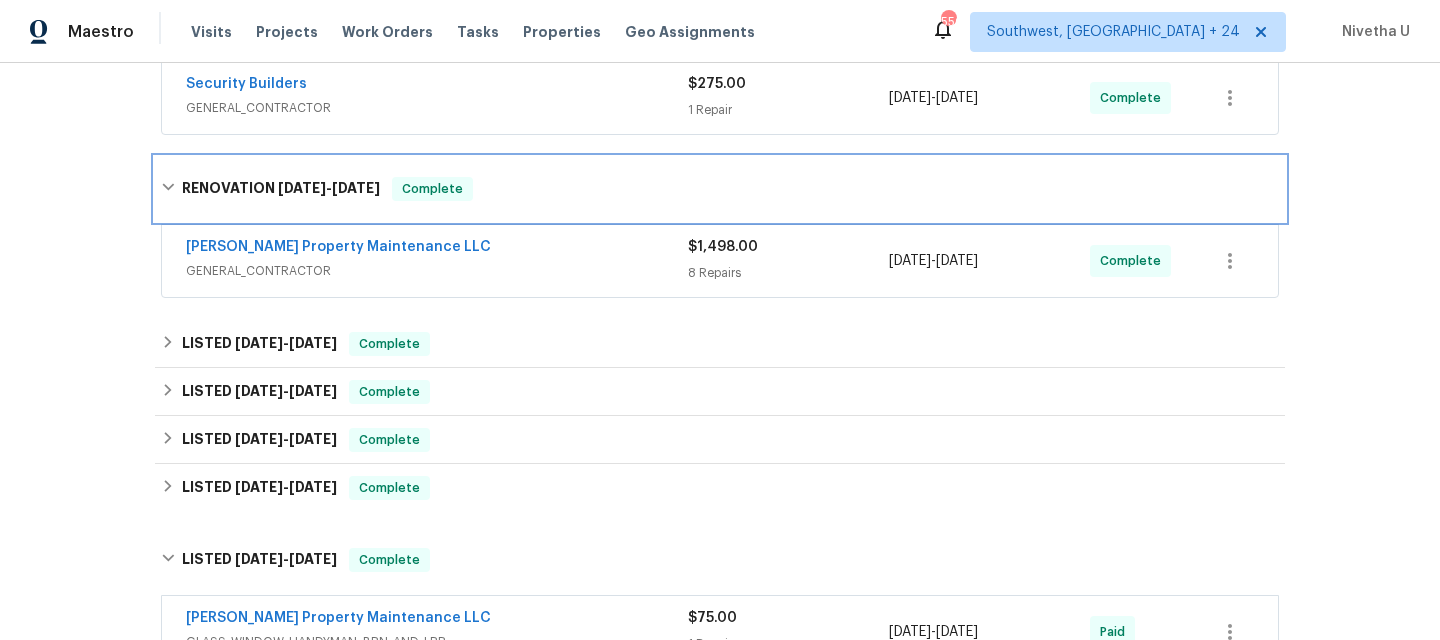 click on "Complete" at bounding box center (432, 189) 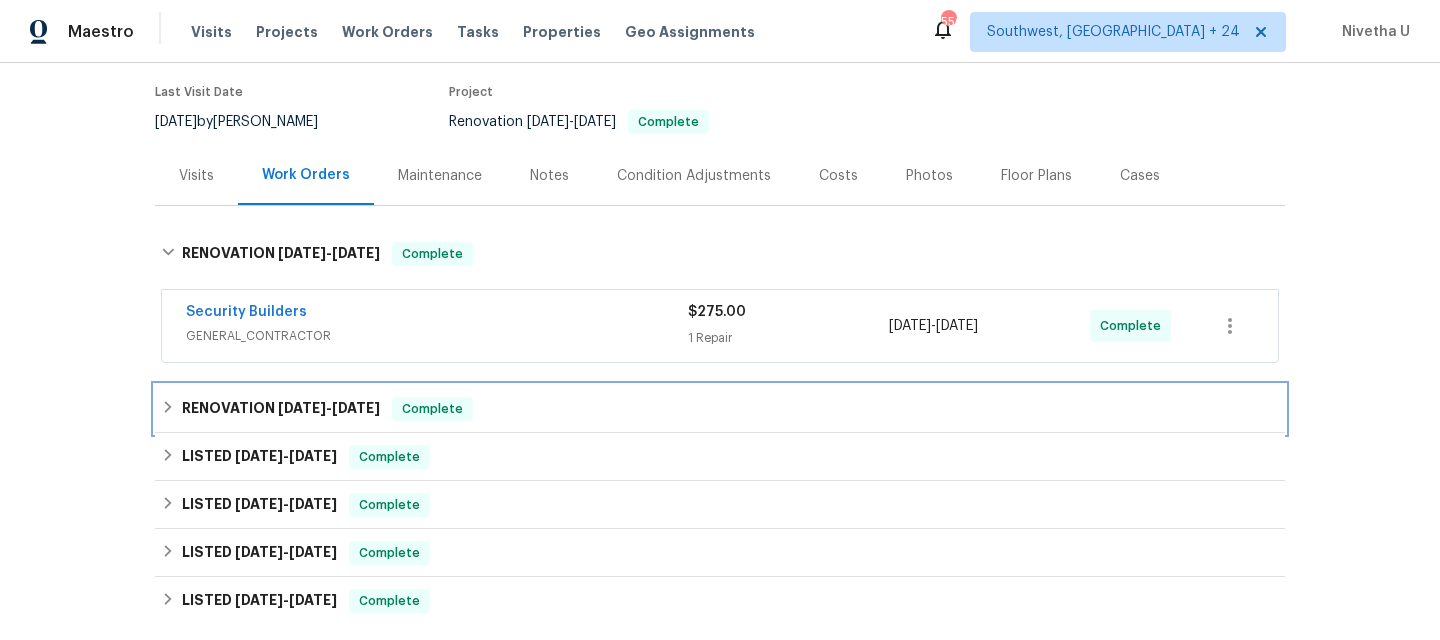 scroll, scrollTop: 150, scrollLeft: 0, axis: vertical 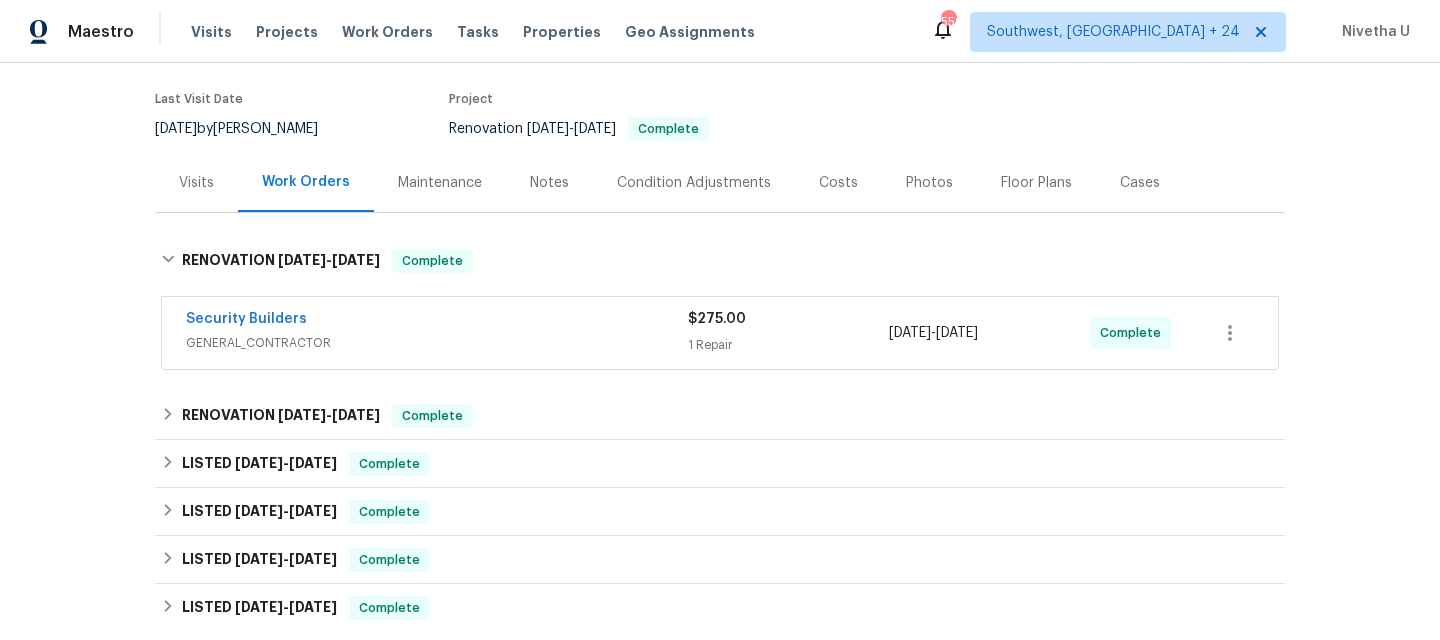 click on "Security Builders" at bounding box center (437, 321) 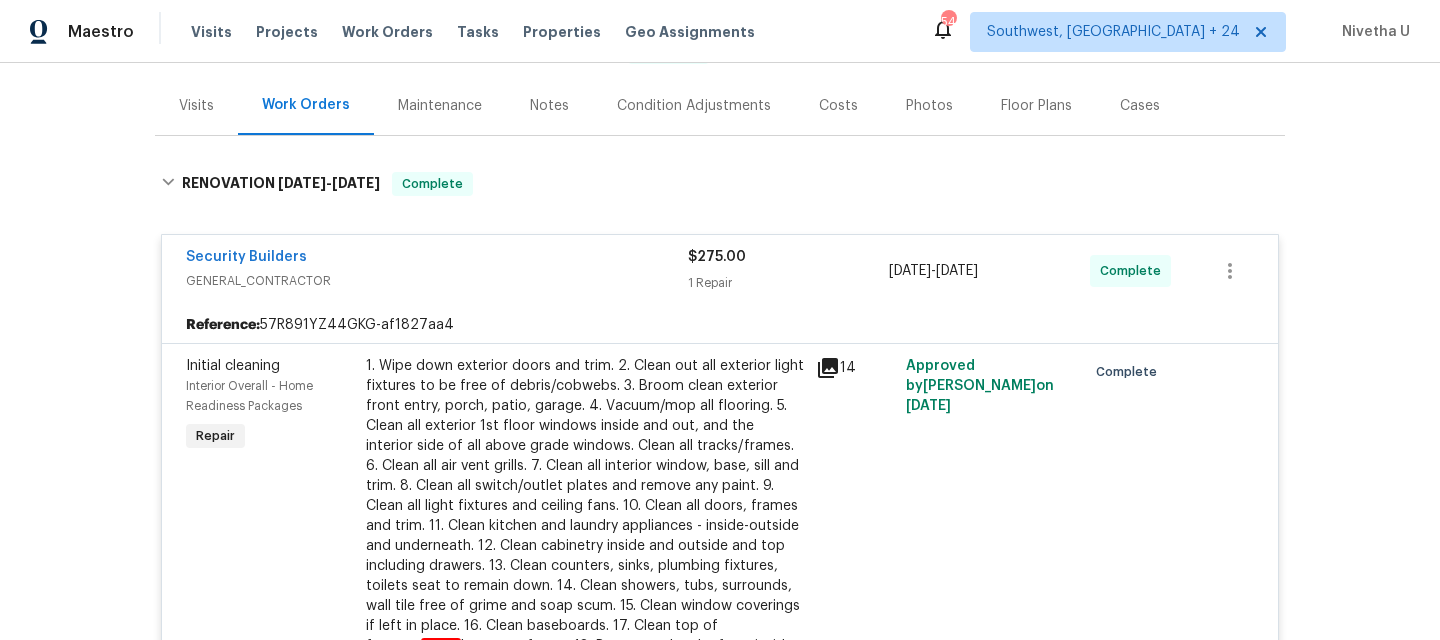 scroll, scrollTop: 93, scrollLeft: 0, axis: vertical 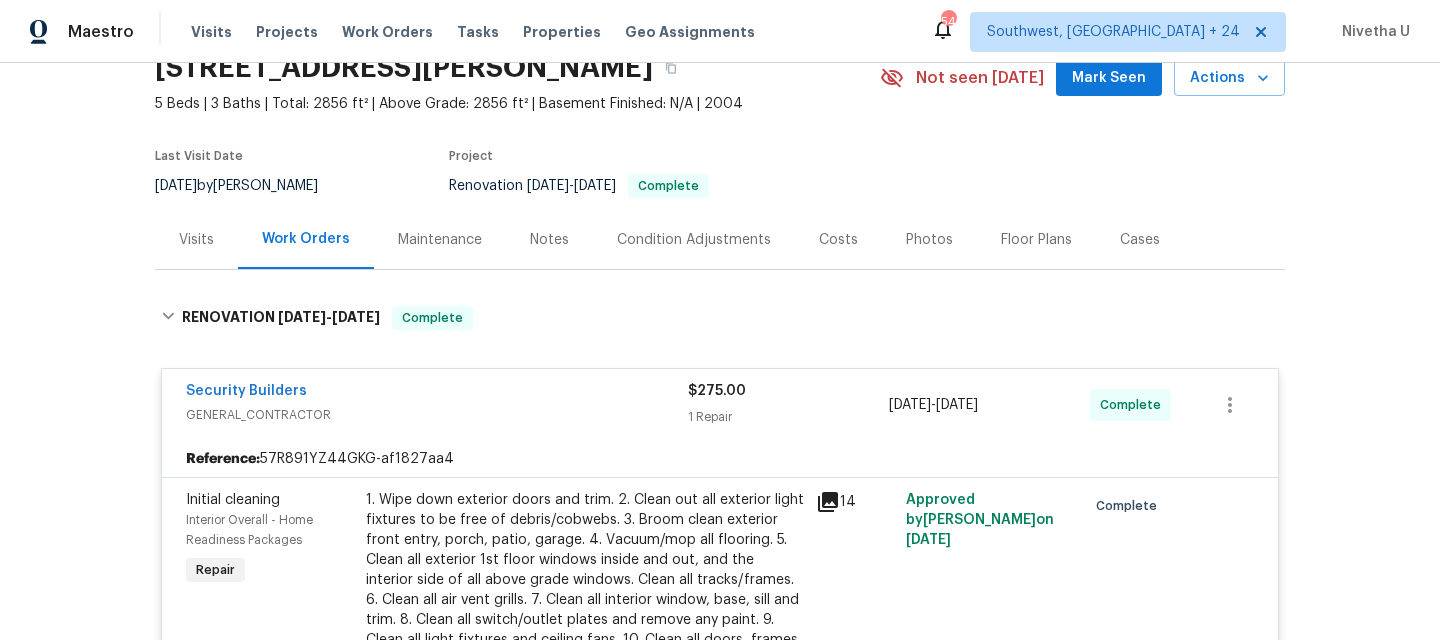 click on "Security Builders GENERAL_CONTRACTOR $275.00 1 Repair [DATE]  -  [DATE] Complete" at bounding box center (720, 405) 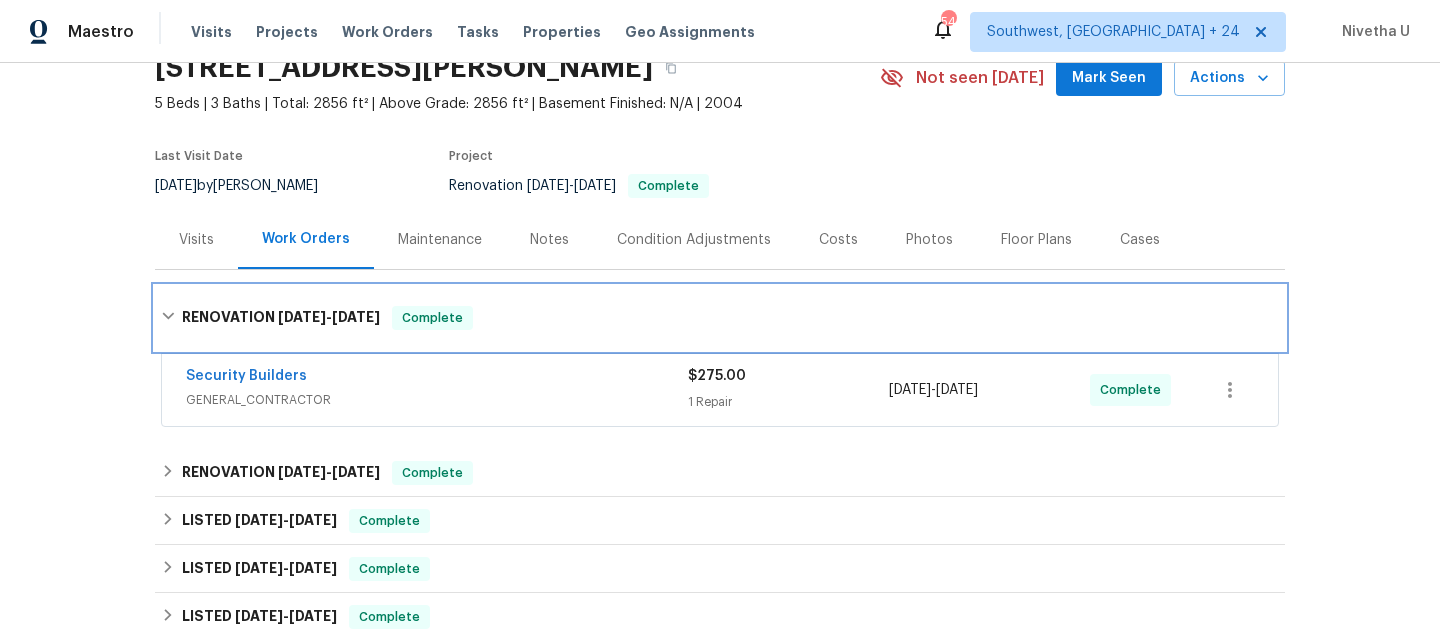 click on "RENOVATION   [DATE]  -  [DATE] Complete" at bounding box center [720, 318] 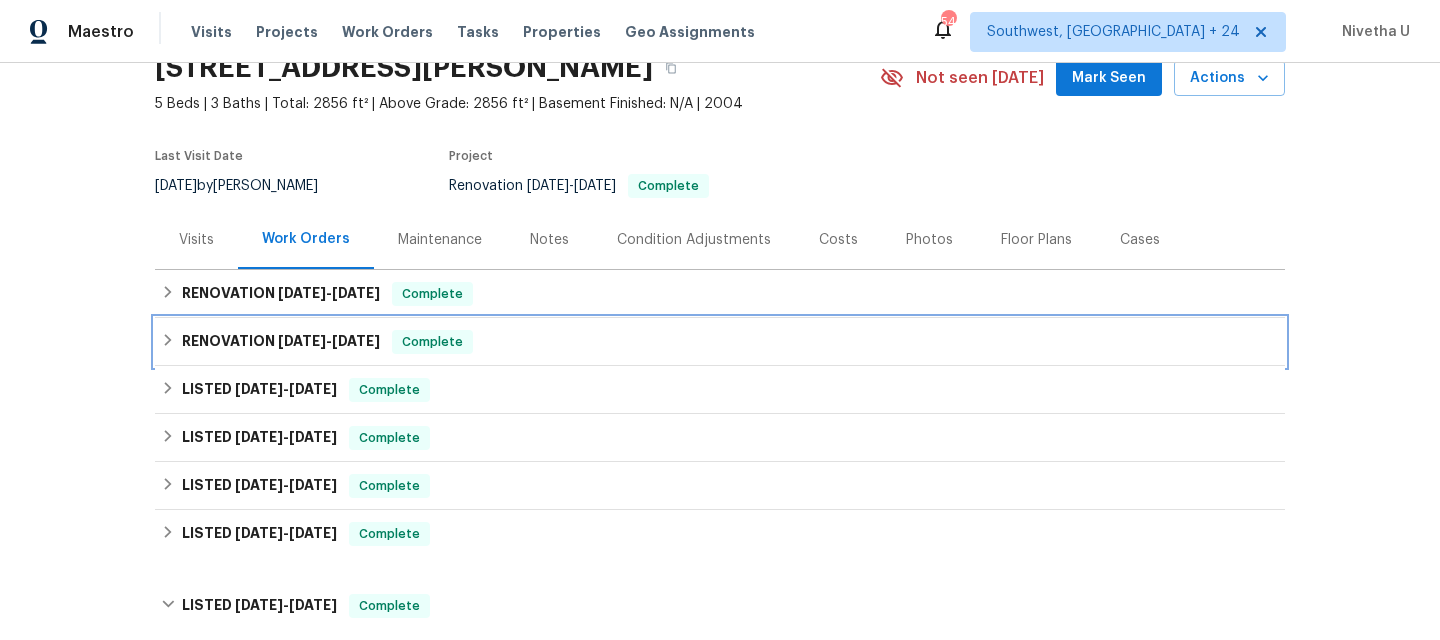 click on "RENOVATION   [DATE]  -  [DATE] Complete" at bounding box center (720, 342) 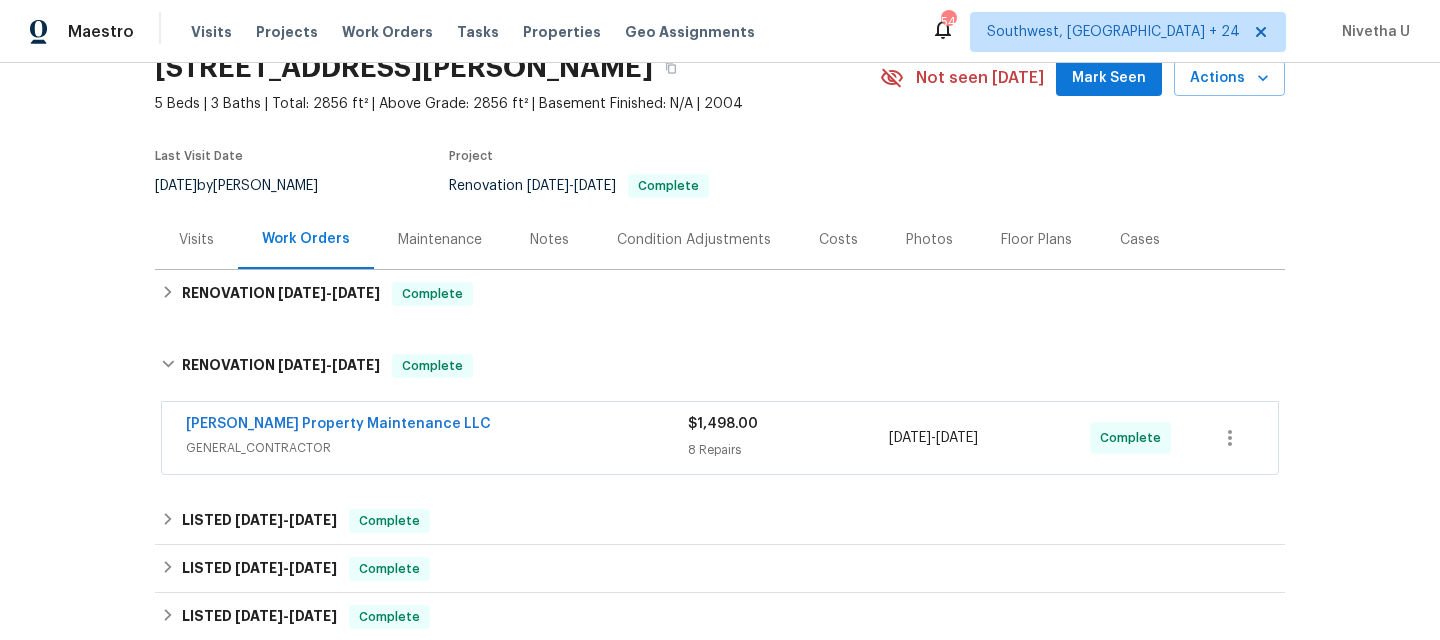 click on "[PERSON_NAME] Property Maintenance LLC" at bounding box center (437, 426) 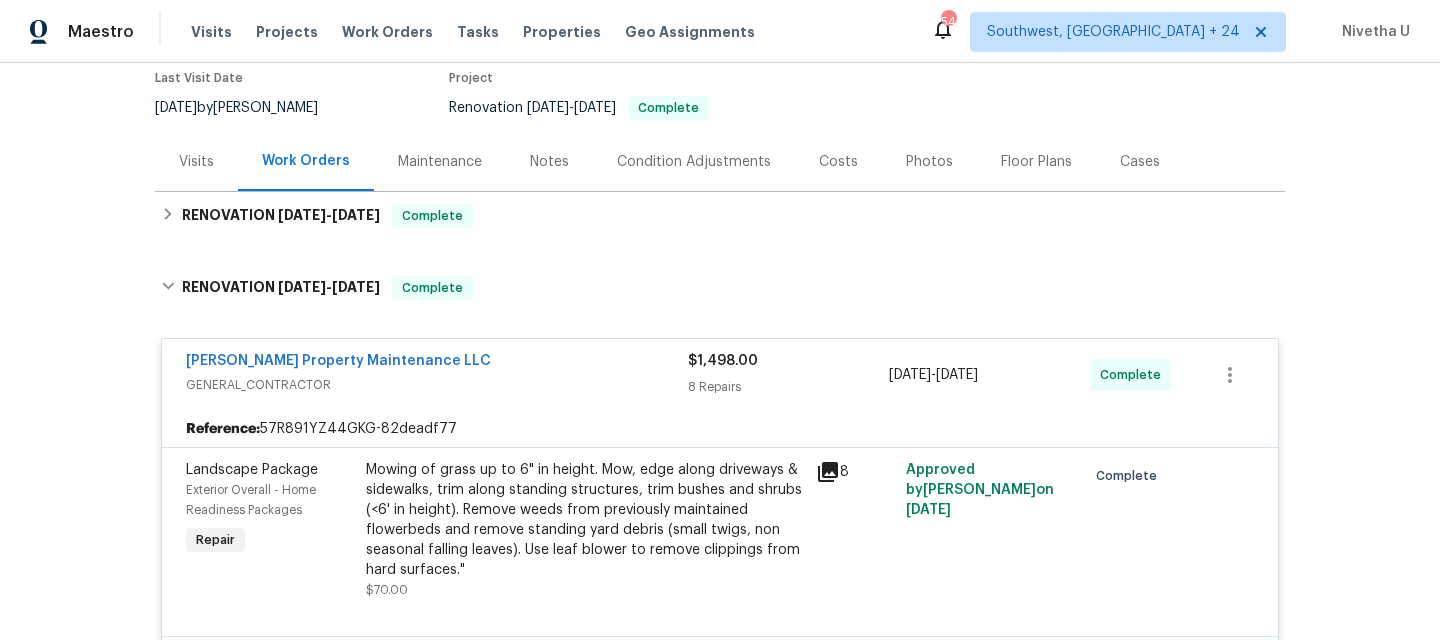 scroll, scrollTop: 172, scrollLeft: 0, axis: vertical 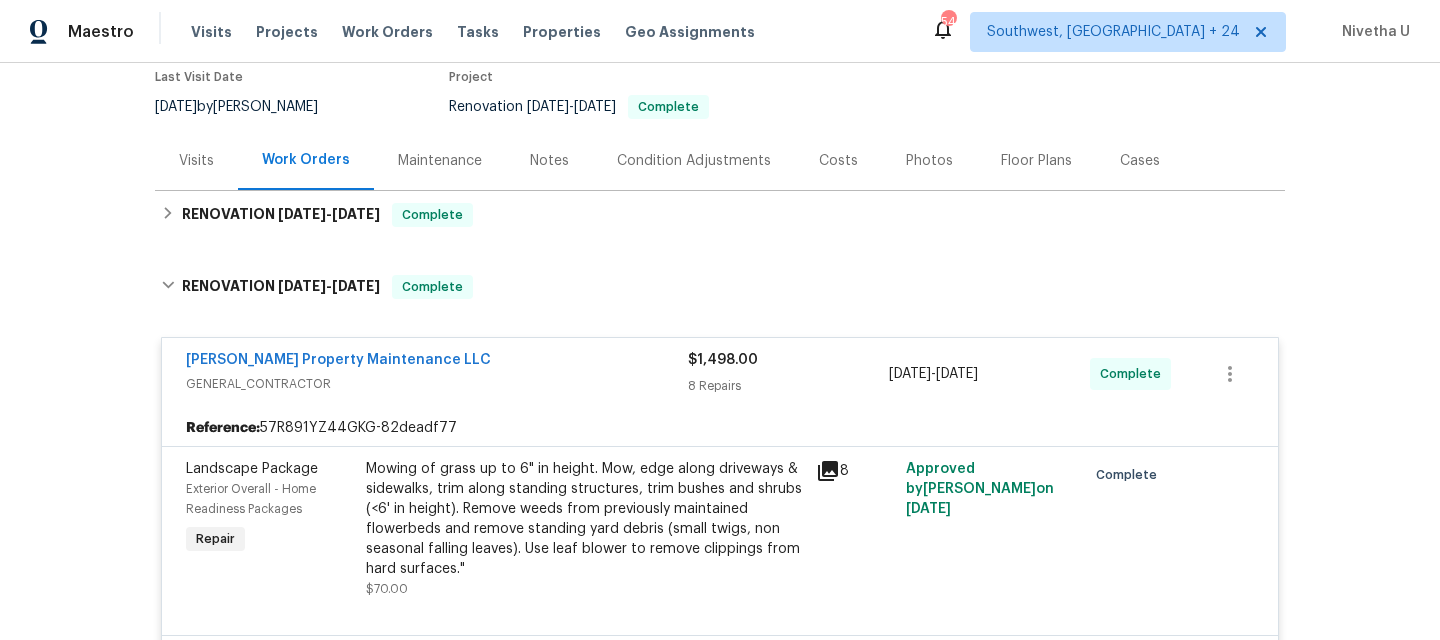 click on "[PERSON_NAME] Property Maintenance LLC GENERAL_CONTRACTOR $1,498.00 8 Repairs [DATE]  -  [DATE] Complete Reference:  57R891YZ44GKG-82deadf77 Landscape Package Exterior Overall - Home Readiness Packages Repair Mowing of grass up to 6" in height. Mow, edge along driveways & sidewalks, trim along standing structures, trim bushes and shrubs (<6' in height). Remove weeds from previously maintained flowerbeds and remove standing yard debris (small twigs, non seasonal falling leaves).  Use leaf blower to remove clippings from hard surfaces." $70.00   8 Approved by  [PERSON_NAME]  on   [DATE] Complete Dead/overgrown tree or foliage Exterior Overall - Landscaping Repair Trim overgrown hegdes & bushes around perimeter of home giving 12" of clearance. Properly dispose of all excessive clippings/debris off site. $75.00   9 Approved by  [PERSON_NAME]  on   [DATE] Complete Landscaping Exterior Overall - Landscaping Repair $180.00   4 Approved by  [PERSON_NAME]  on   [DATE] Complete Interior Trim Front - Front Door" at bounding box center [720, 1029] 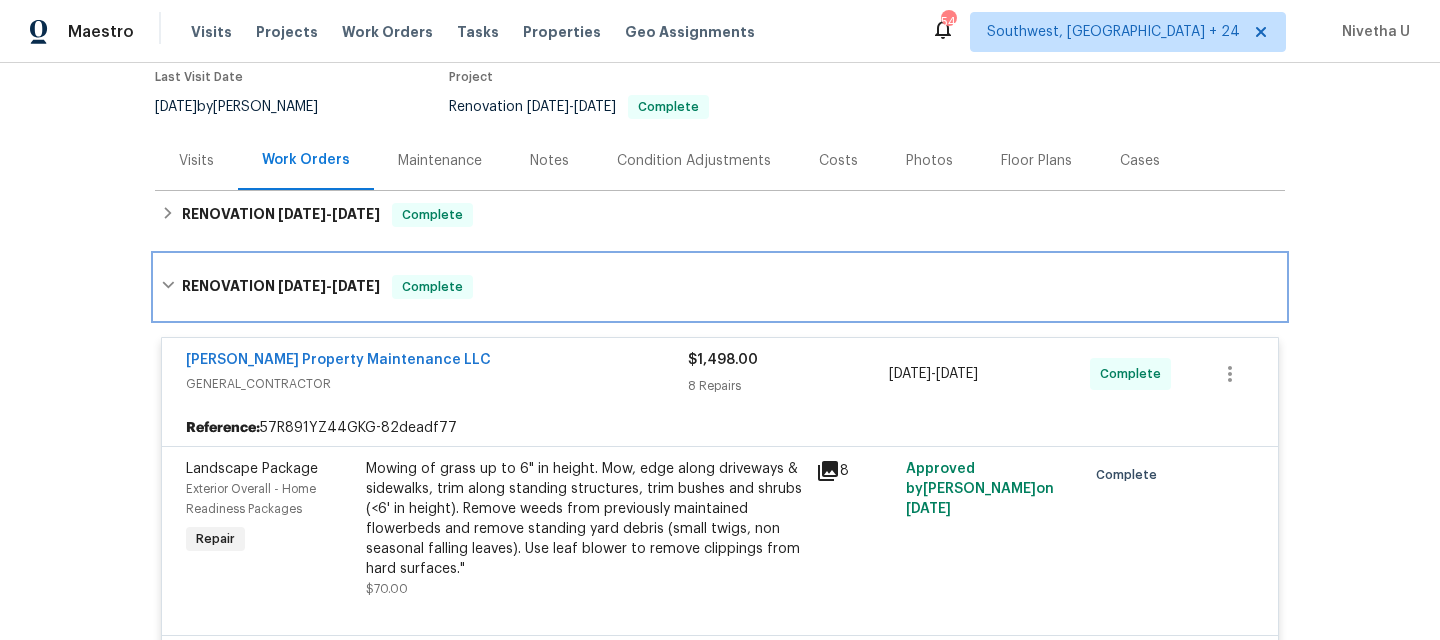 click on "Complete" at bounding box center [432, 287] 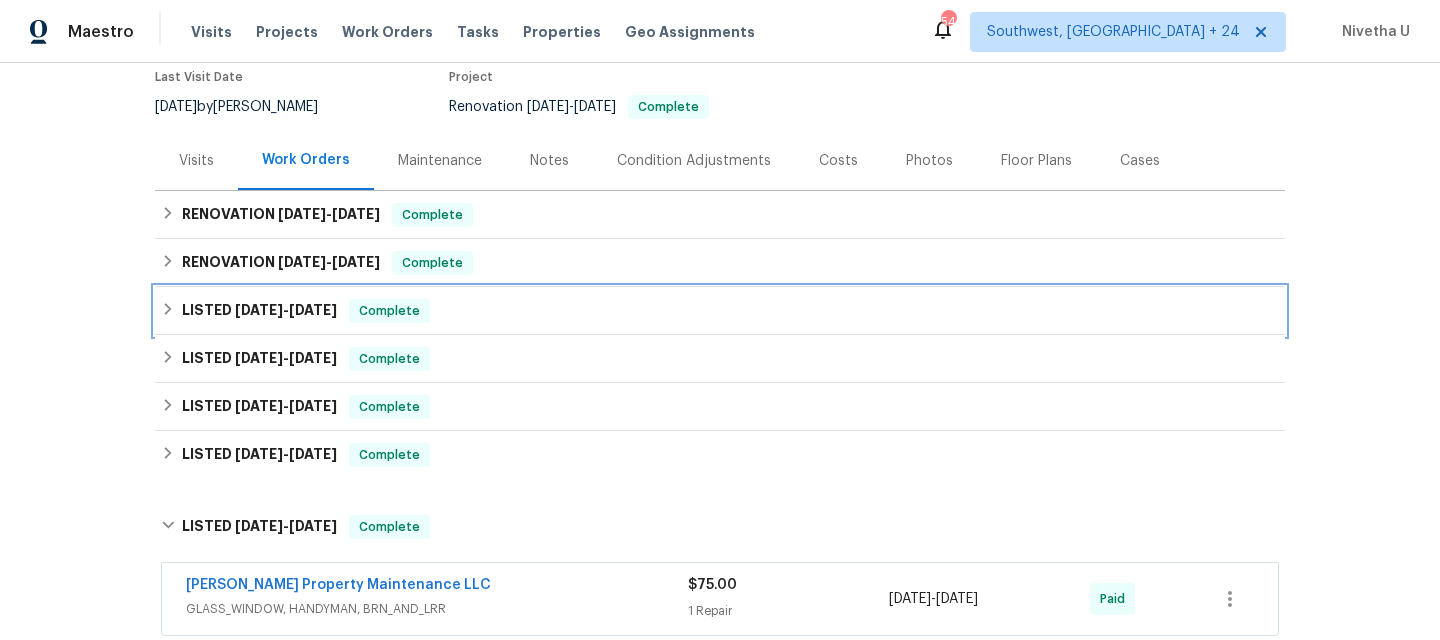 click on "LISTED   [DATE]  -  [DATE] Complete" at bounding box center [720, 311] 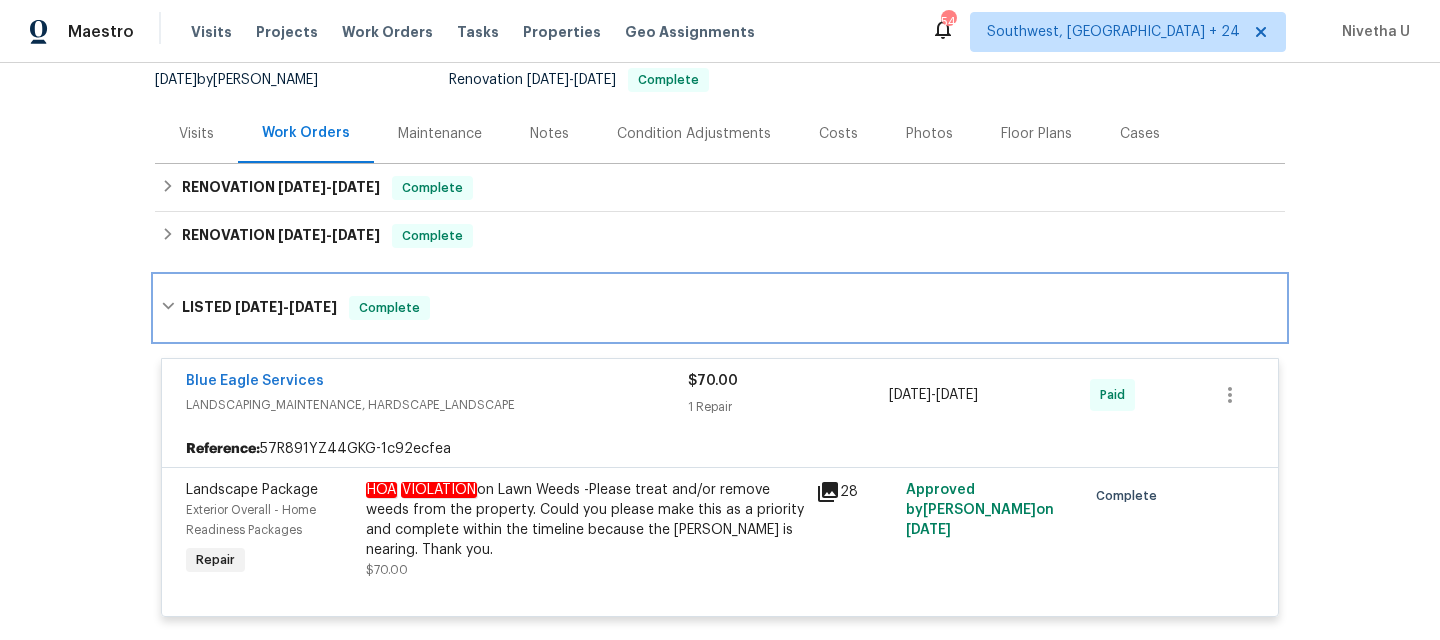 scroll, scrollTop: 196, scrollLeft: 0, axis: vertical 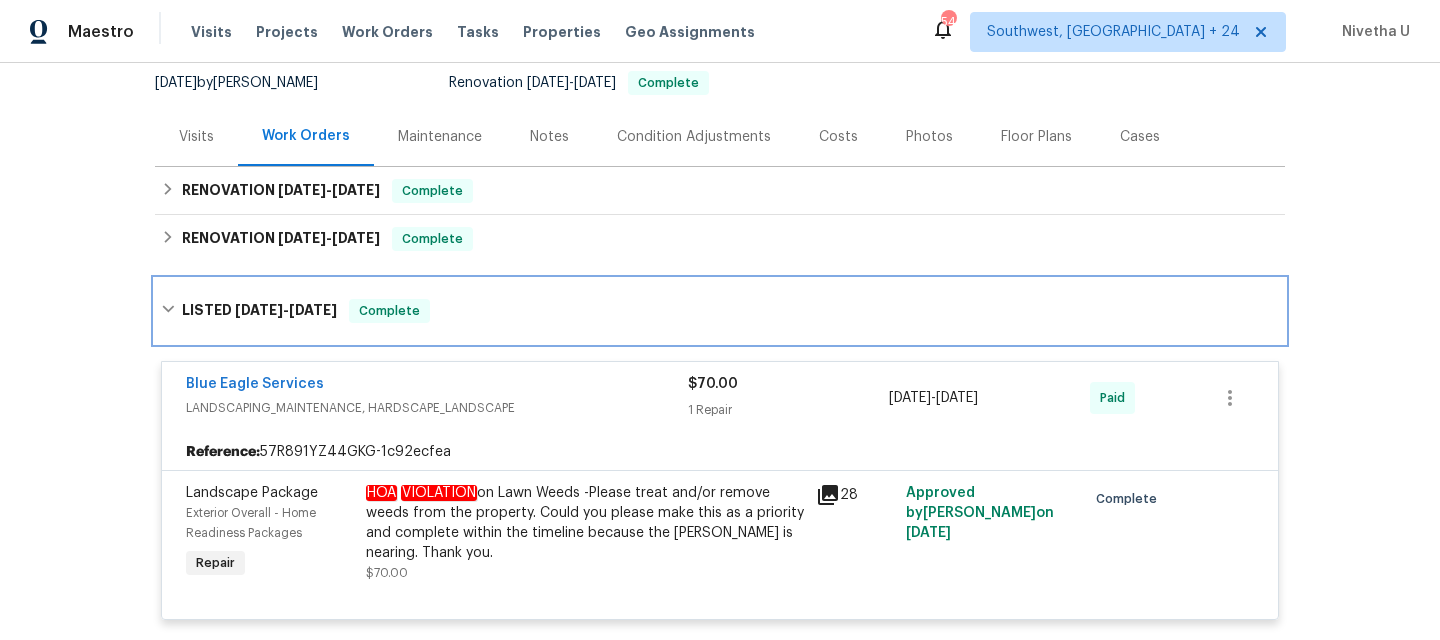 click on "LISTED   [DATE]  -  [DATE] Complete" at bounding box center (720, 311) 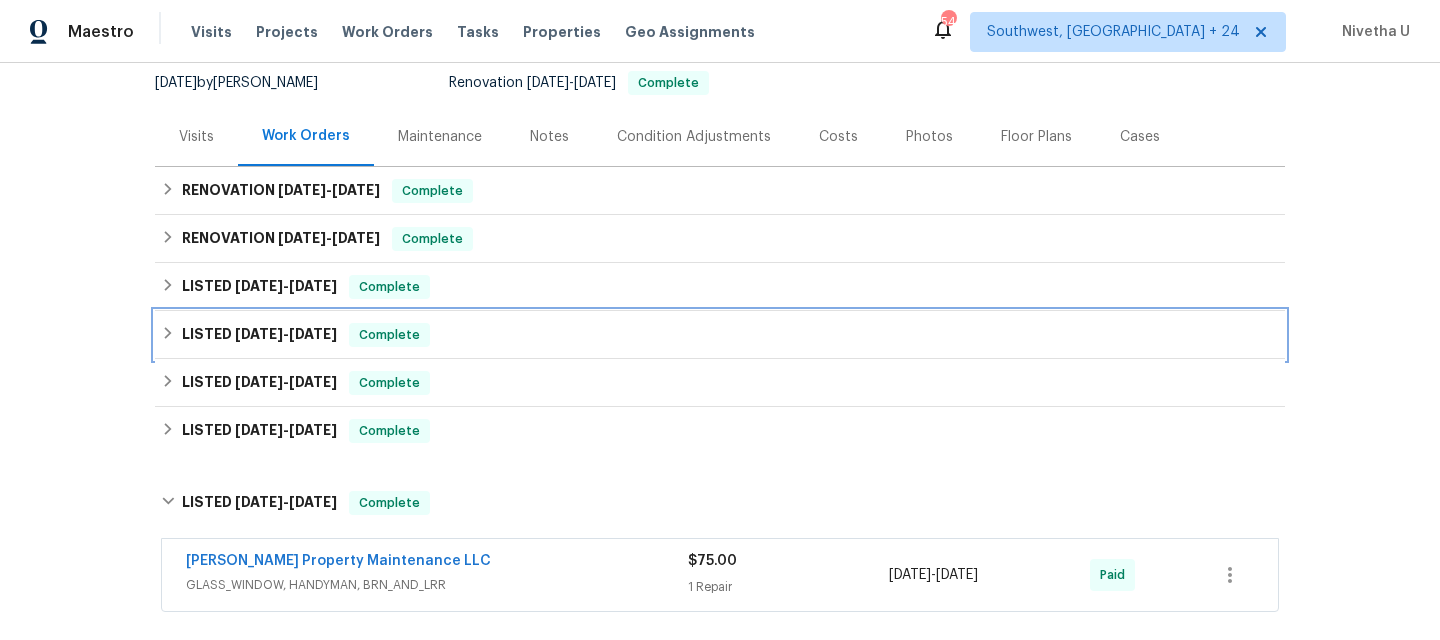 click on "LISTED   [DATE]  -  [DATE] Complete" at bounding box center (720, 335) 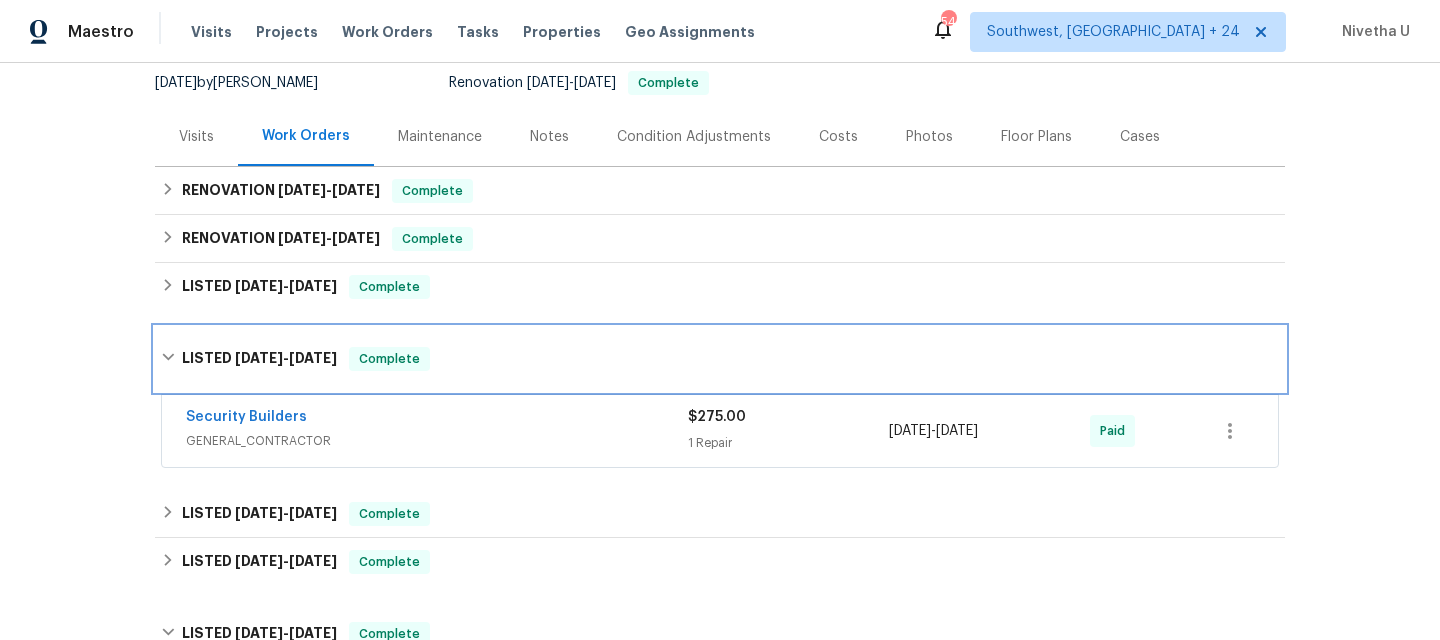 click on "LISTED   [DATE]  -  [DATE] Complete" at bounding box center (720, 359) 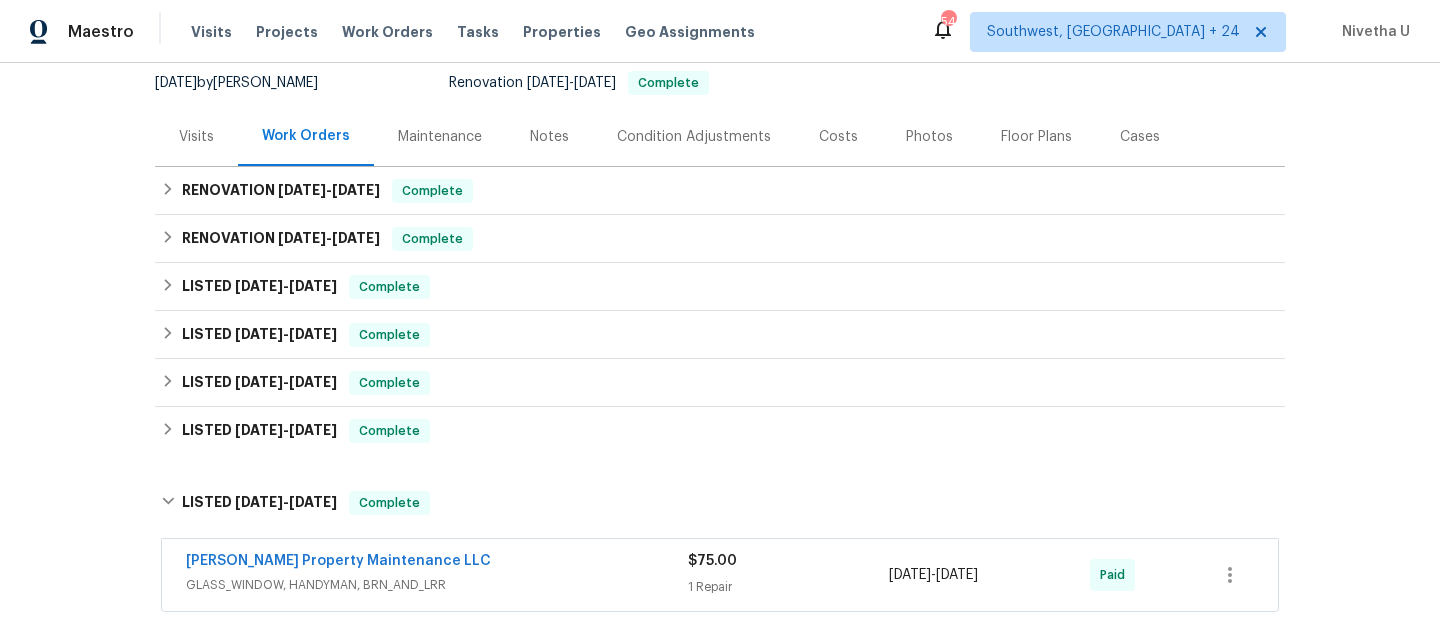 click on "LISTED   [DATE]  -  [DATE] Complete Security Builders GENERAL_CONTRACTOR $275.00 1 Repair [DATE]  -  [DATE] Paid" at bounding box center [720, 335] 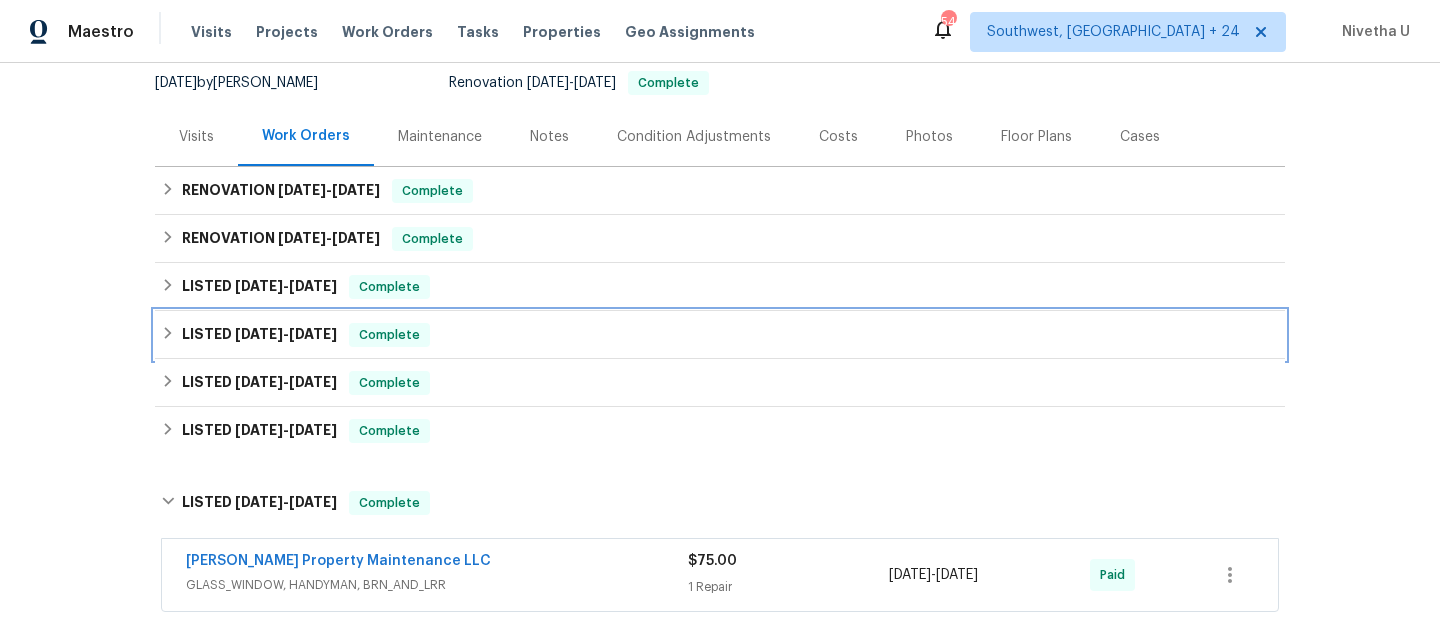 click on "LISTED   [DATE]  -  [DATE] Complete" at bounding box center [720, 335] 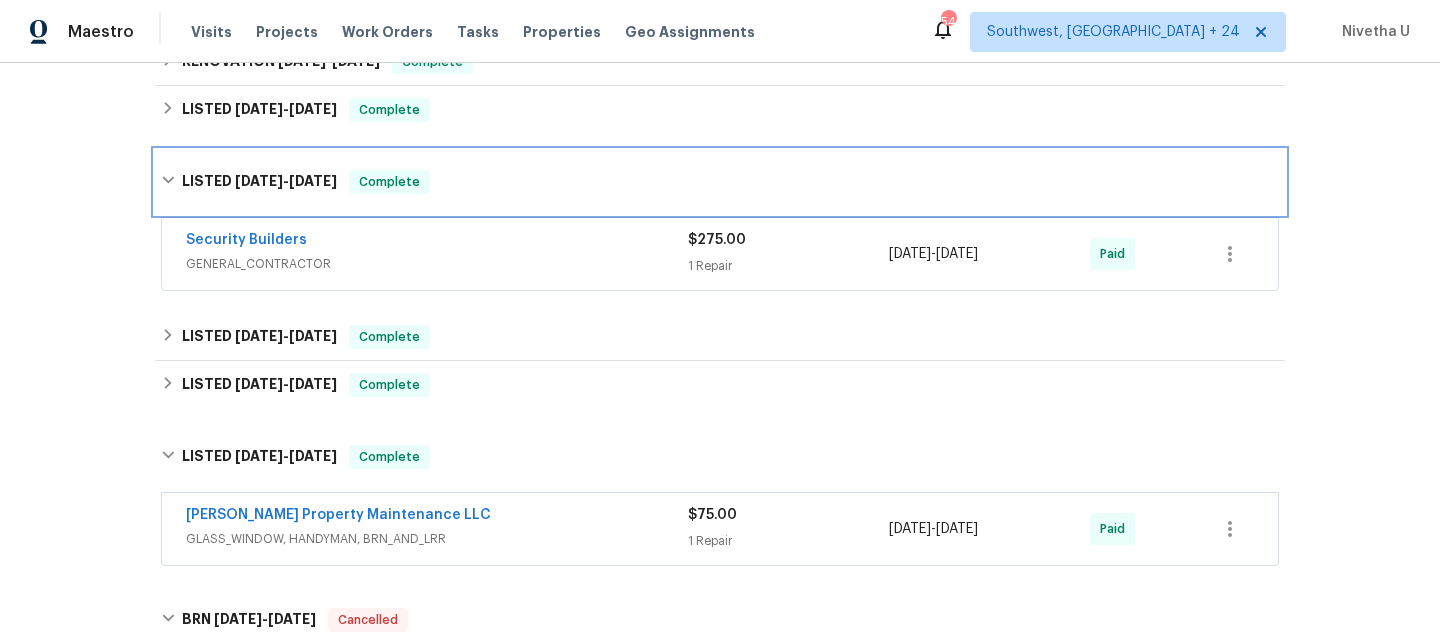 scroll, scrollTop: 374, scrollLeft: 0, axis: vertical 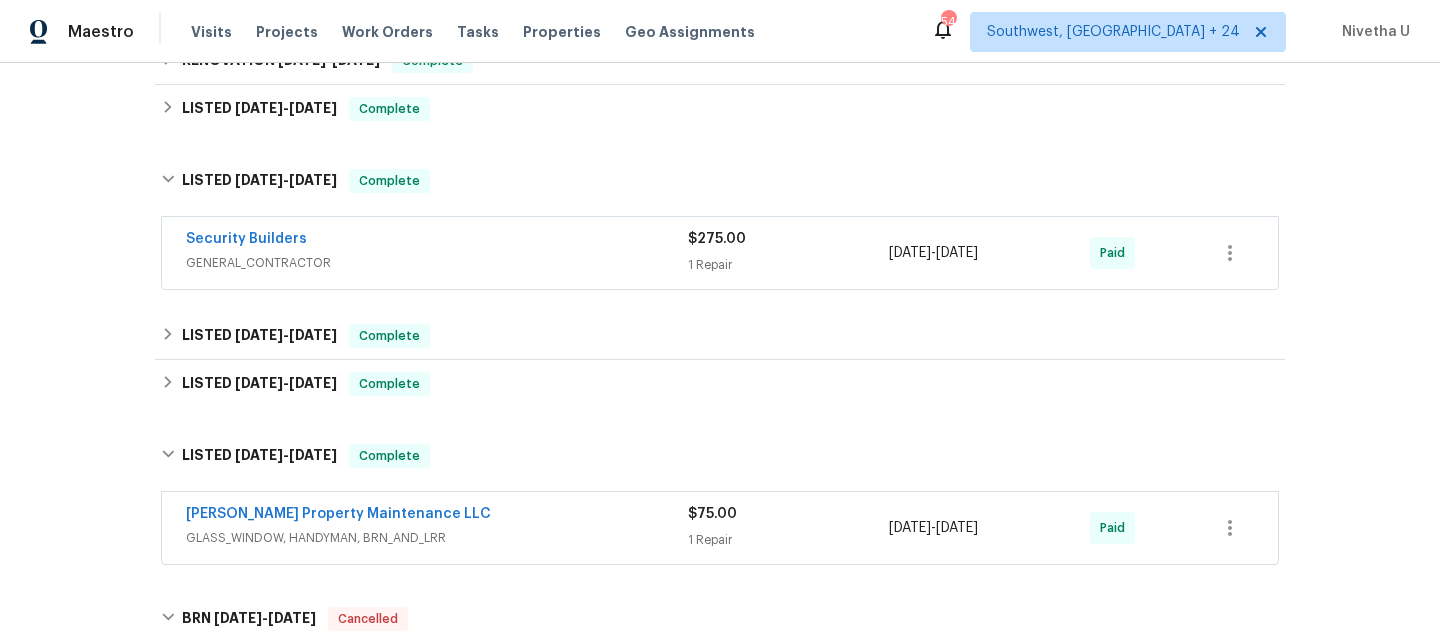 click on "GENERAL_CONTRACTOR" at bounding box center [437, 263] 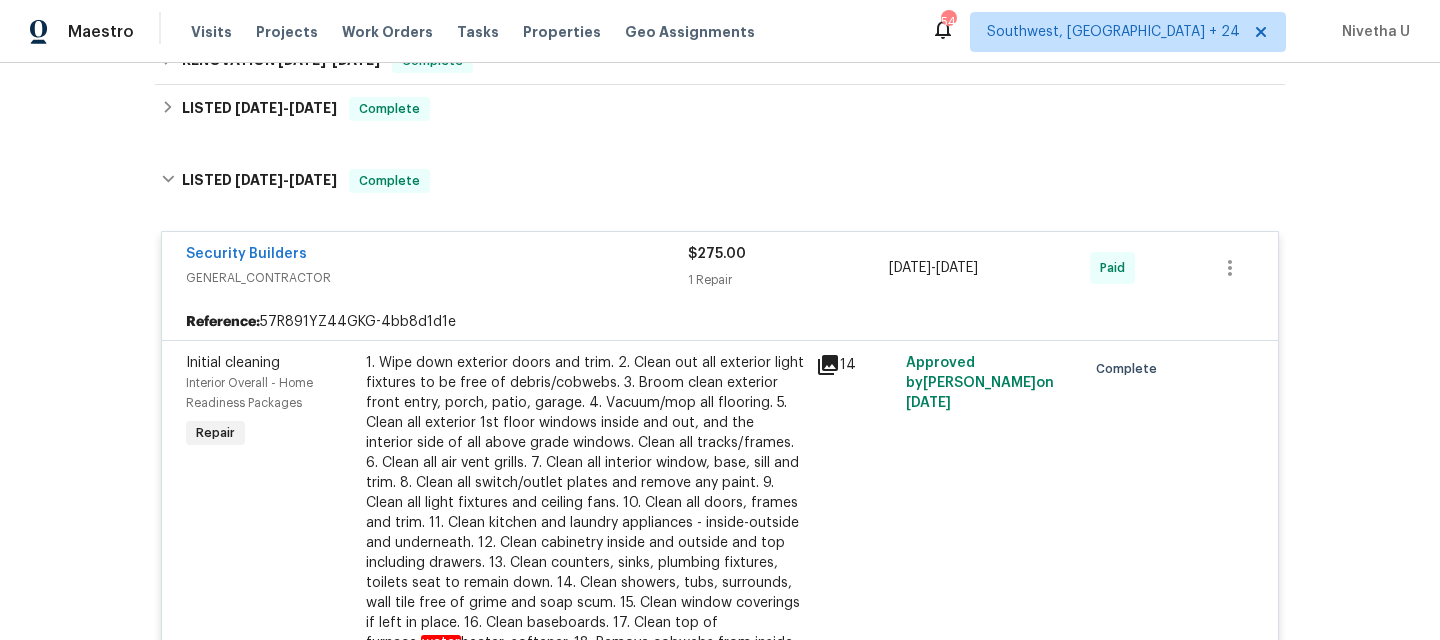 click on "Security Builders" at bounding box center (437, 256) 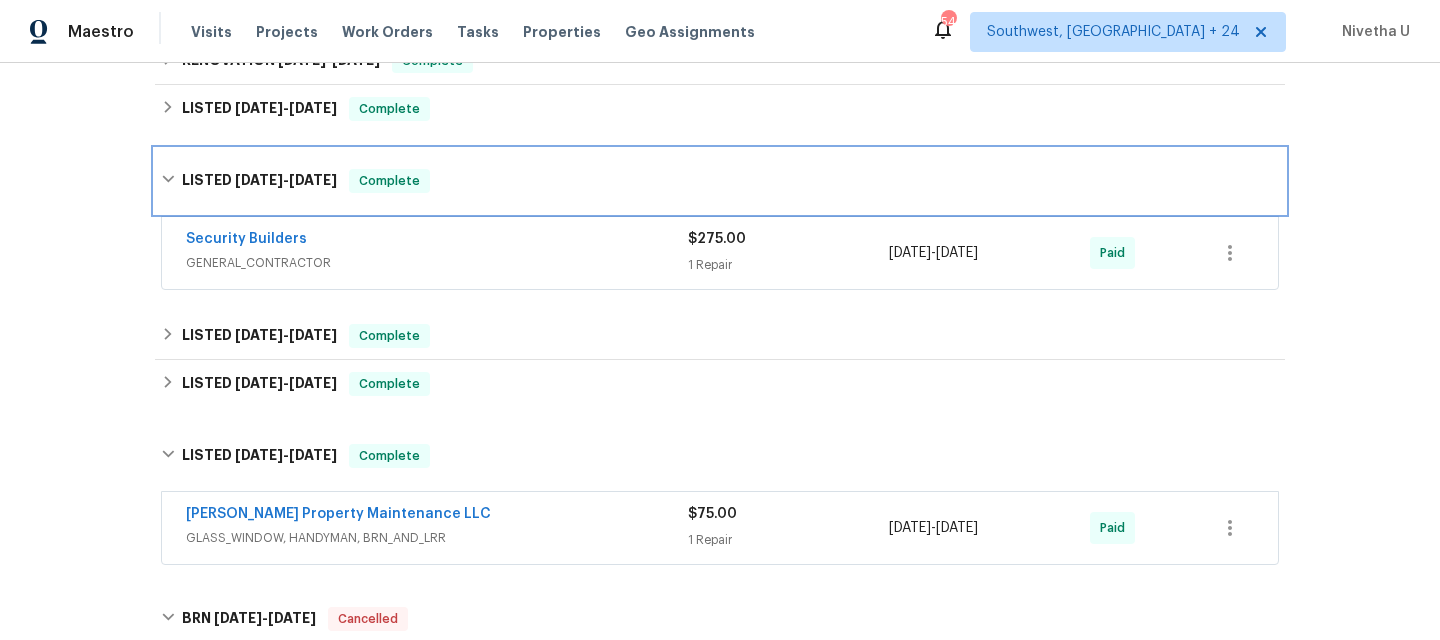 click on "LISTED   [DATE]  -  [DATE] Complete" at bounding box center (720, 181) 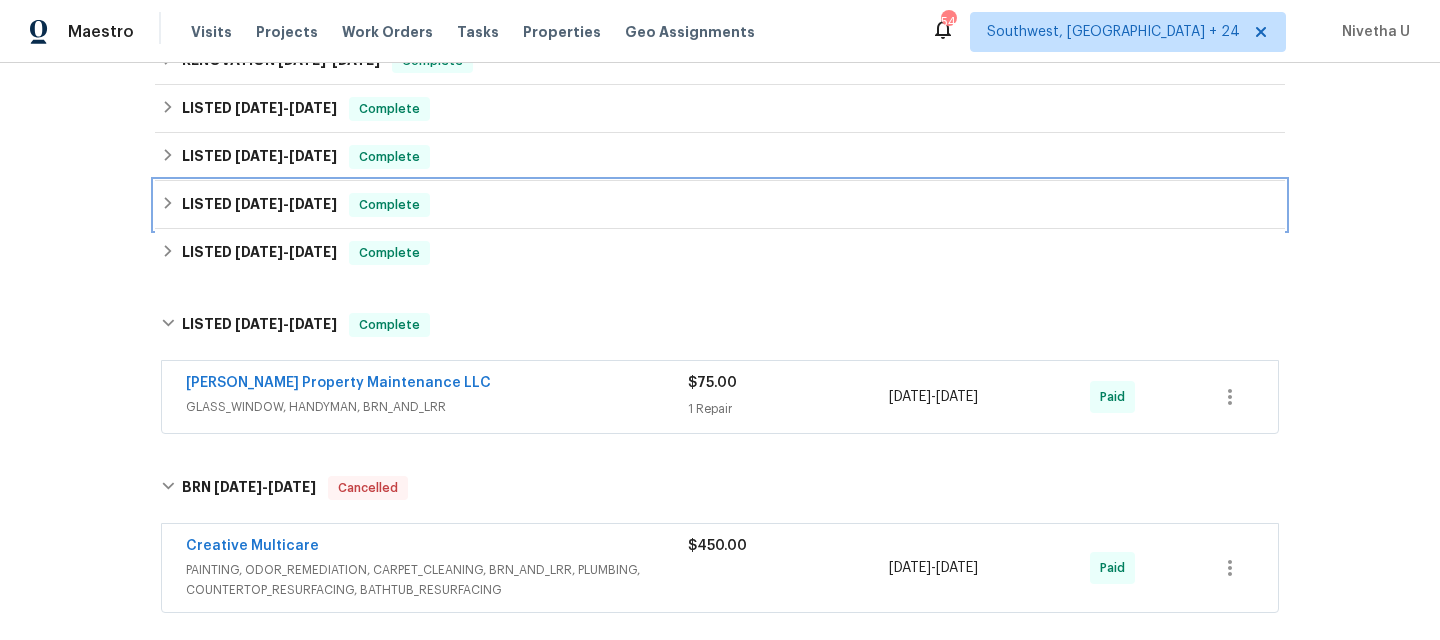 click on "LISTED   [DATE]  -  [DATE] Complete" at bounding box center (720, 205) 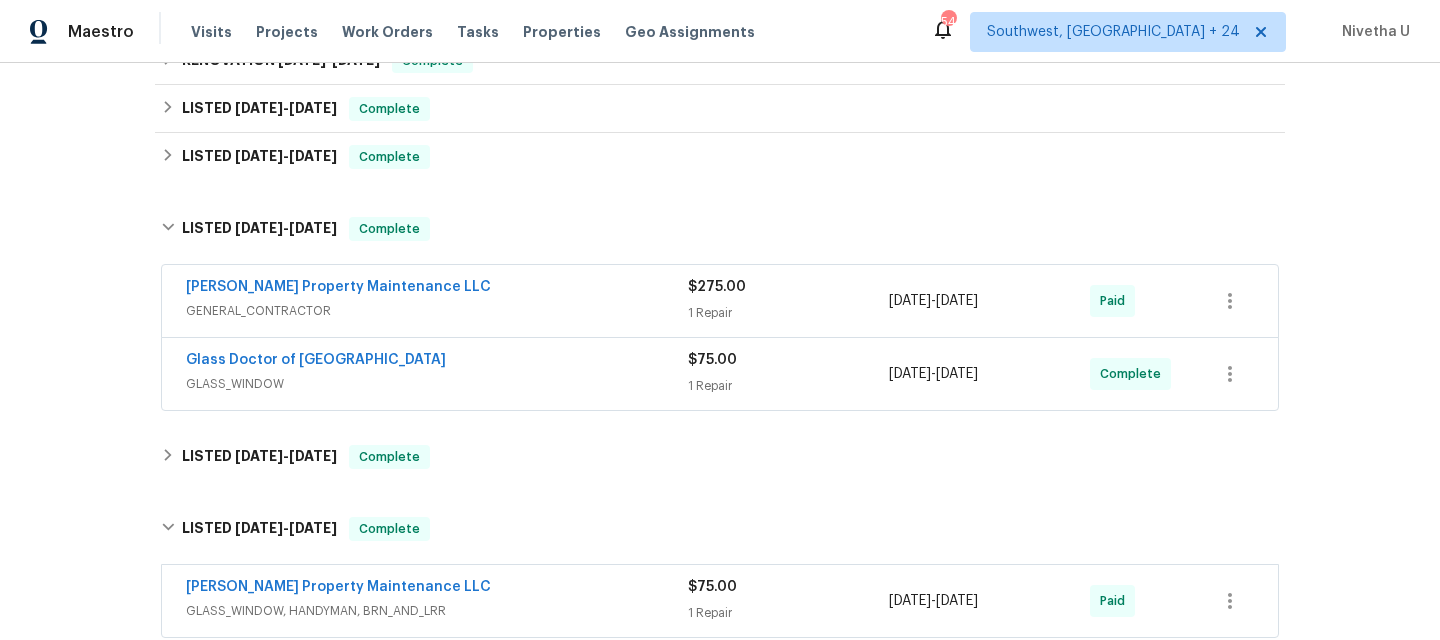 click on "[PERSON_NAME] Property Maintenance LLC" at bounding box center [437, 289] 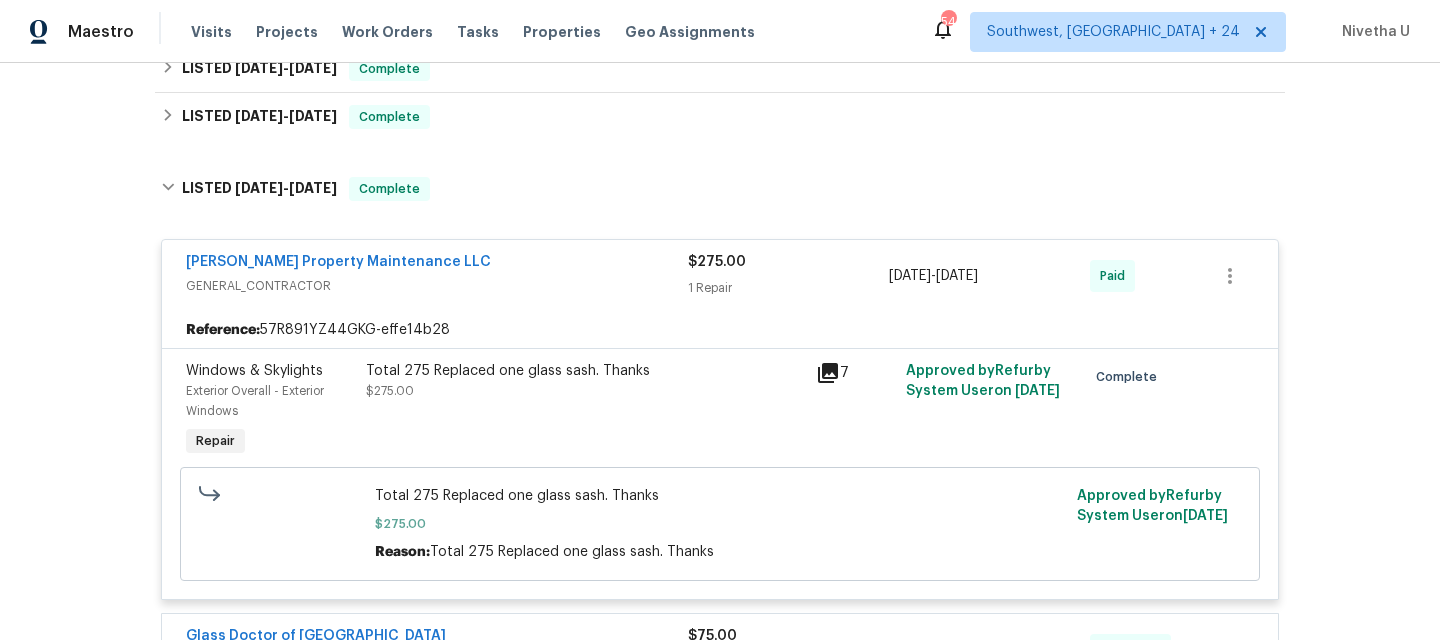 scroll, scrollTop: 411, scrollLeft: 0, axis: vertical 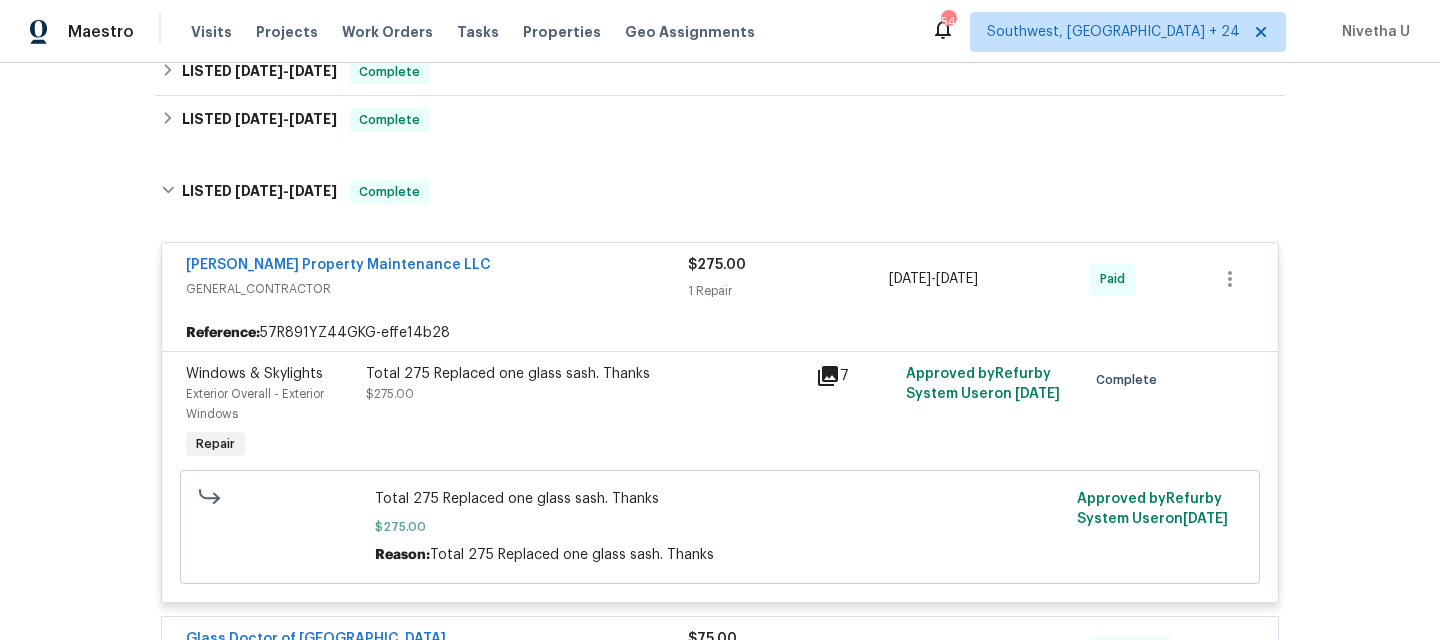 click on "GENERAL_CONTRACTOR" at bounding box center [437, 289] 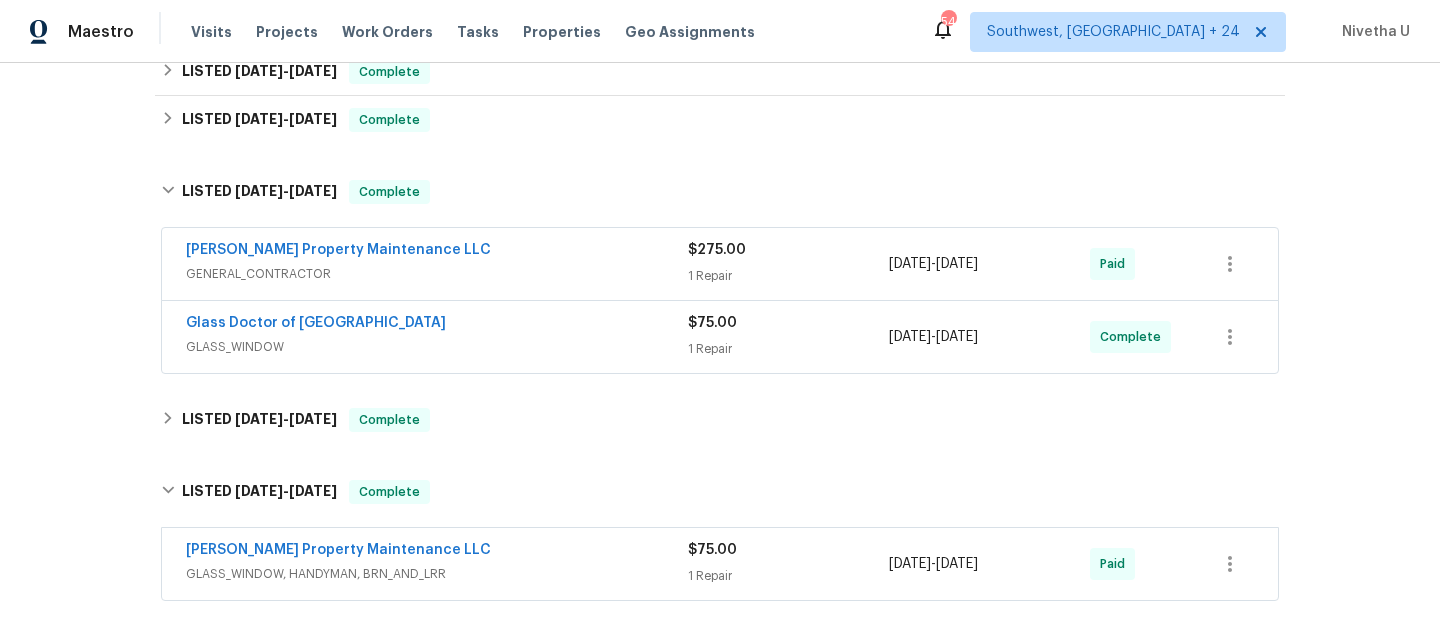 click on "GLASS_WINDOW" at bounding box center [437, 347] 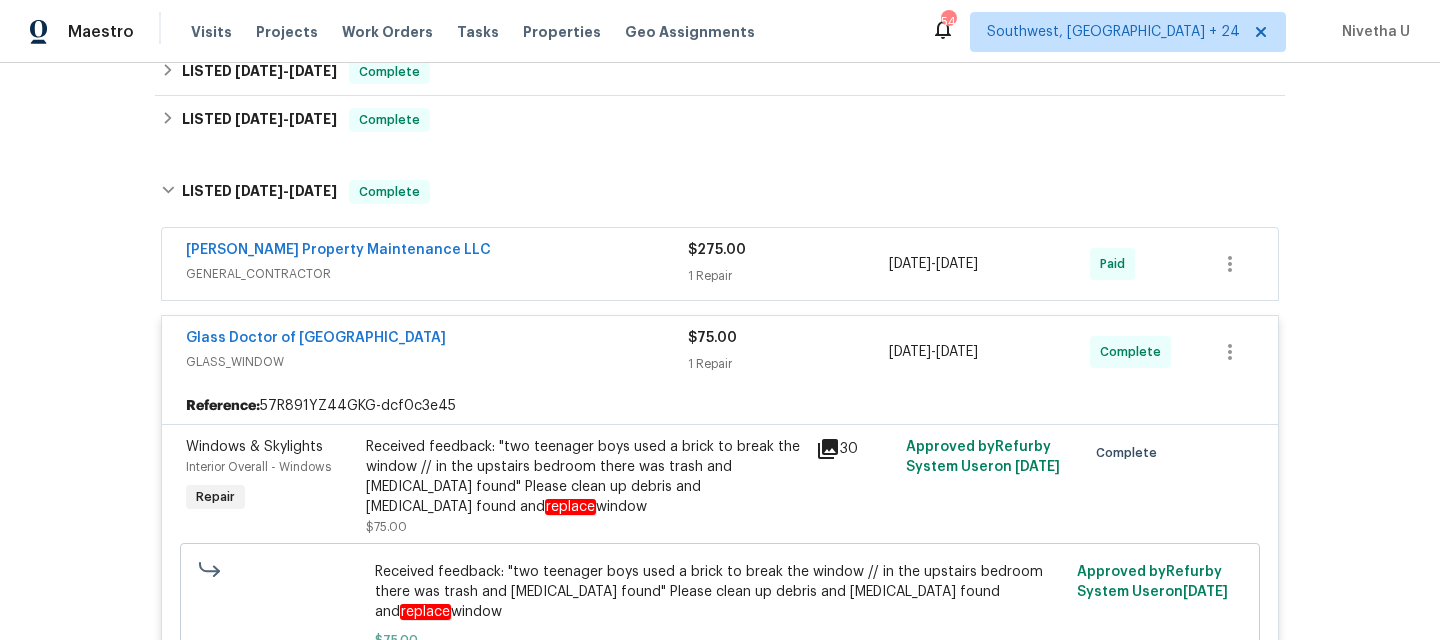 click on "Glass Doctor of [GEOGRAPHIC_DATA]" at bounding box center (437, 340) 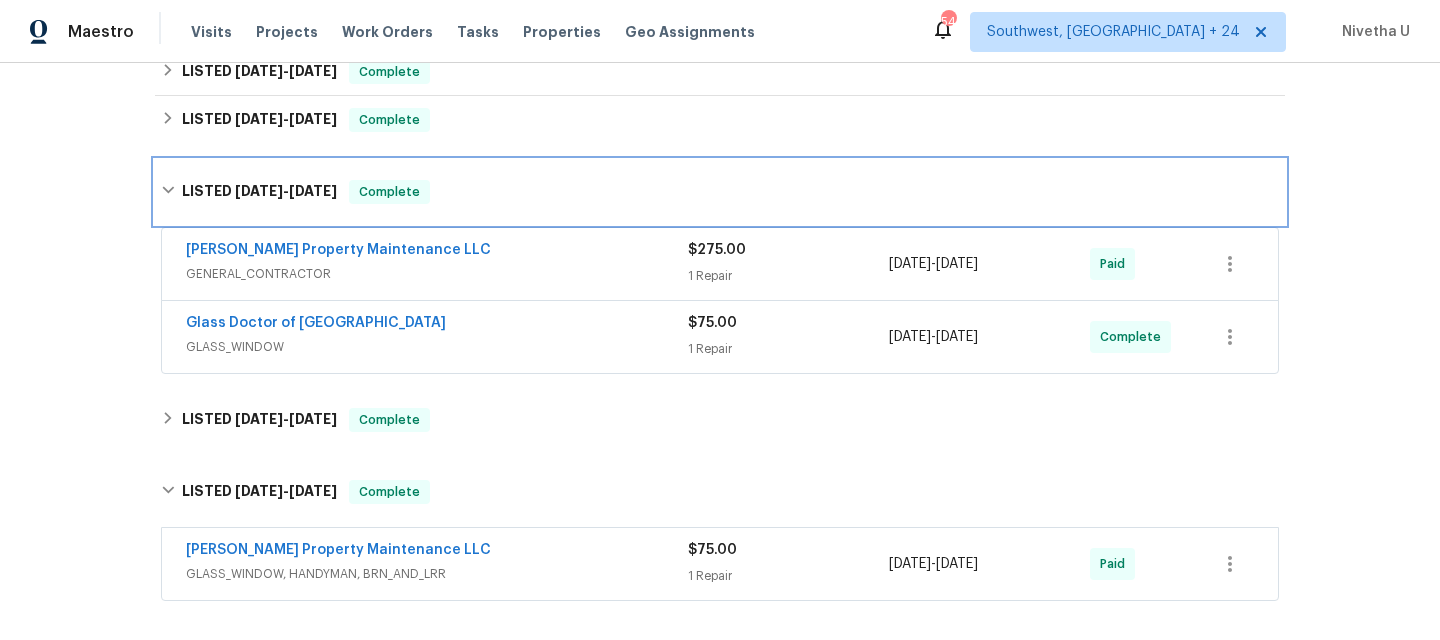 click on "LISTED   [DATE]  -  [DATE] Complete" at bounding box center (720, 192) 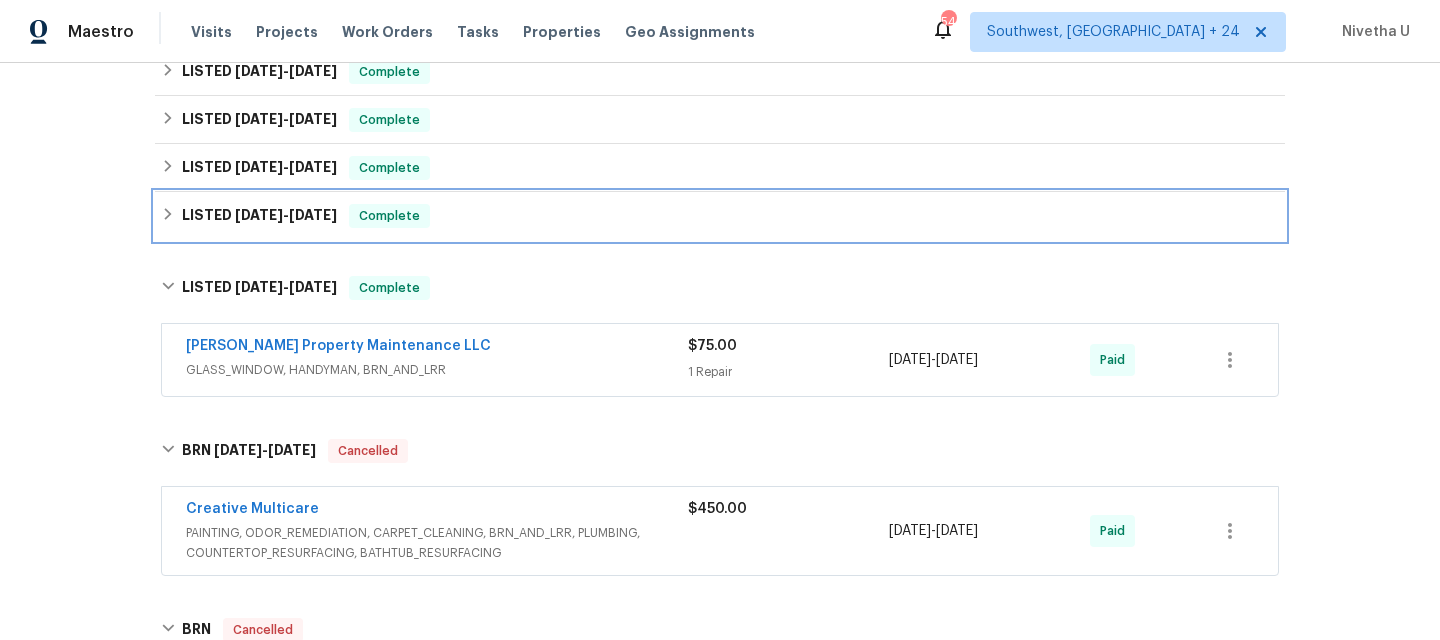 click on "LISTED   [DATE]  -  [DATE] Complete" at bounding box center (720, 216) 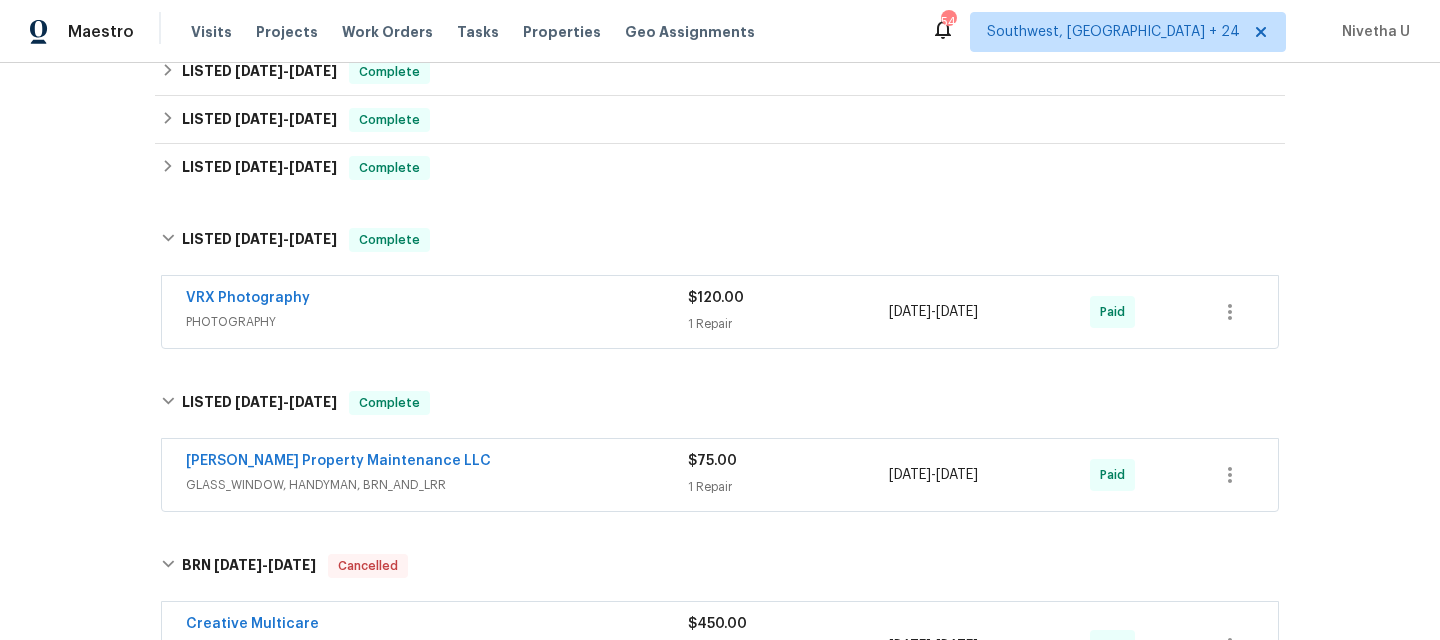 click on "VRX Photography" at bounding box center [437, 300] 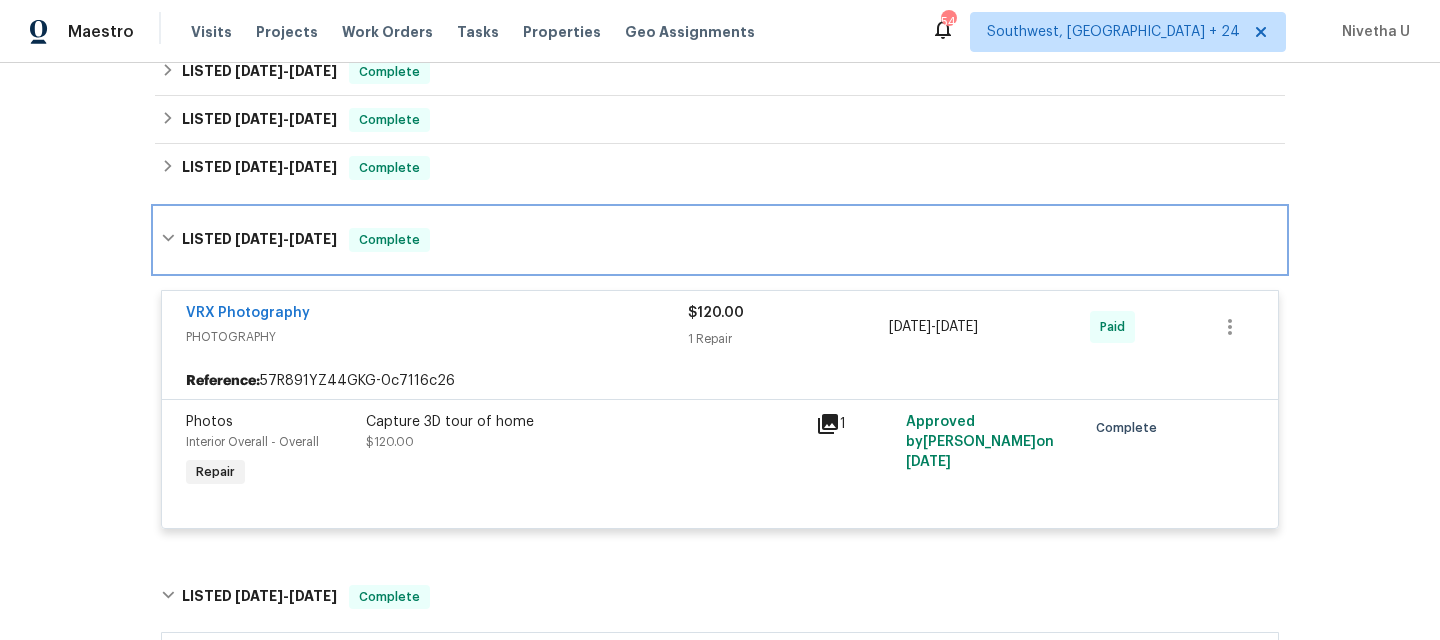 click on "LISTED   [DATE]  -  [DATE] Complete" at bounding box center (720, 240) 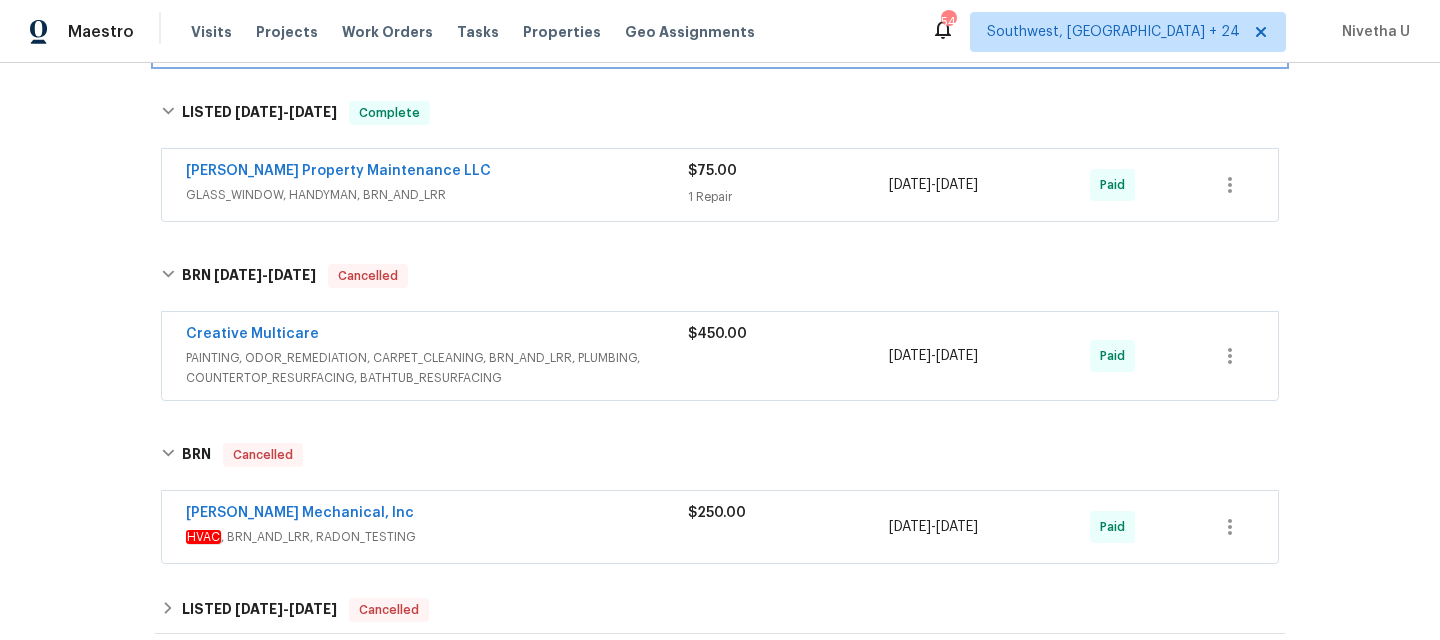 scroll, scrollTop: 592, scrollLeft: 0, axis: vertical 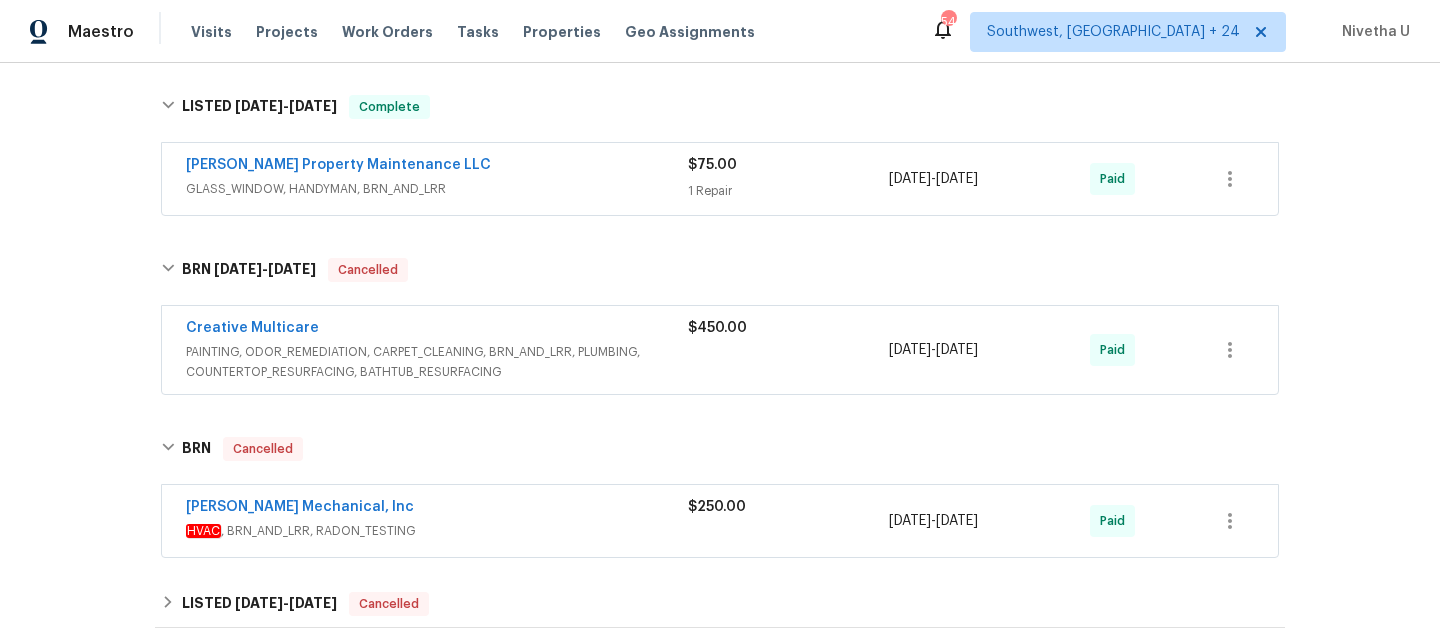 click on "GLASS_WINDOW, HANDYMAN, BRN_AND_LRR" at bounding box center [437, 189] 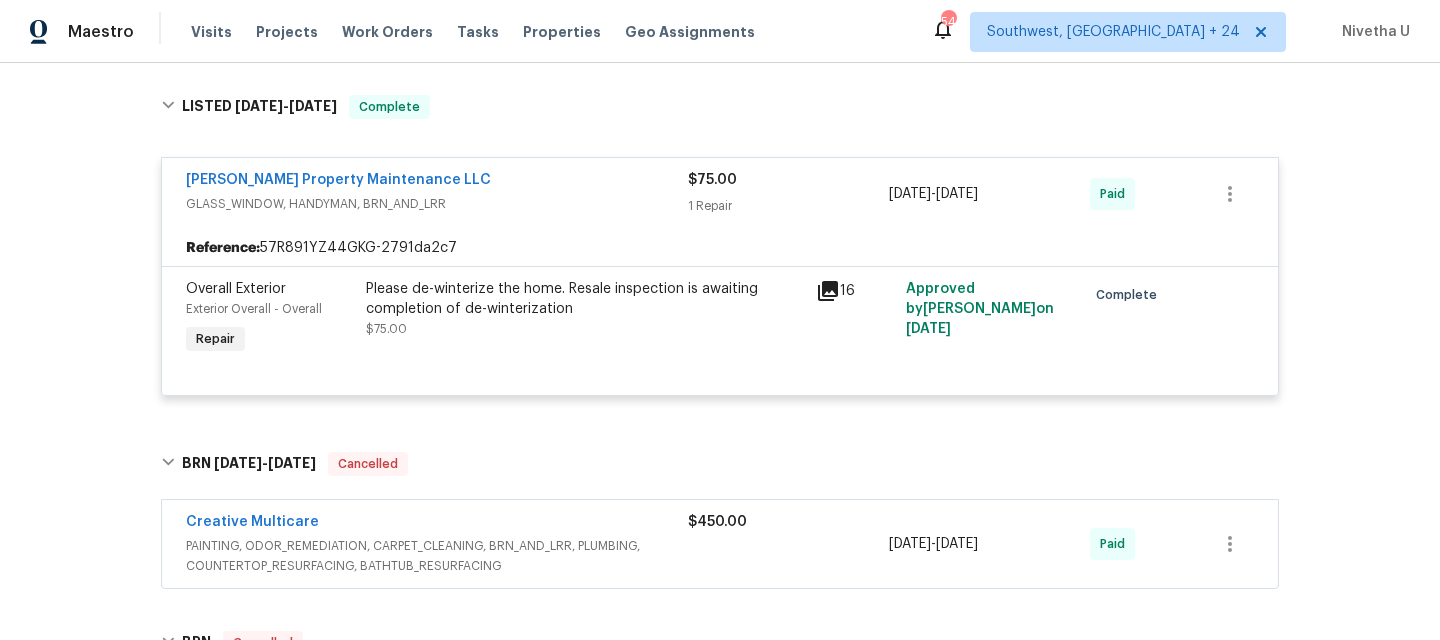 click on "[PERSON_NAME] Property Maintenance LLC" at bounding box center [437, 182] 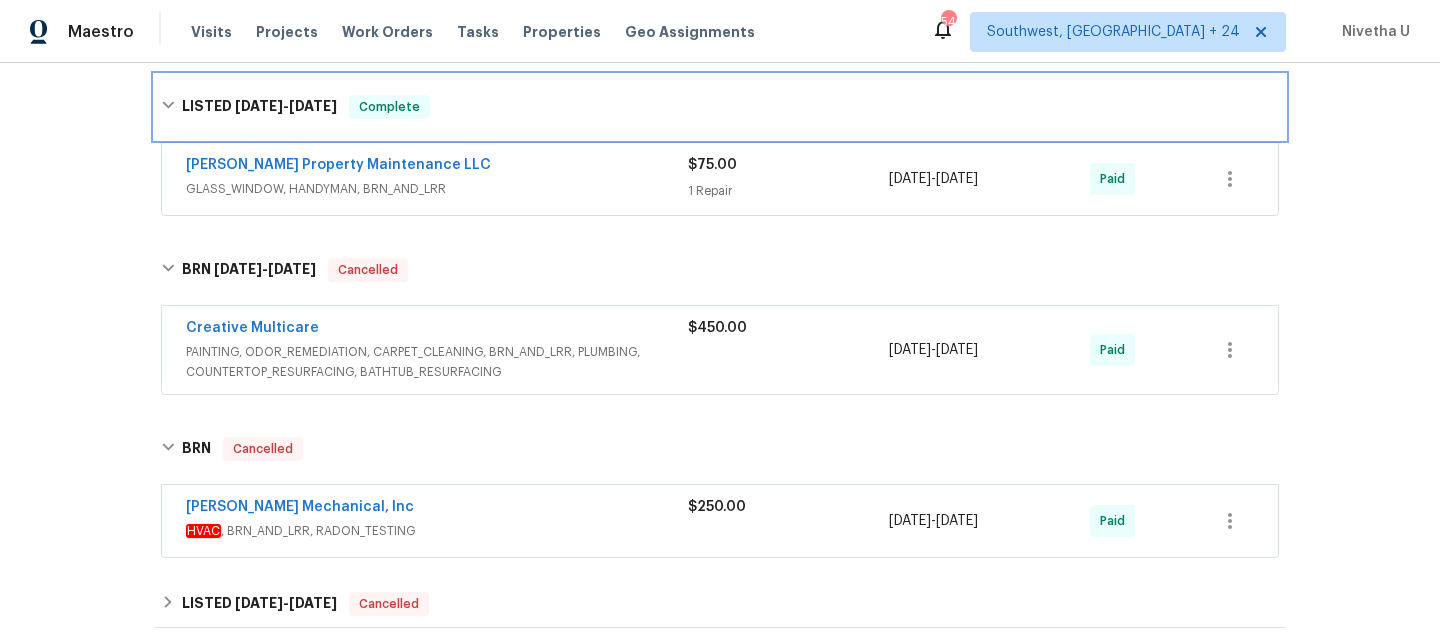 click on "LISTED   [DATE]  -  [DATE] Complete" at bounding box center (720, 107) 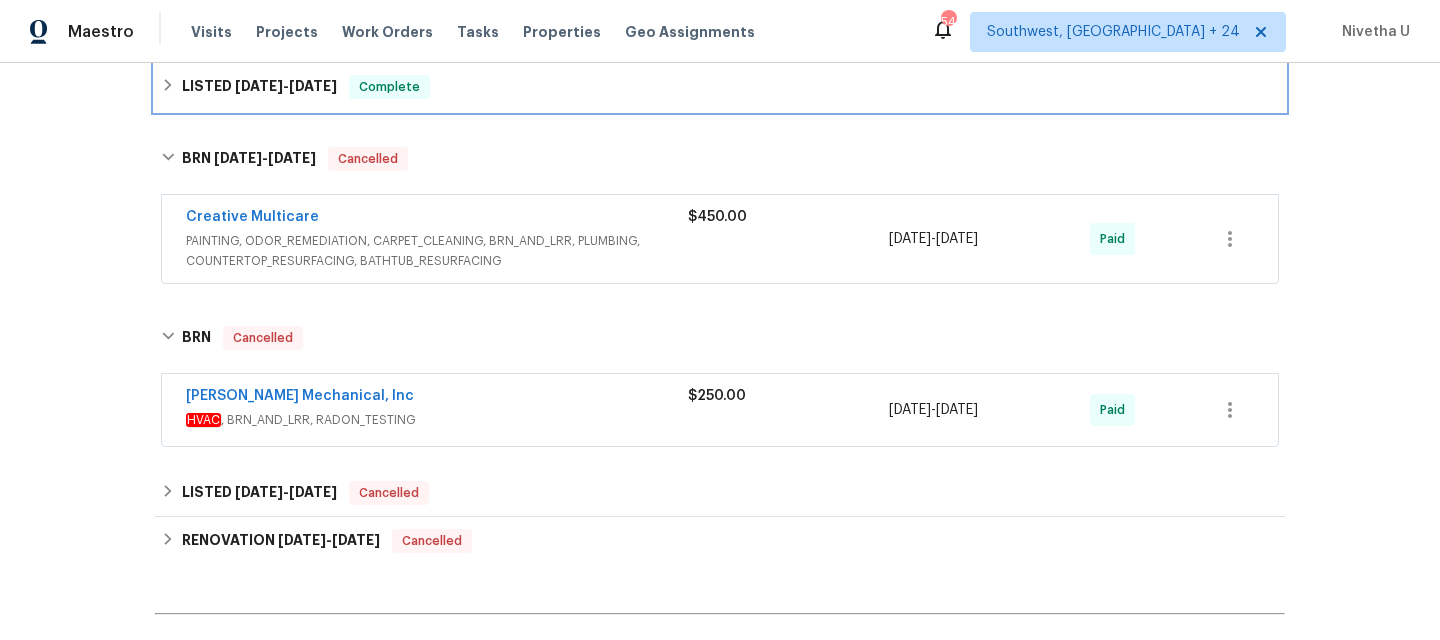 scroll, scrollTop: 589, scrollLeft: 0, axis: vertical 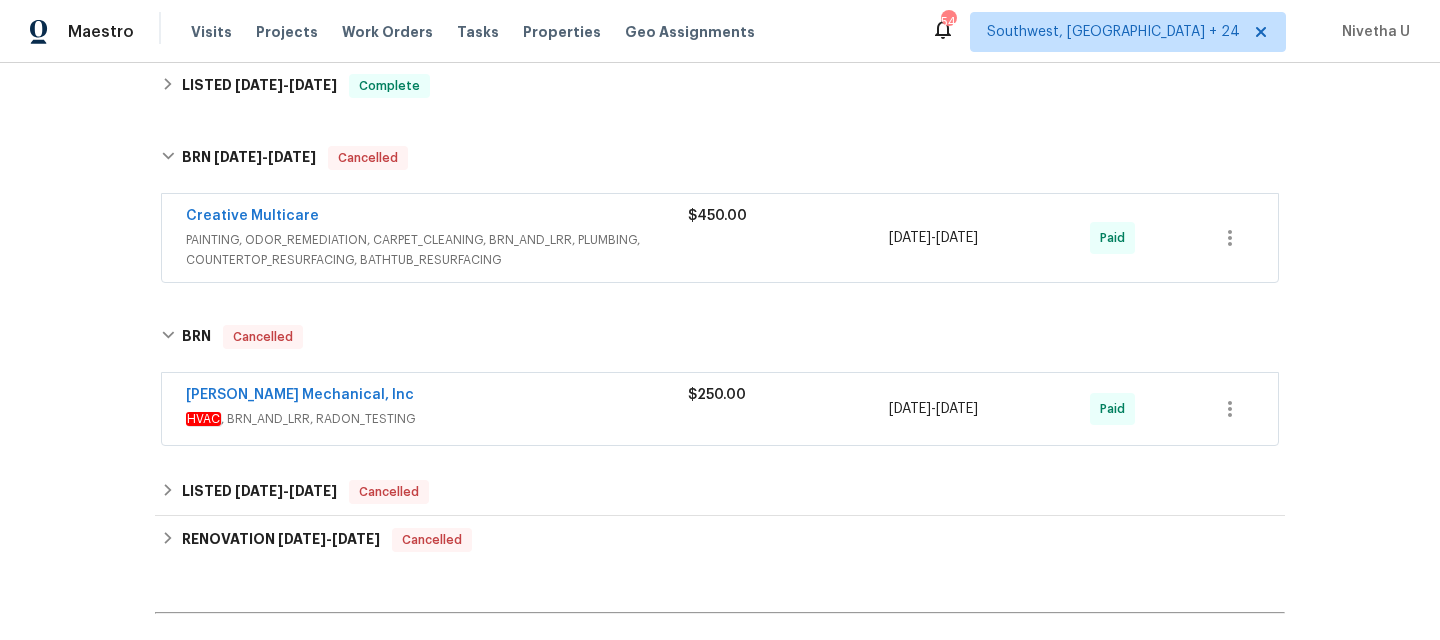 click on "PAINTING, ODOR_REMEDIATION, CARPET_CLEANING, BRN_AND_LRR, PLUMBING, COUNTERTOP_RESURFACING, BATHTUB_RESURFACING" at bounding box center [437, 250] 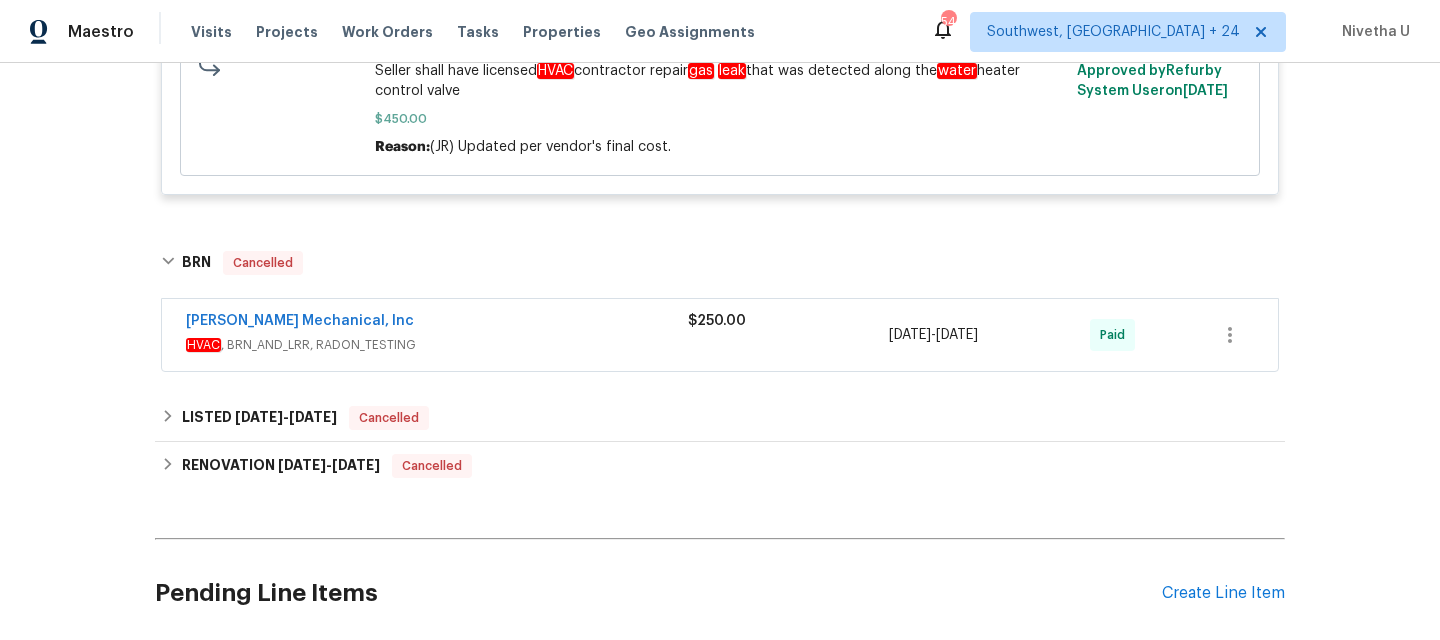 scroll, scrollTop: 980, scrollLeft: 0, axis: vertical 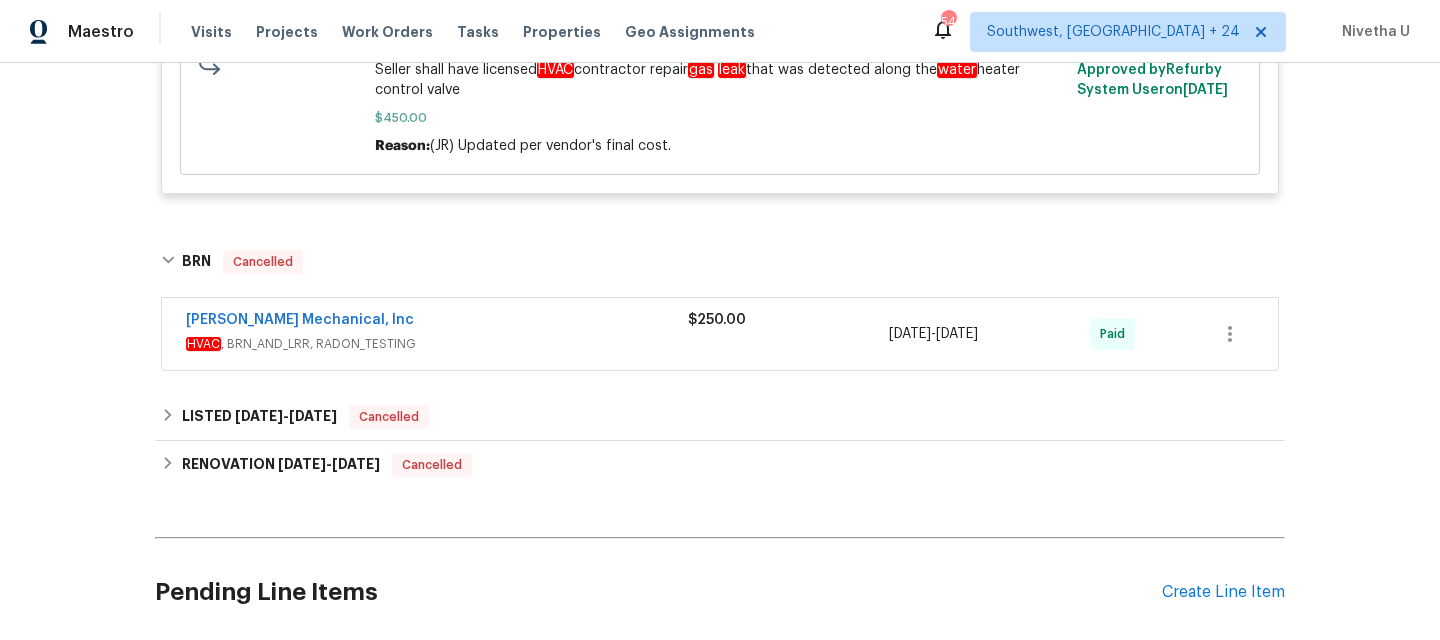 click on "HVAC , BRN_AND_LRR, RADON_TESTING" at bounding box center [437, 344] 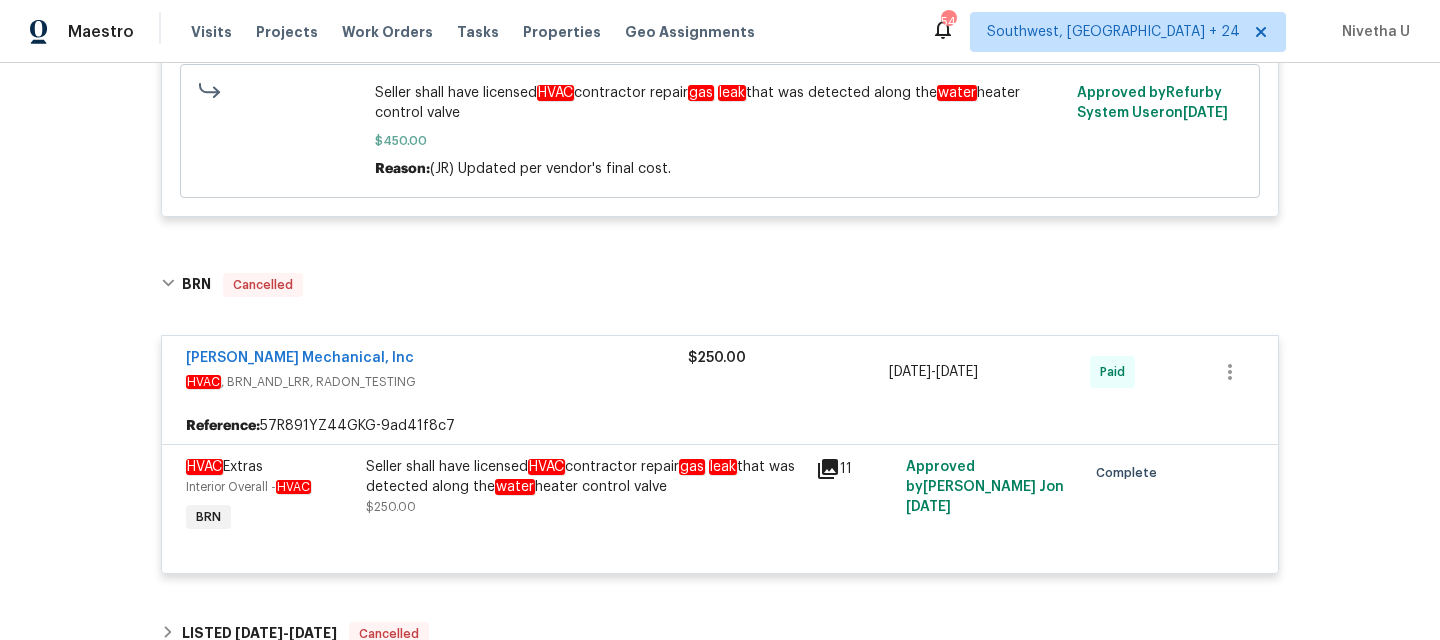 scroll, scrollTop: 967, scrollLeft: 0, axis: vertical 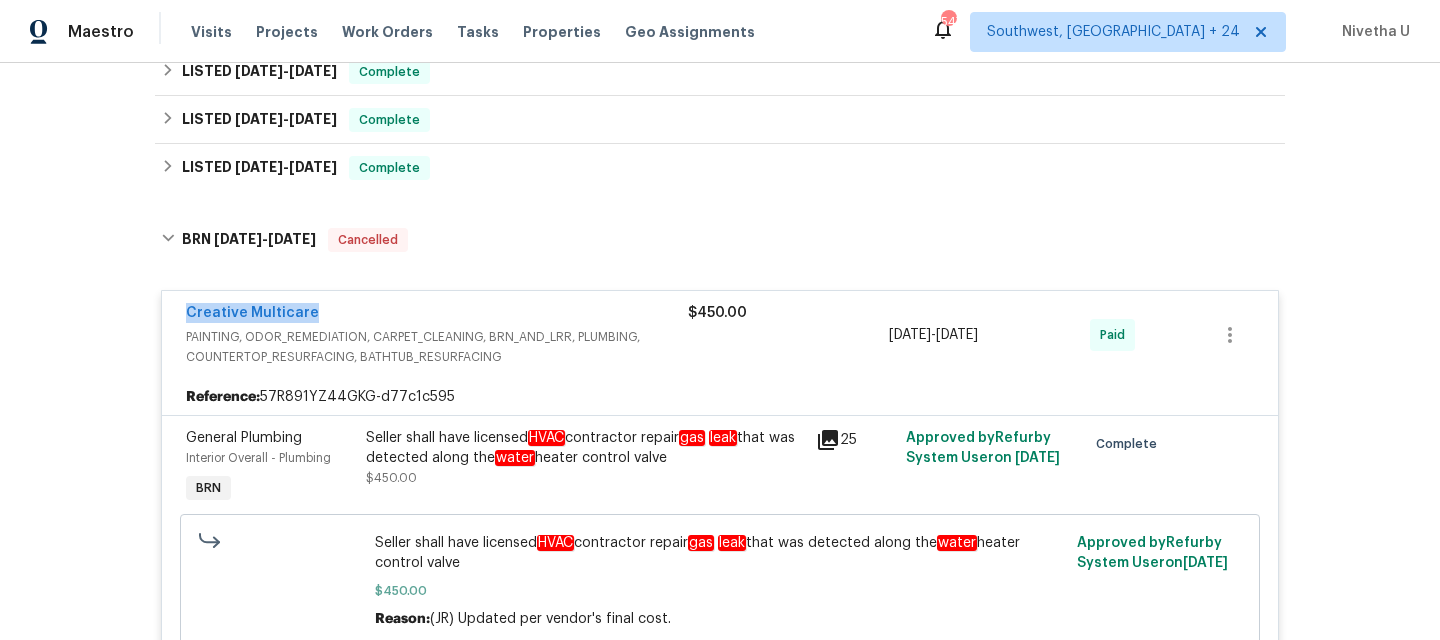 click on "Creative Multicare" at bounding box center (437, 315) 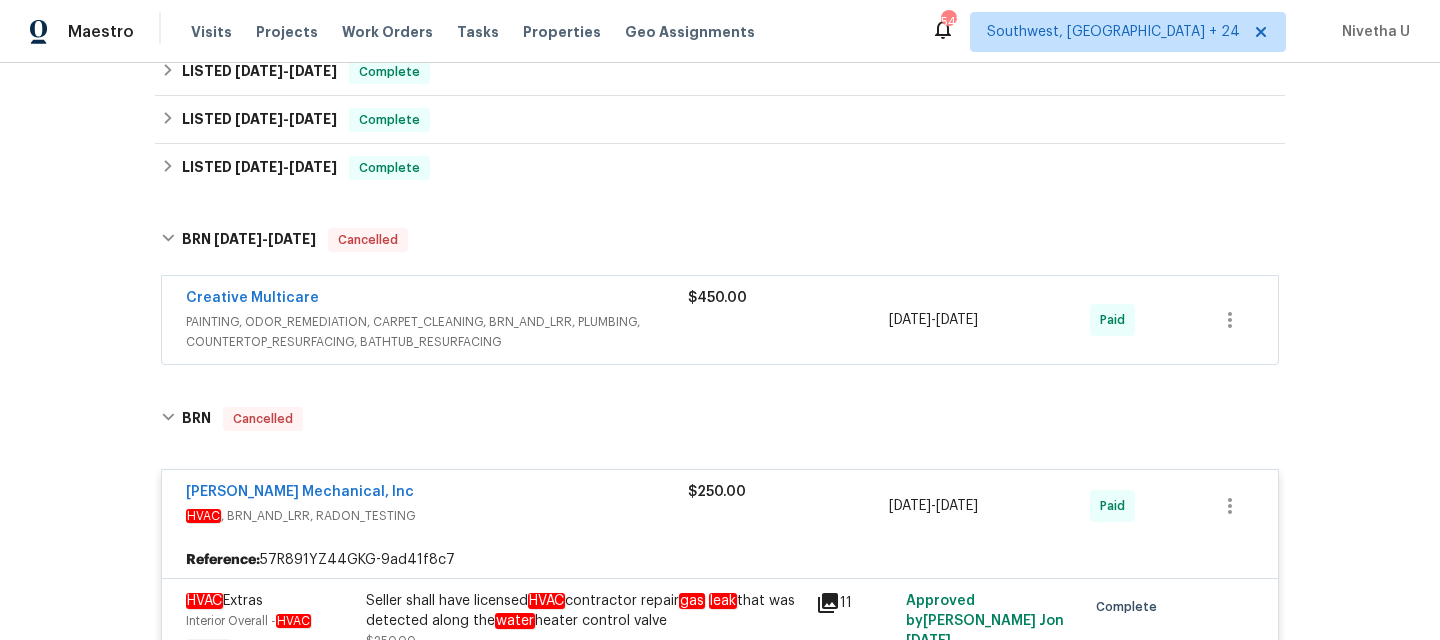 scroll, scrollTop: 615, scrollLeft: 0, axis: vertical 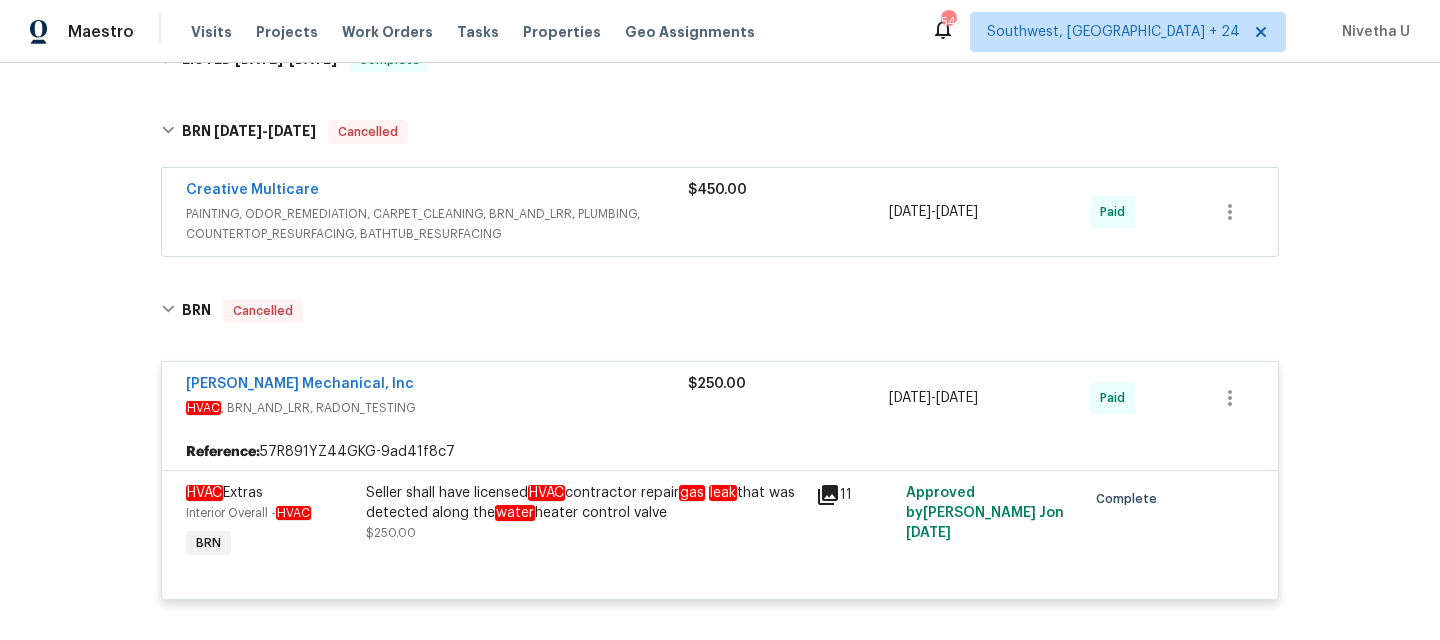 click on "HVAC , BRN_AND_LRR, RADON_TESTING" at bounding box center (437, 408) 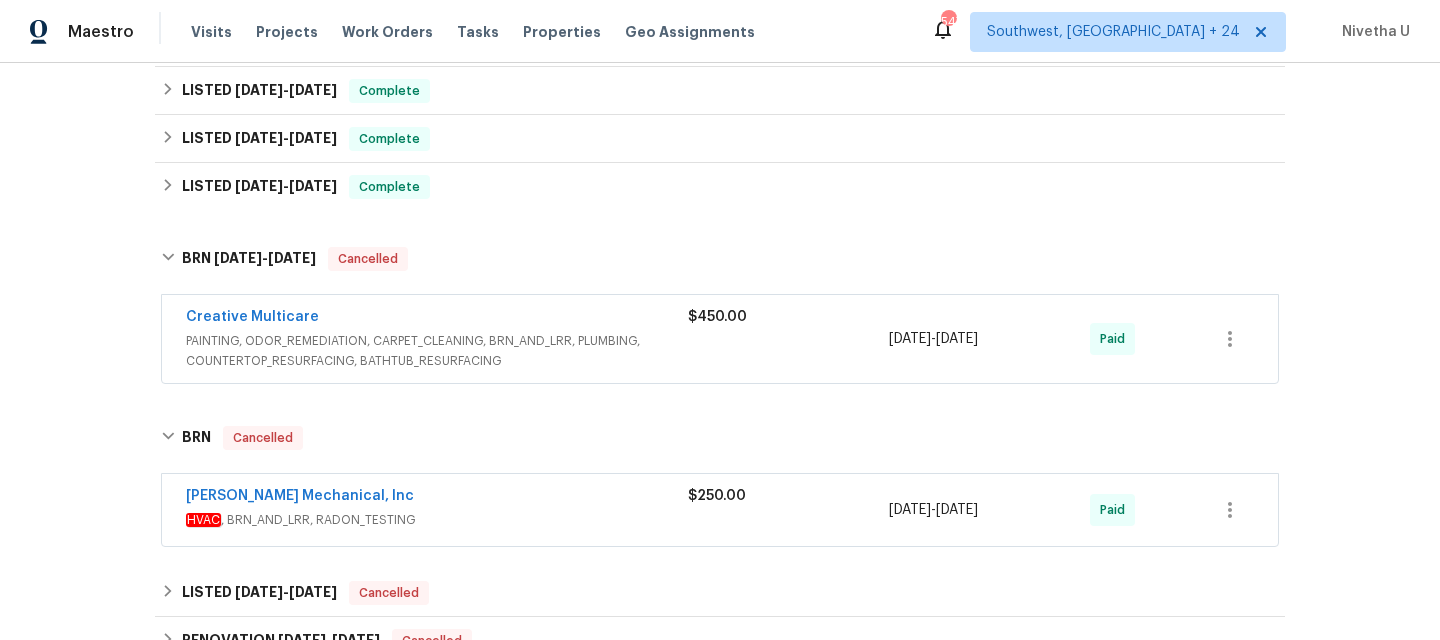 scroll, scrollTop: 442, scrollLeft: 0, axis: vertical 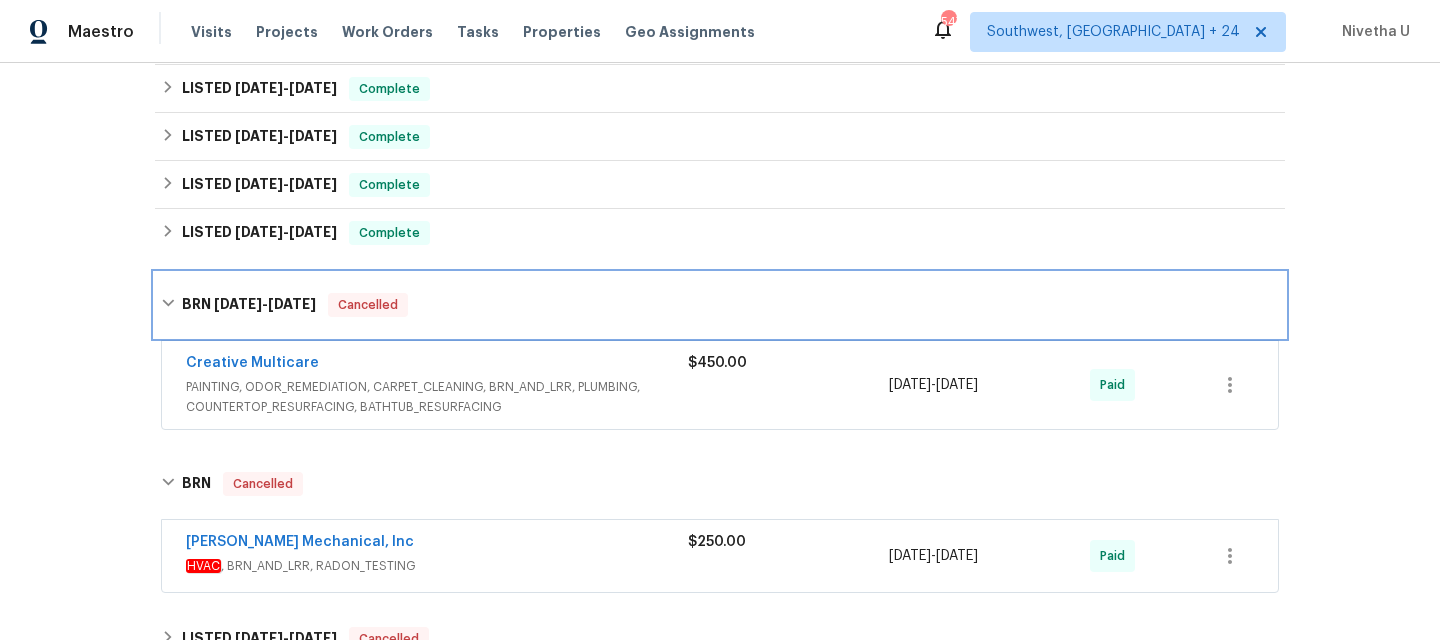 click on "BRN   [DATE]  -  [DATE] Cancelled" at bounding box center (720, 305) 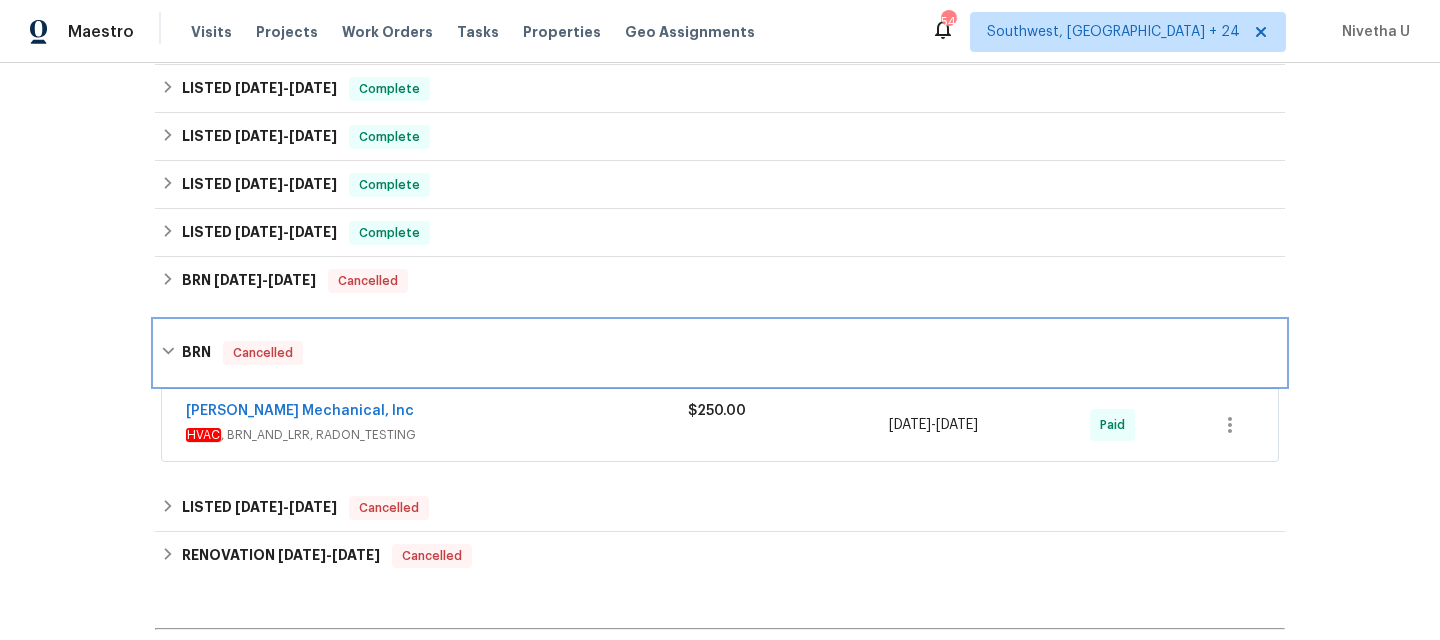 click on "BRN   Cancelled" at bounding box center (720, 353) 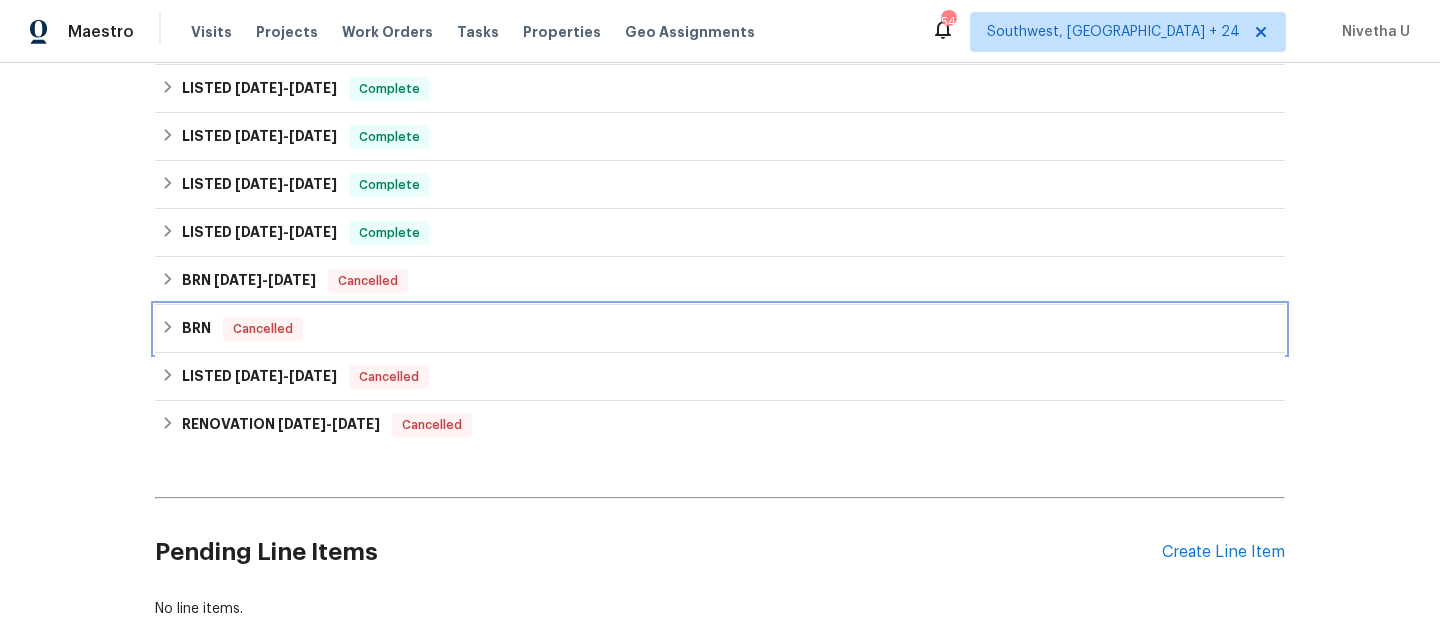scroll, scrollTop: 0, scrollLeft: 0, axis: both 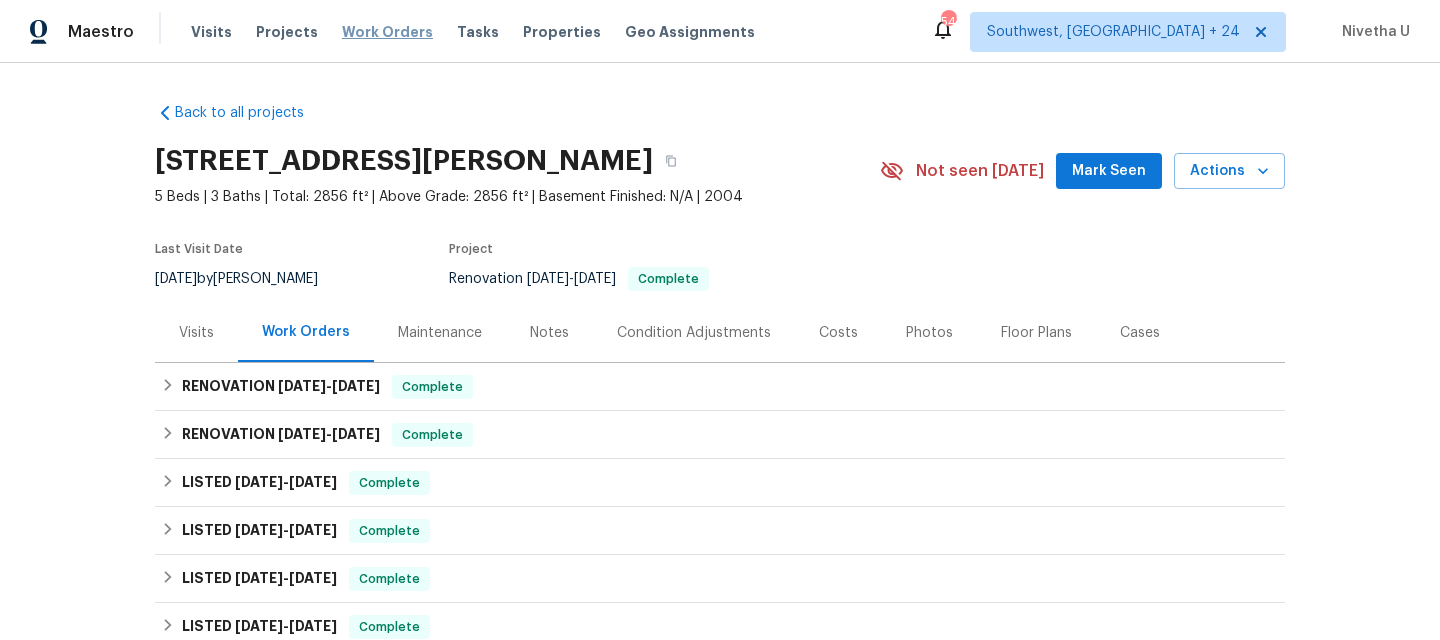 click on "Work Orders" at bounding box center (387, 32) 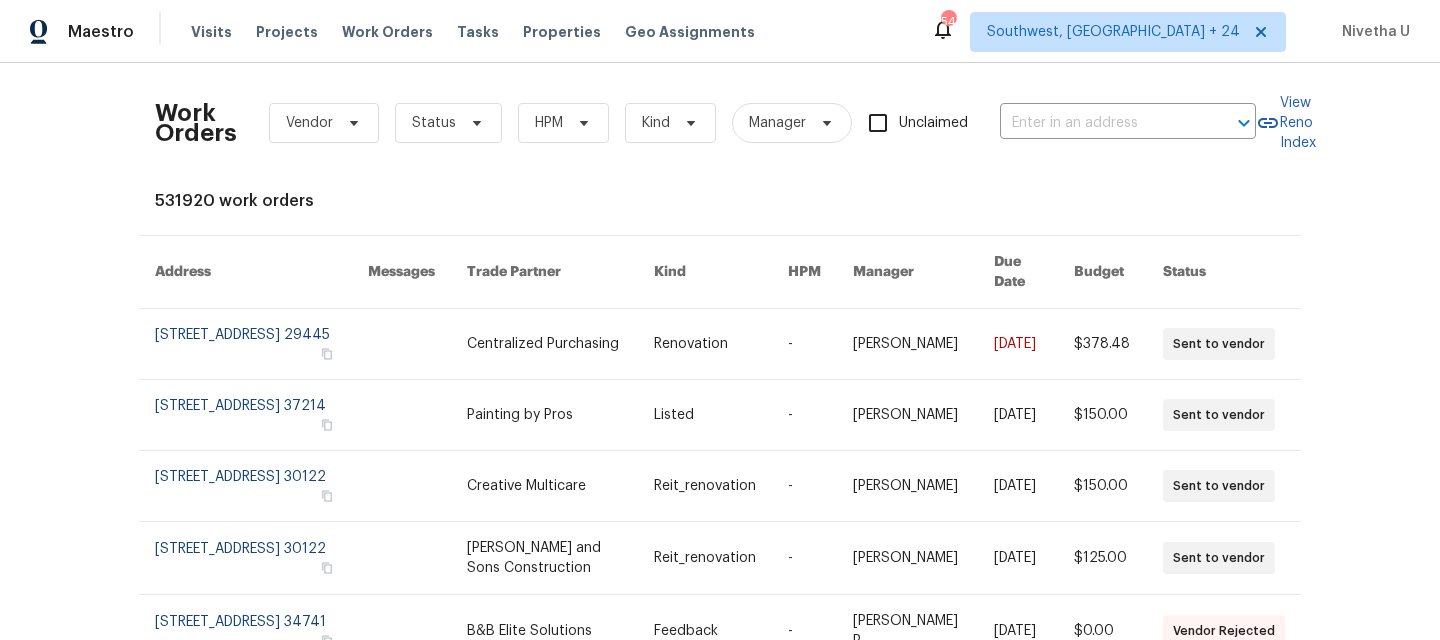 click on "Work Orders Vendor Status HPM Kind Manager Unclaimed ​" at bounding box center (705, 123) 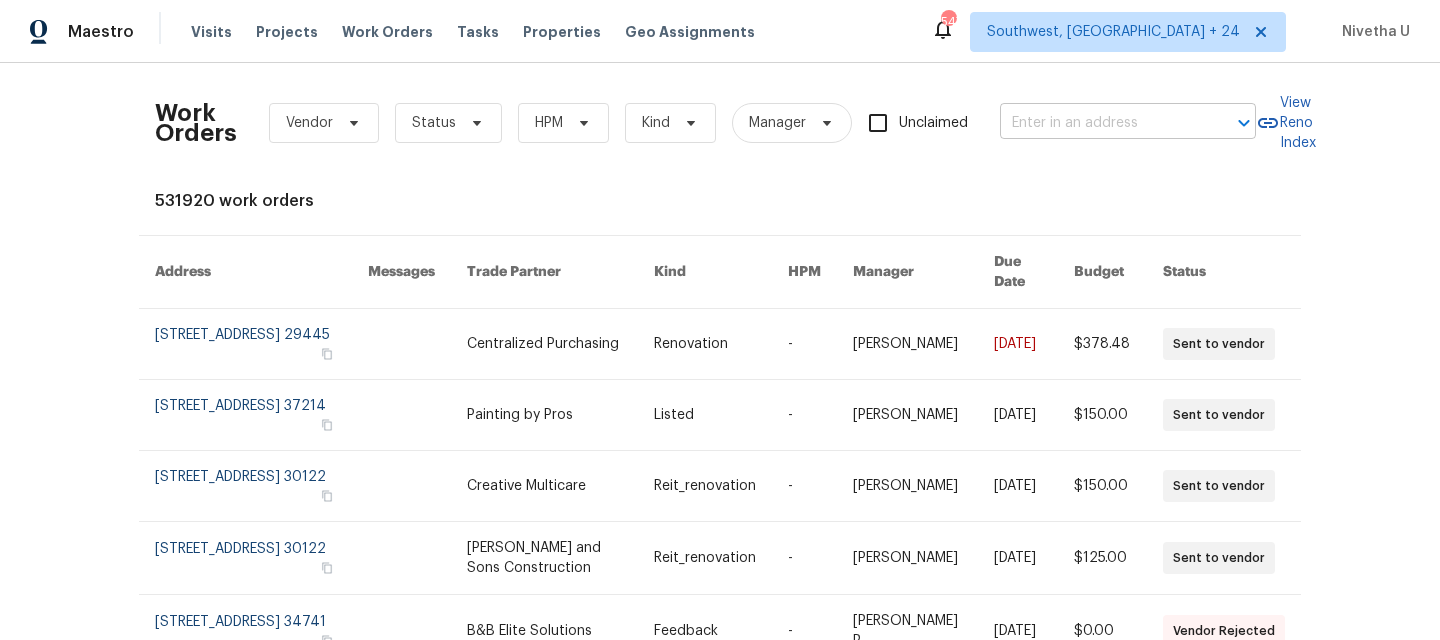 click at bounding box center [1100, 123] 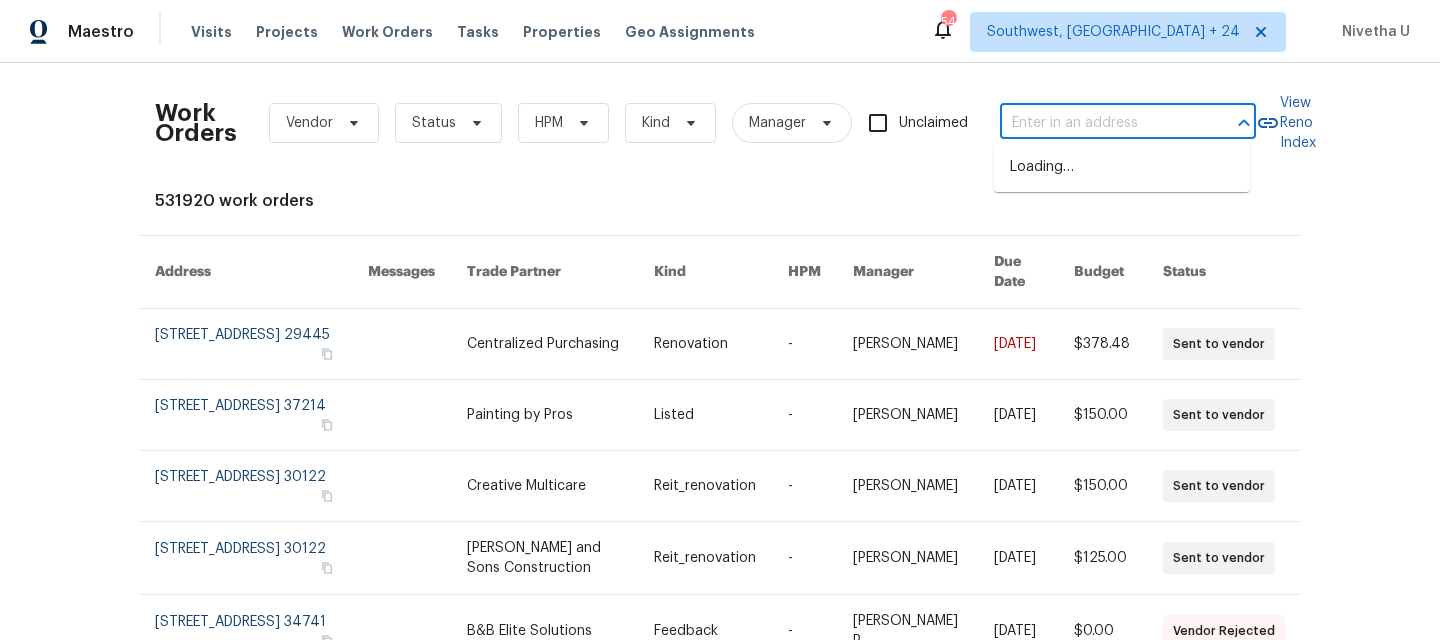 paste on "[STREET_ADDRESS][PERSON_NAME]" 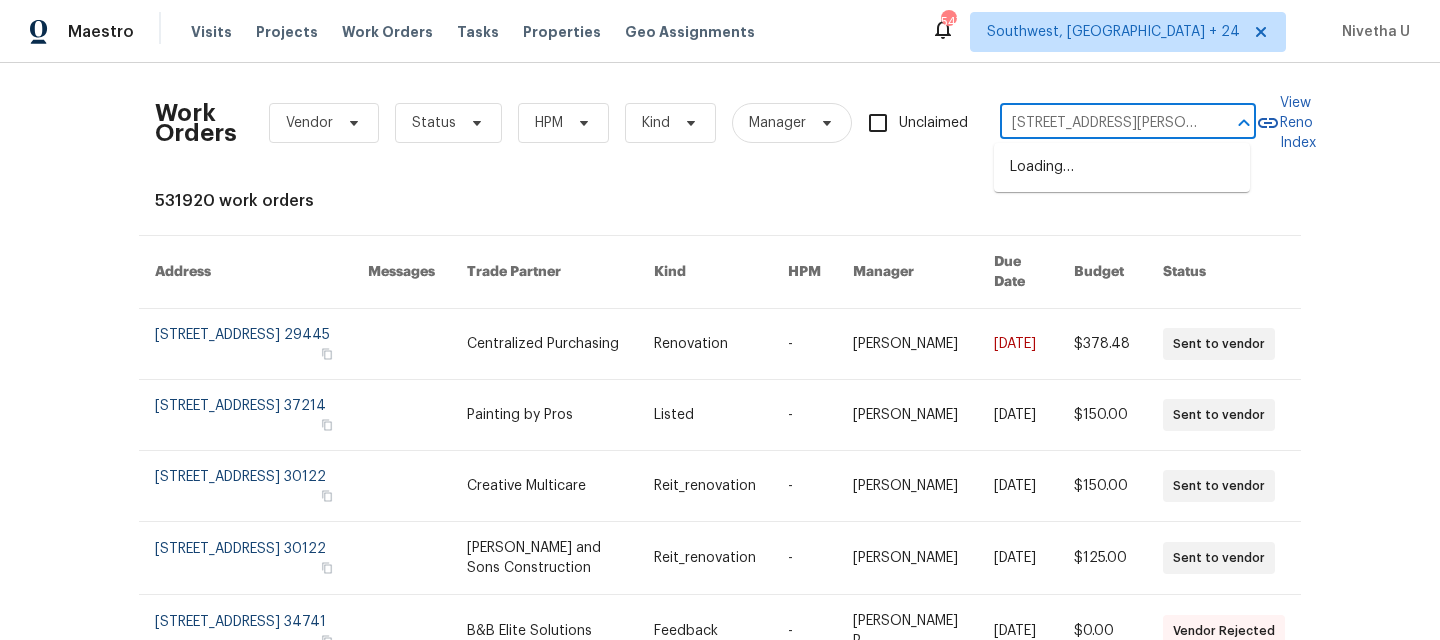 scroll, scrollTop: 0, scrollLeft: 27, axis: horizontal 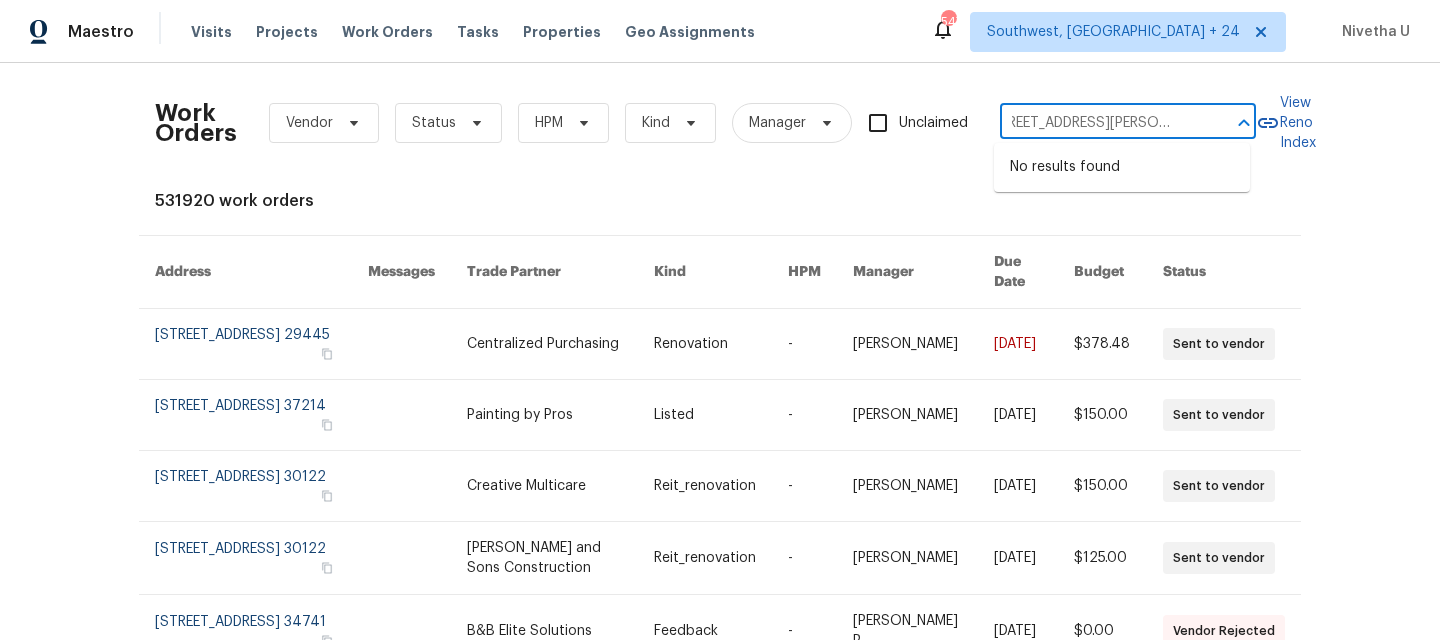 type on "[STREET_ADDRESS][PERSON_NAME]" 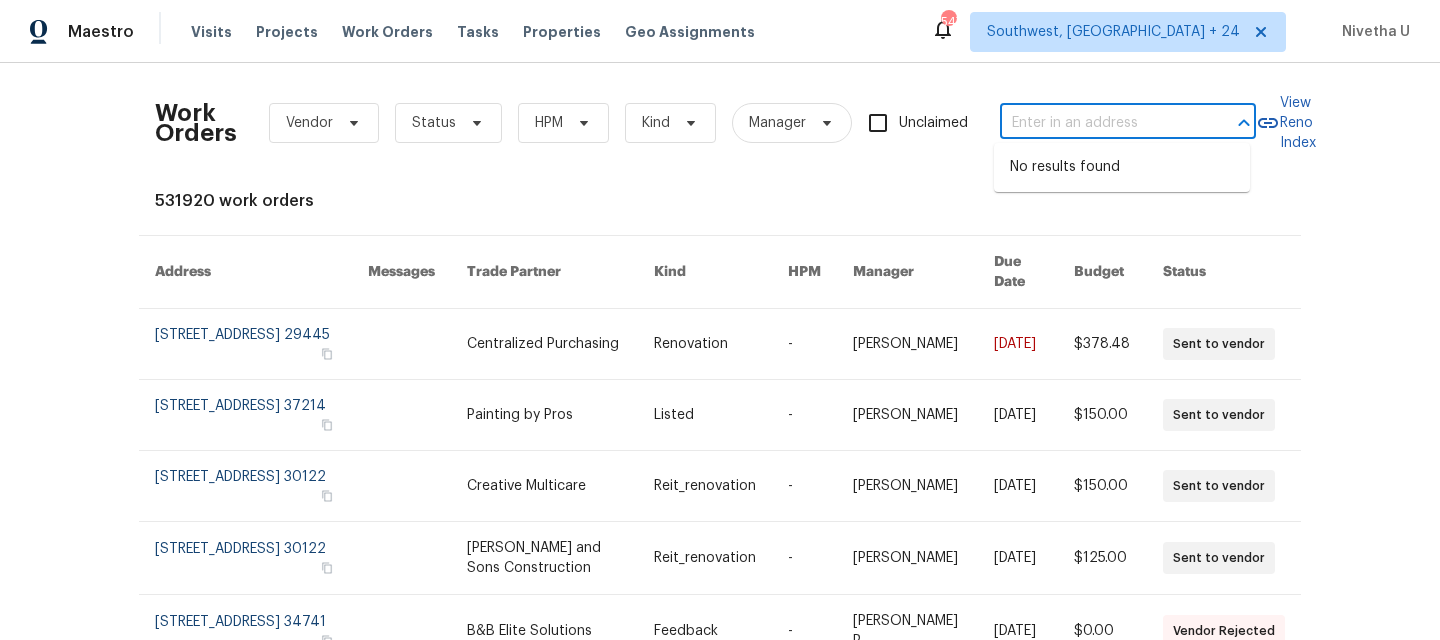 scroll, scrollTop: 0, scrollLeft: 0, axis: both 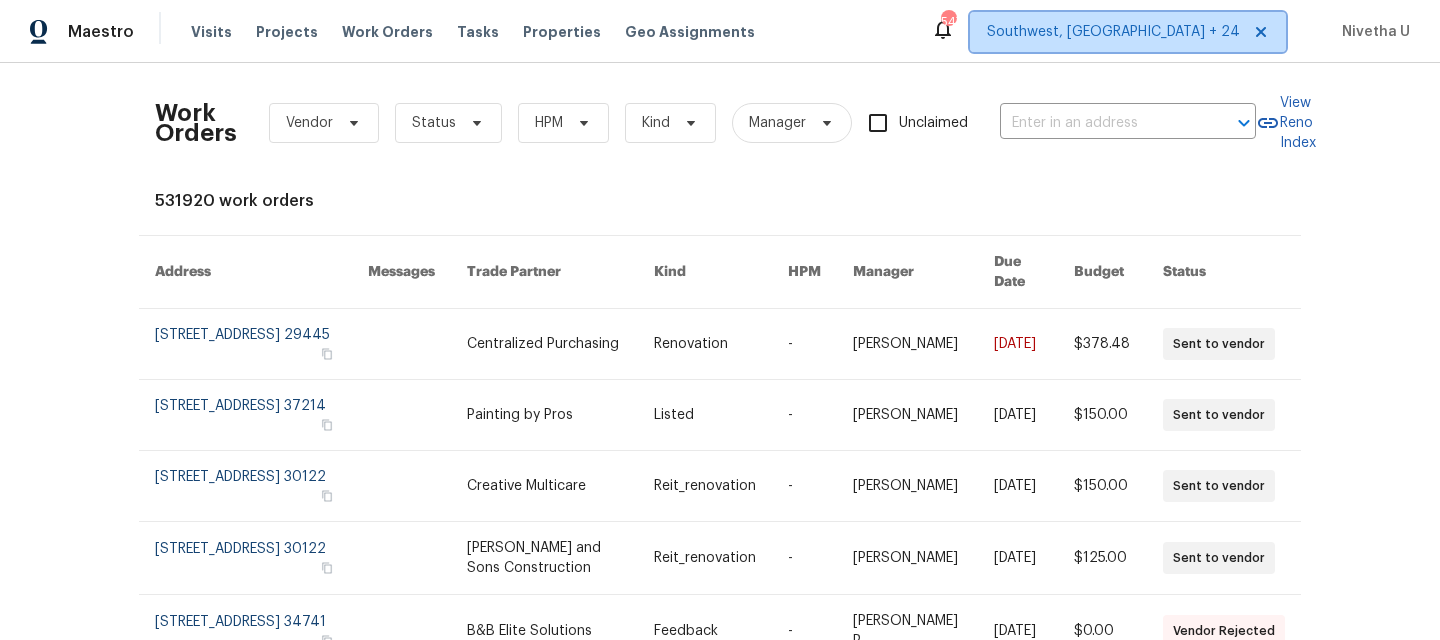 click on "Southwest, [GEOGRAPHIC_DATA] + 24" at bounding box center (1128, 32) 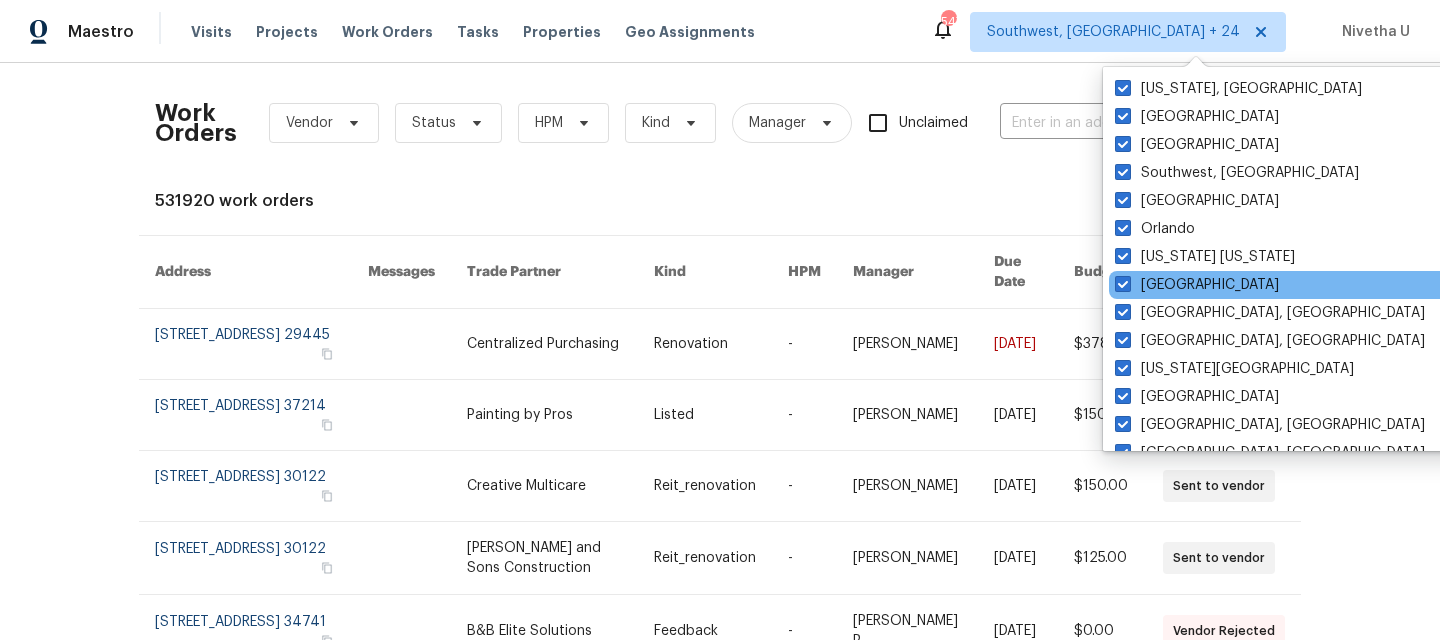 scroll, scrollTop: 745, scrollLeft: 0, axis: vertical 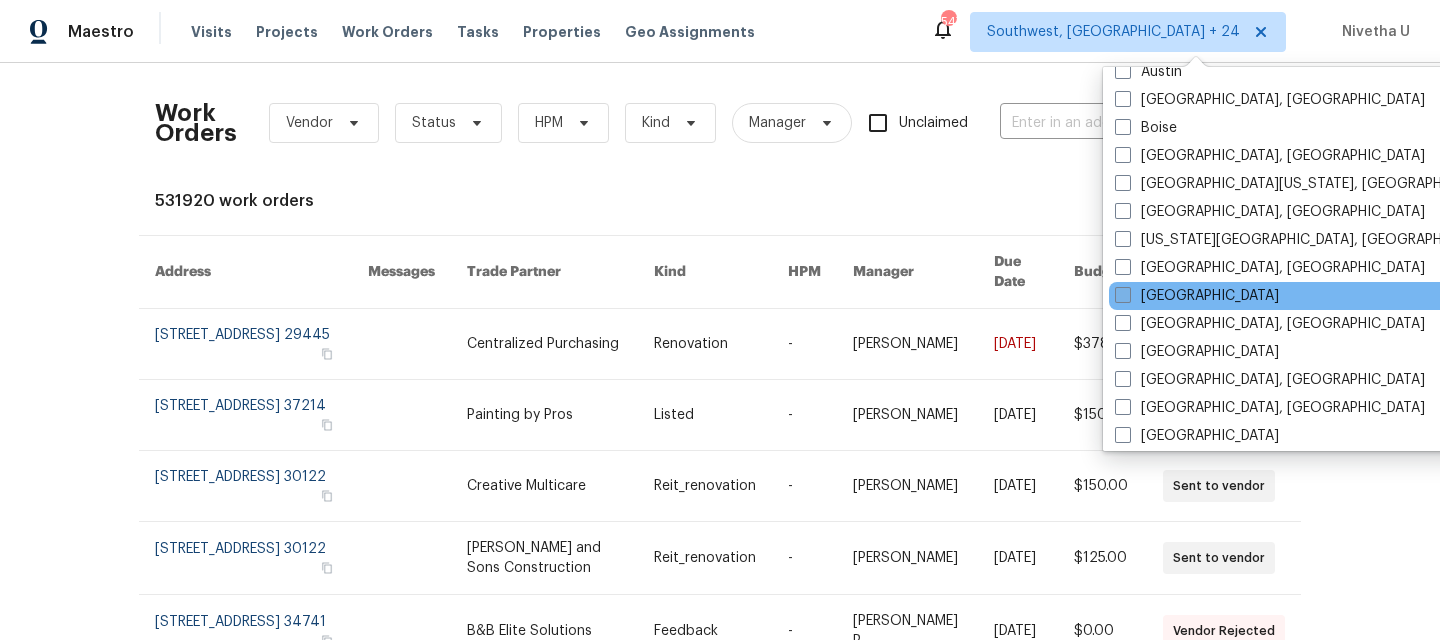 click on "[GEOGRAPHIC_DATA]" at bounding box center (1197, 296) 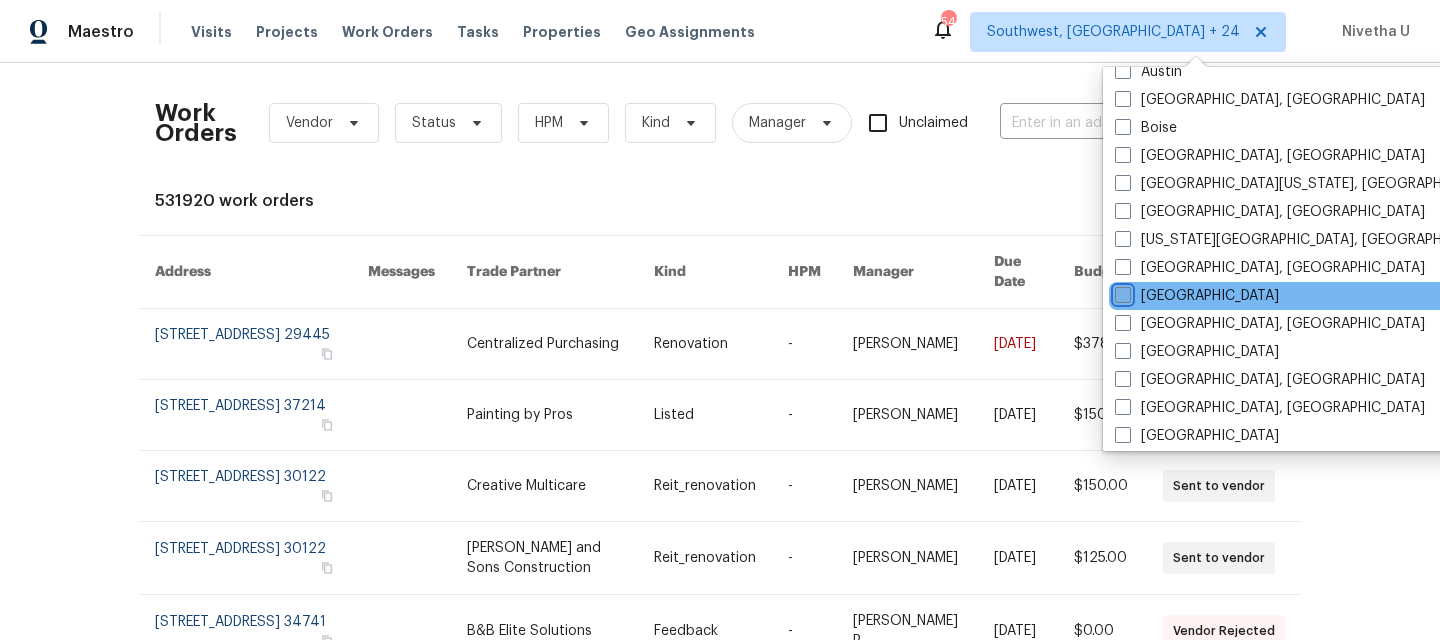 click on "[GEOGRAPHIC_DATA]" at bounding box center (1121, 292) 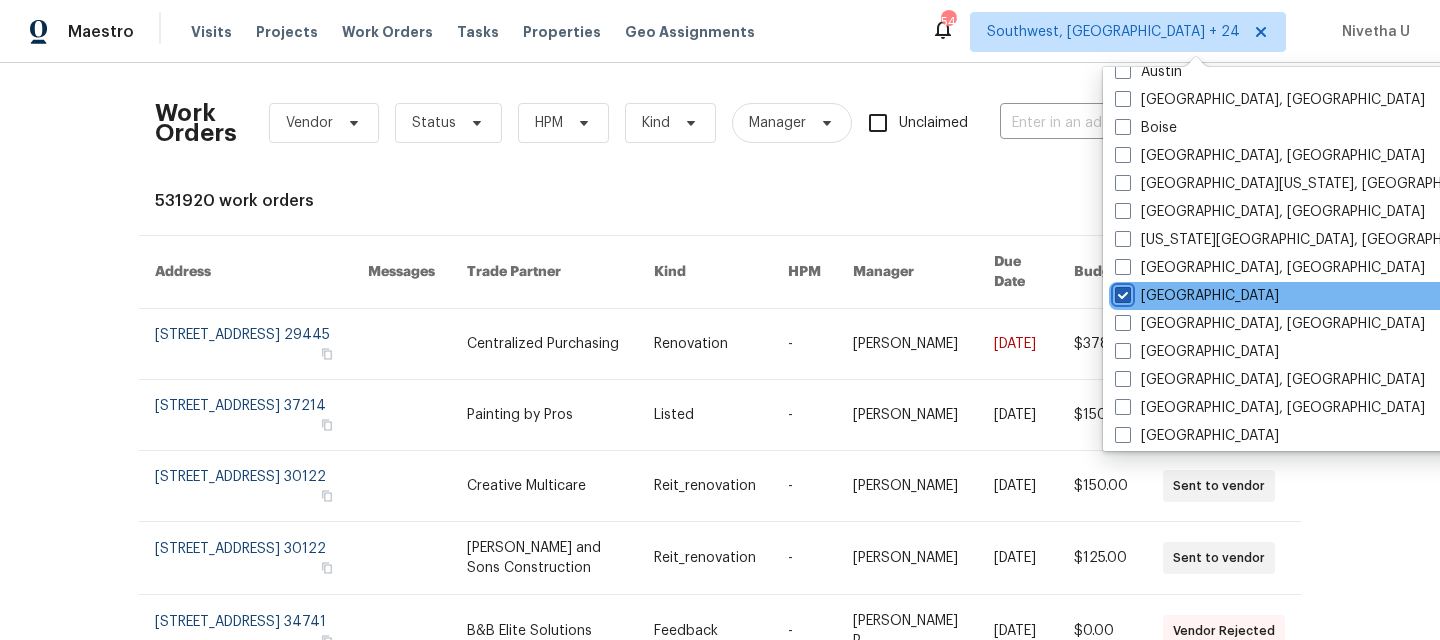 checkbox on "true" 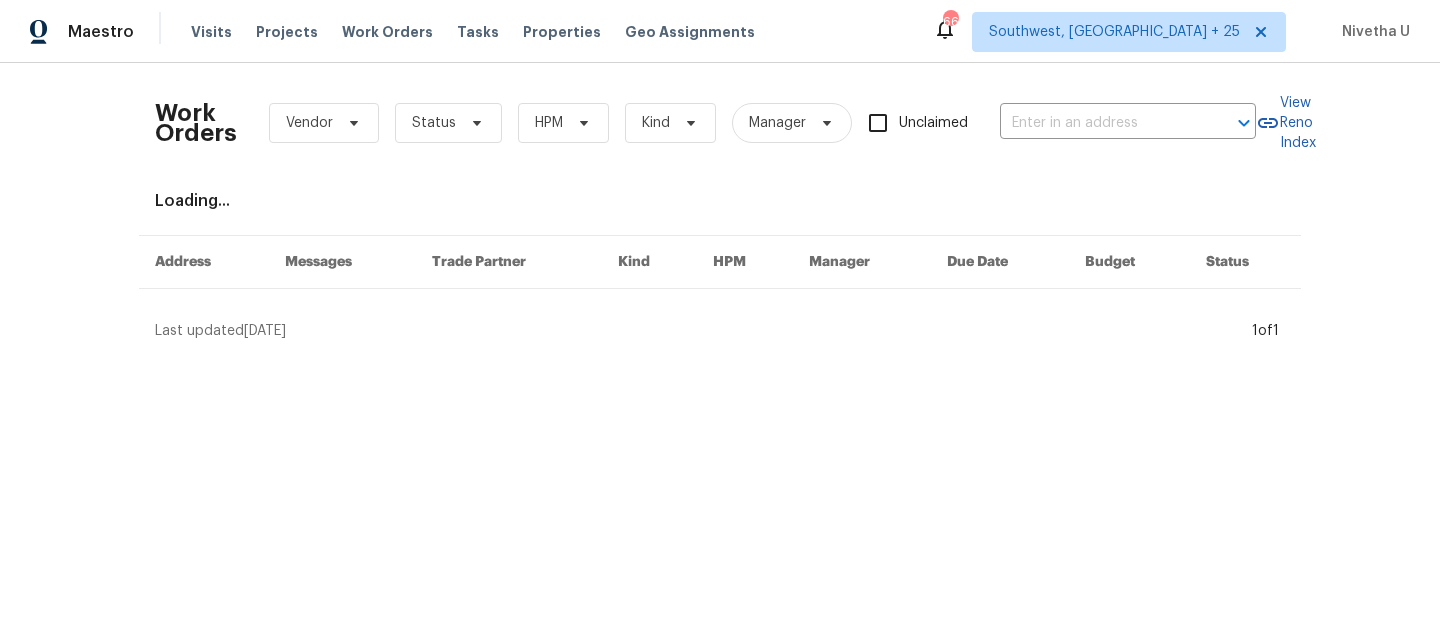 click on "Work Orders Vendor Status HPM Kind Manager Unclaimed ​" at bounding box center [705, 123] 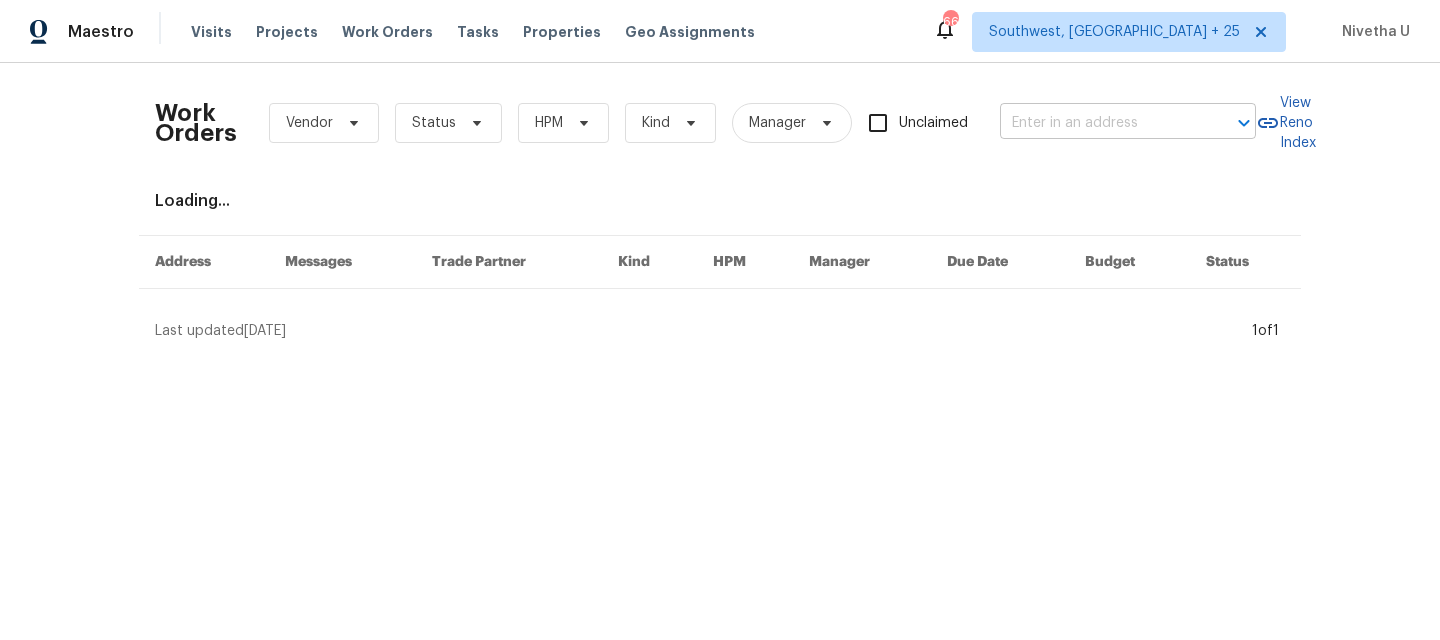 click at bounding box center [1100, 123] 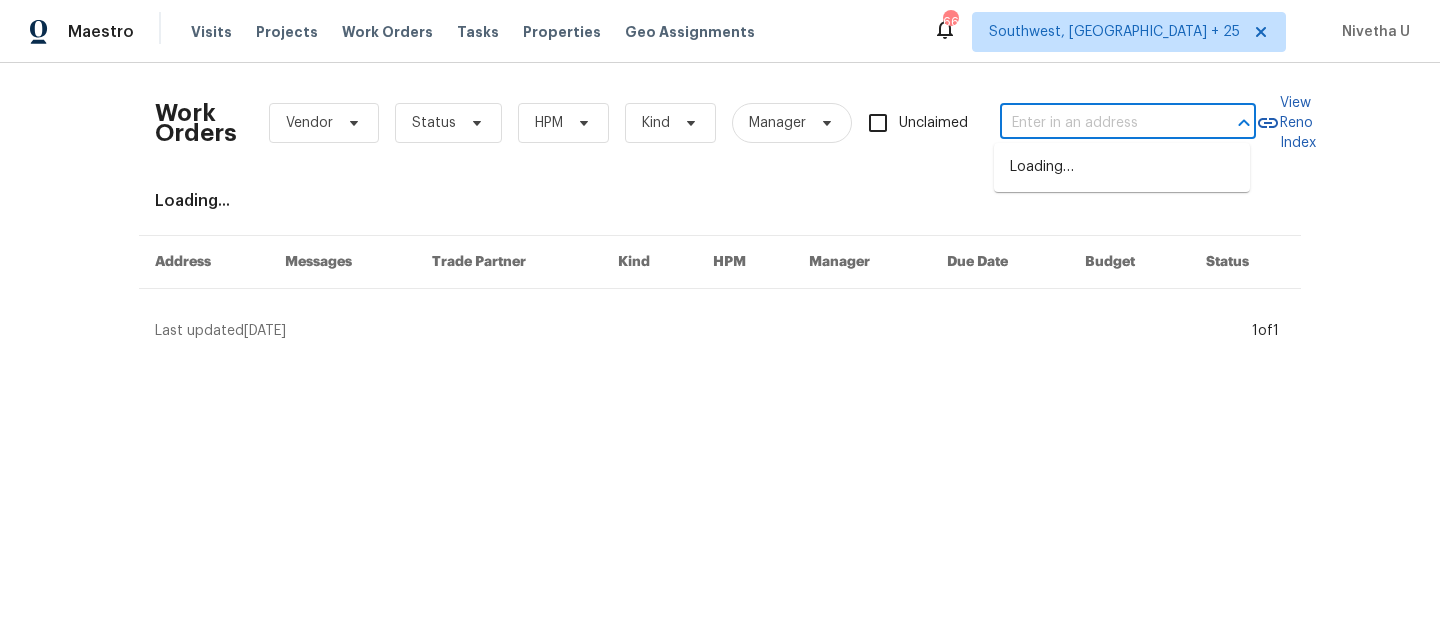 paste on "[STREET_ADDRESS][PERSON_NAME]" 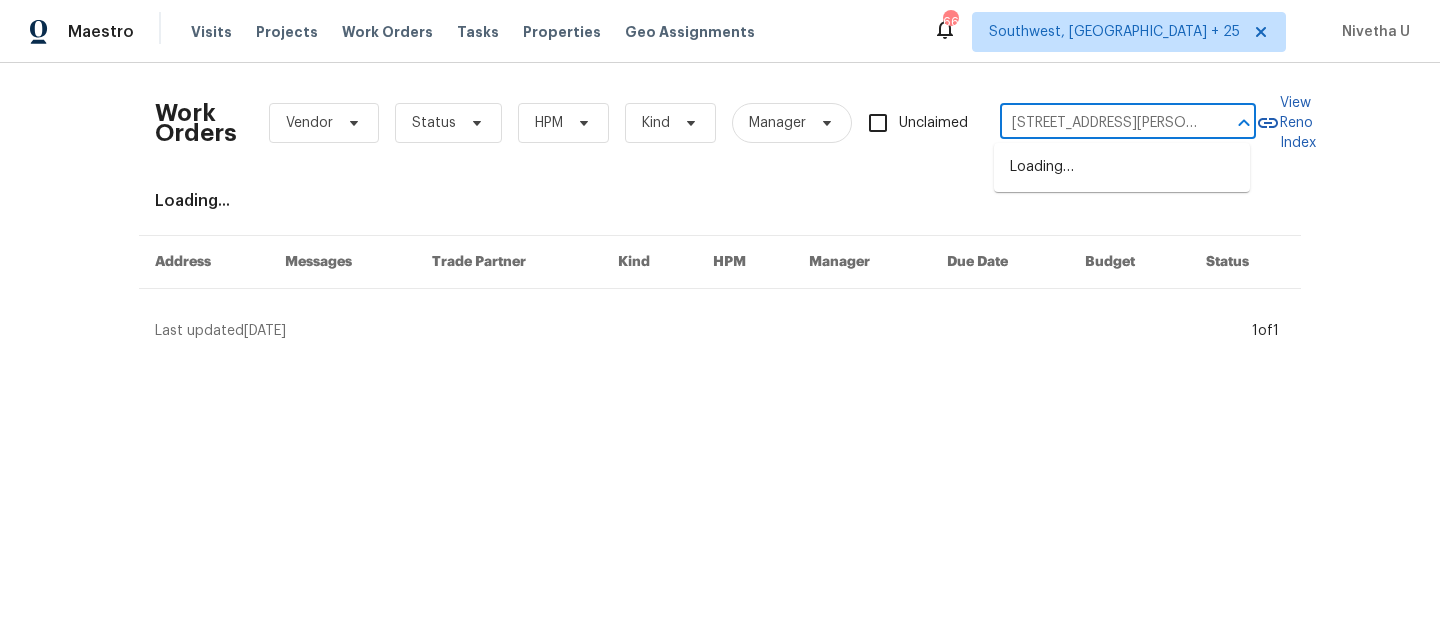 scroll, scrollTop: 0, scrollLeft: 27, axis: horizontal 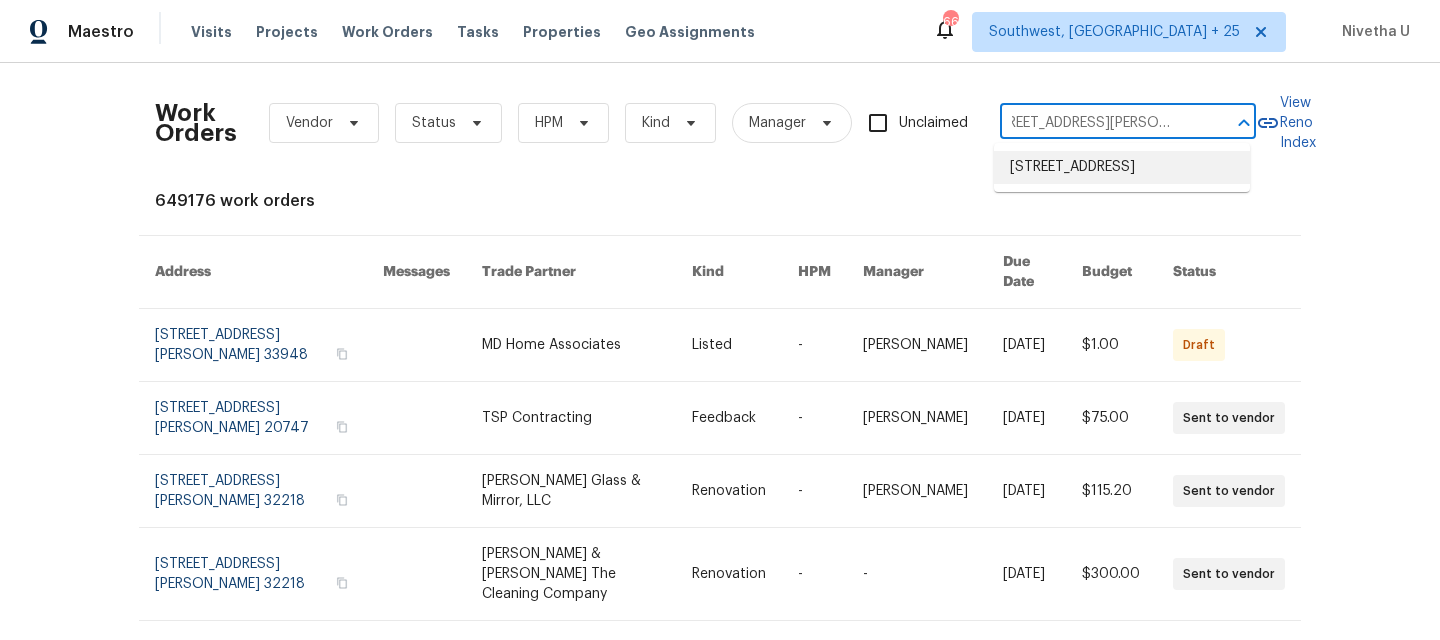 click on "[STREET_ADDRESS]" at bounding box center (1122, 167) 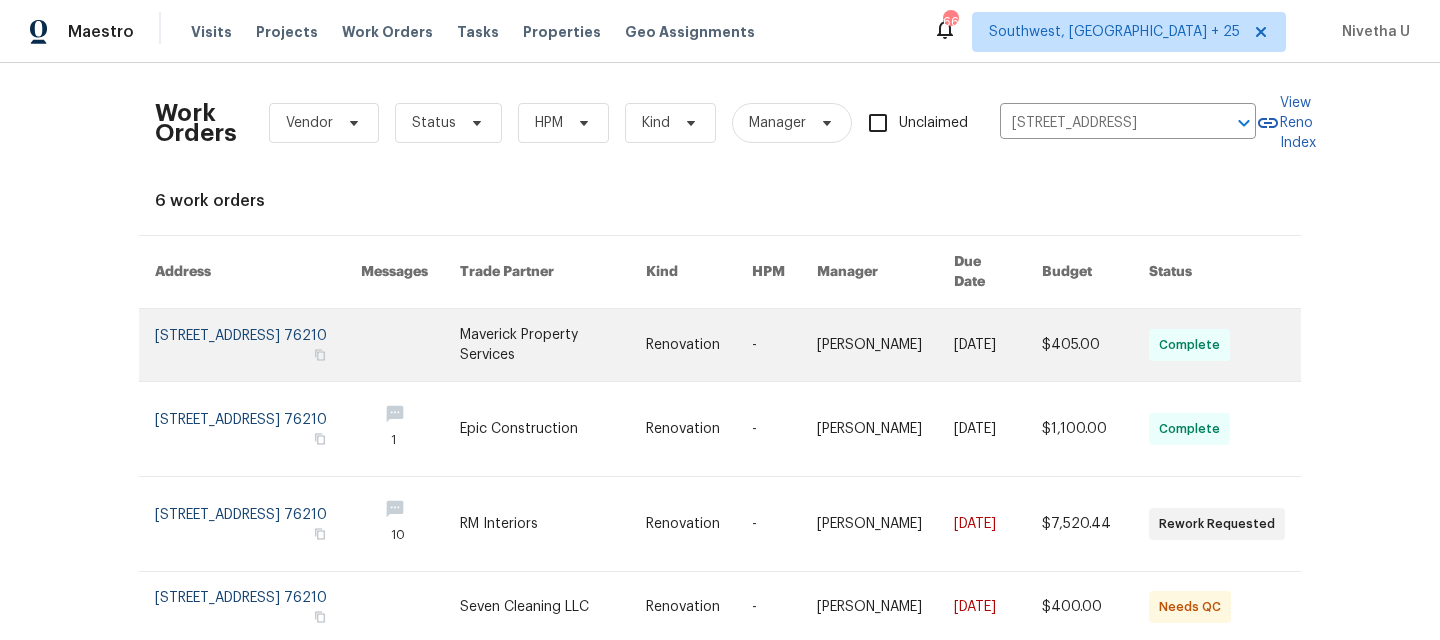 click at bounding box center (258, 345) 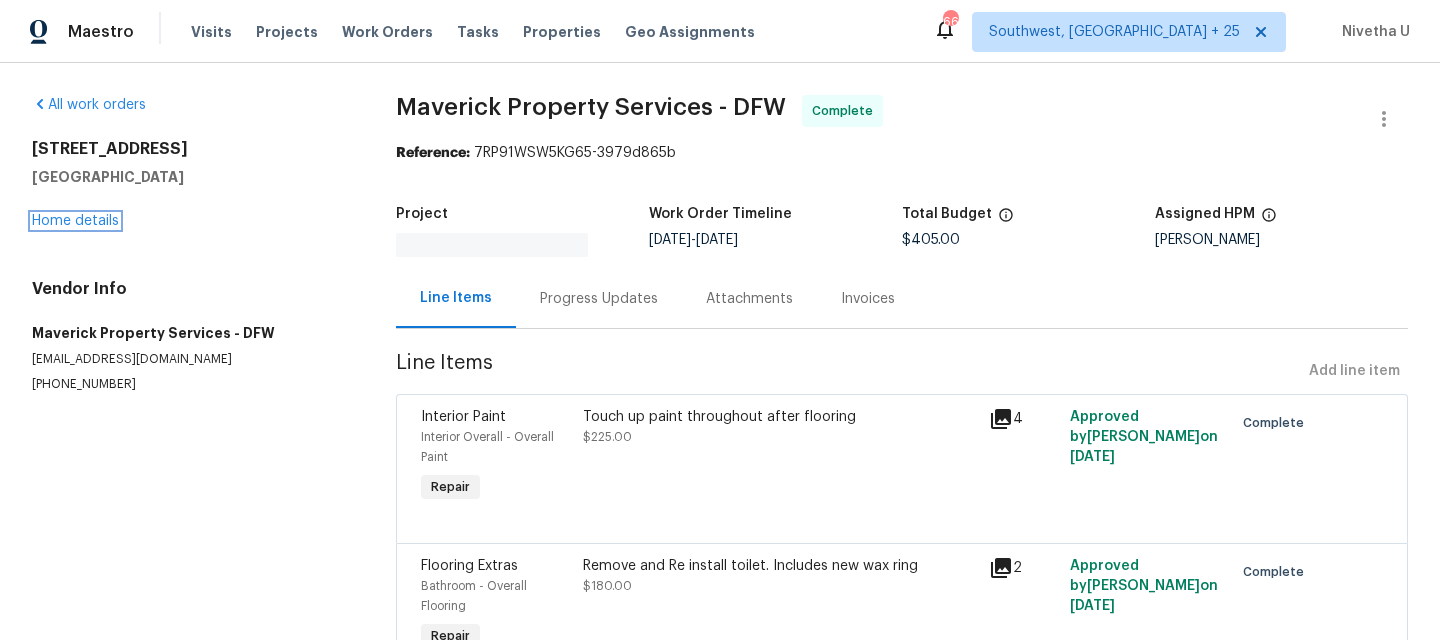 click on "Home details" at bounding box center [75, 221] 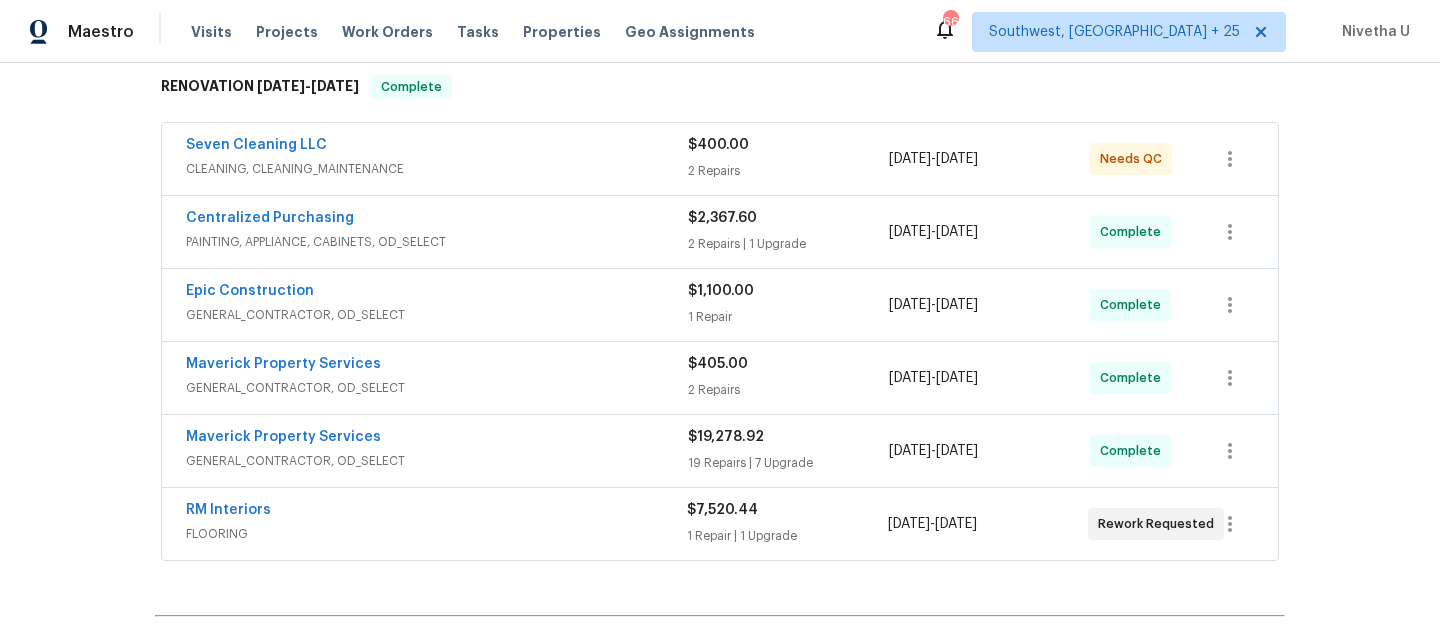 scroll, scrollTop: 319, scrollLeft: 0, axis: vertical 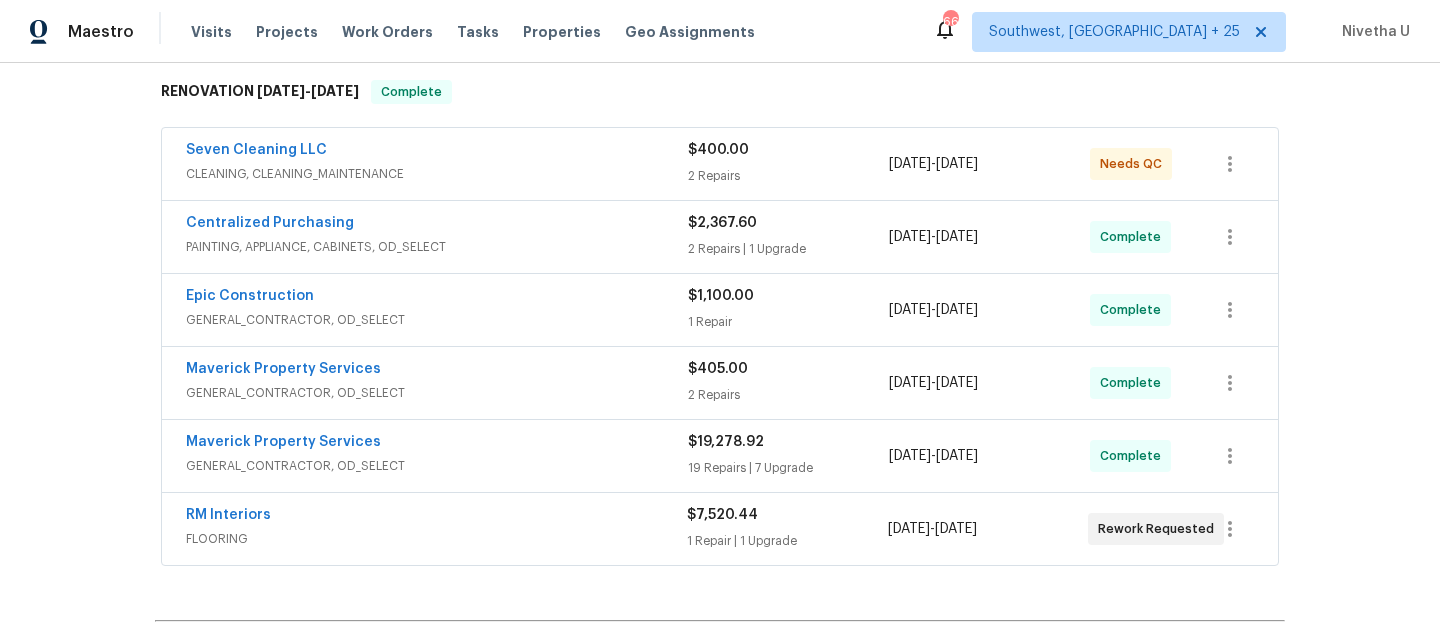 click on "CLEANING, CLEANING_MAINTENANCE" at bounding box center [437, 174] 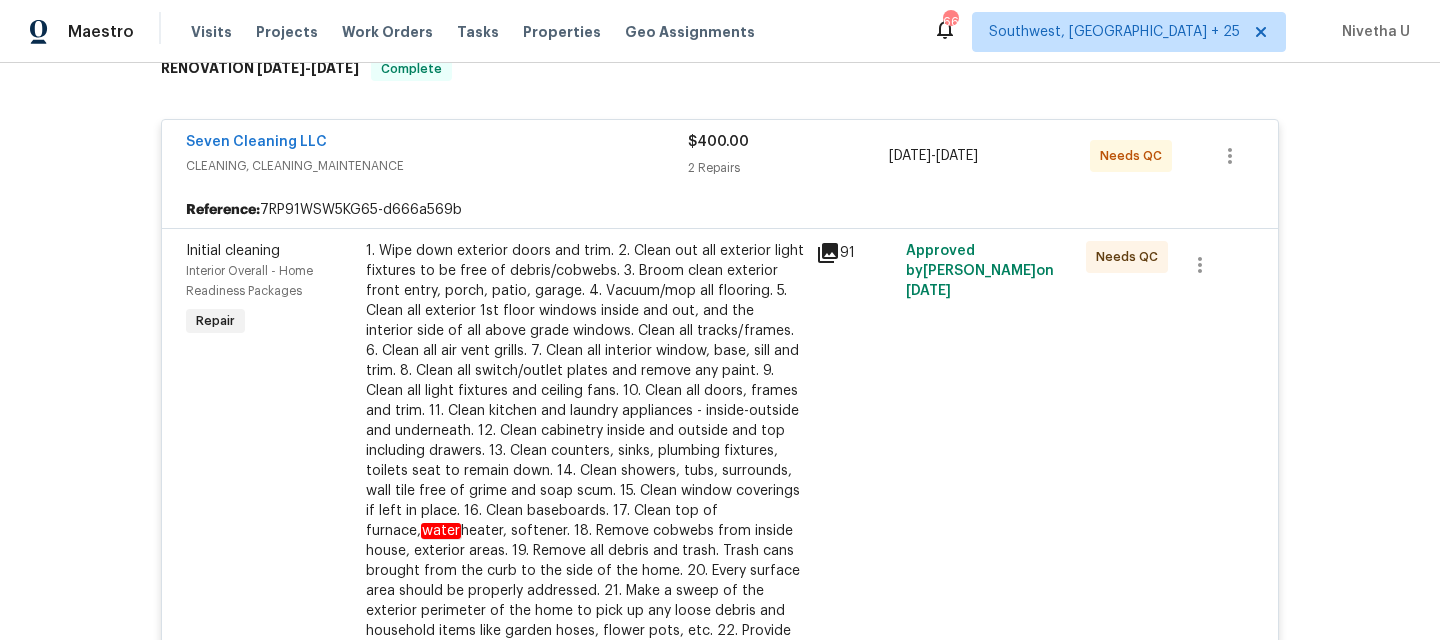scroll, scrollTop: 340, scrollLeft: 0, axis: vertical 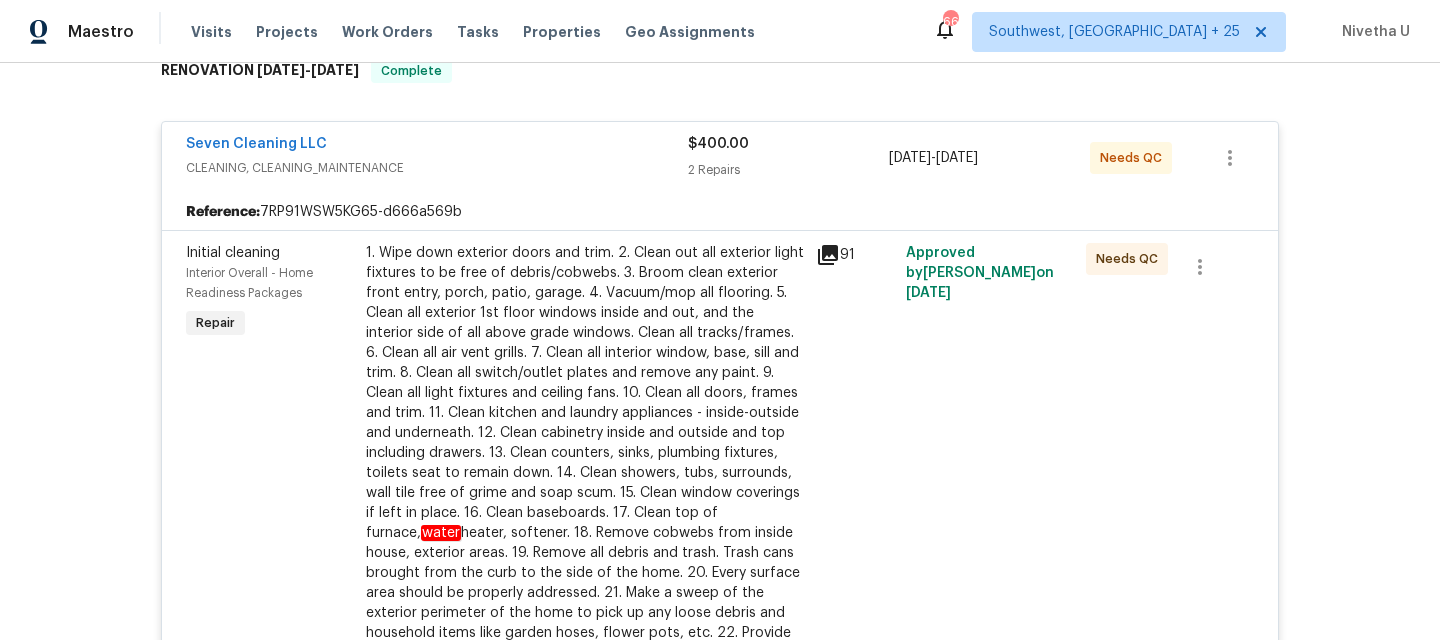 click on "CLEANING, CLEANING_MAINTENANCE" at bounding box center [437, 168] 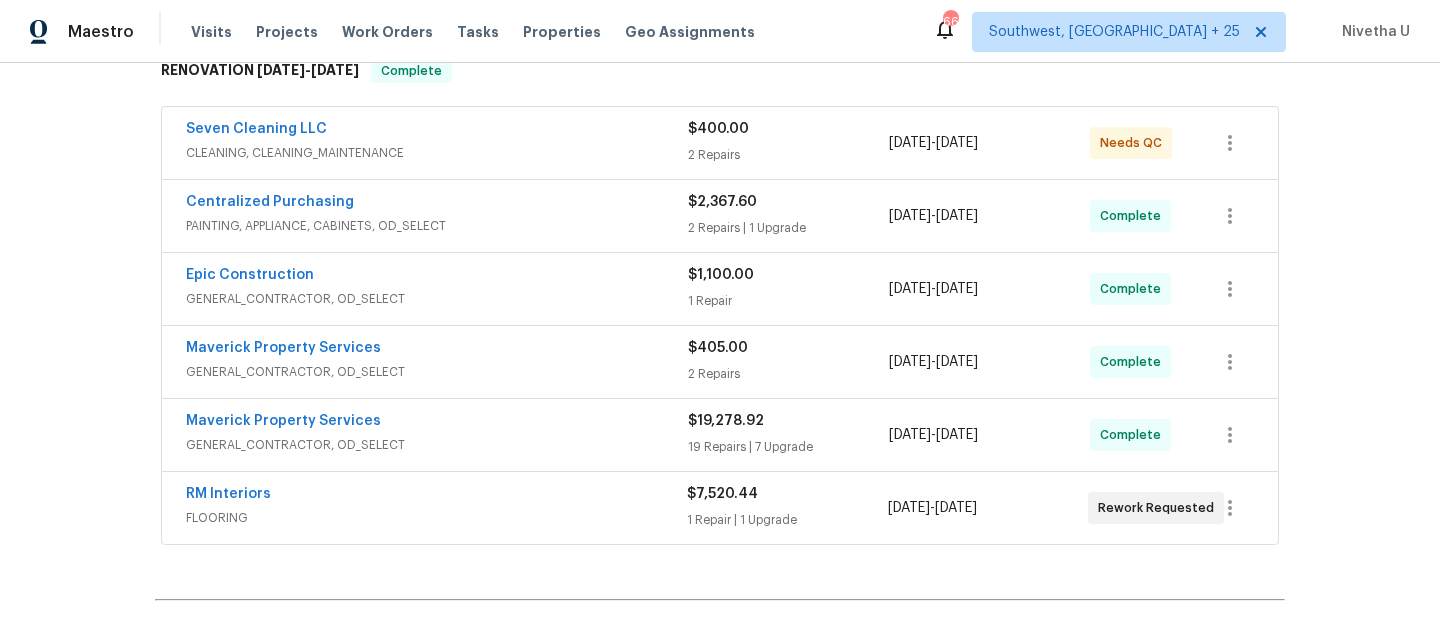 click on "PAINTING, APPLIANCE, CABINETS, OD_SELECT" at bounding box center (437, 226) 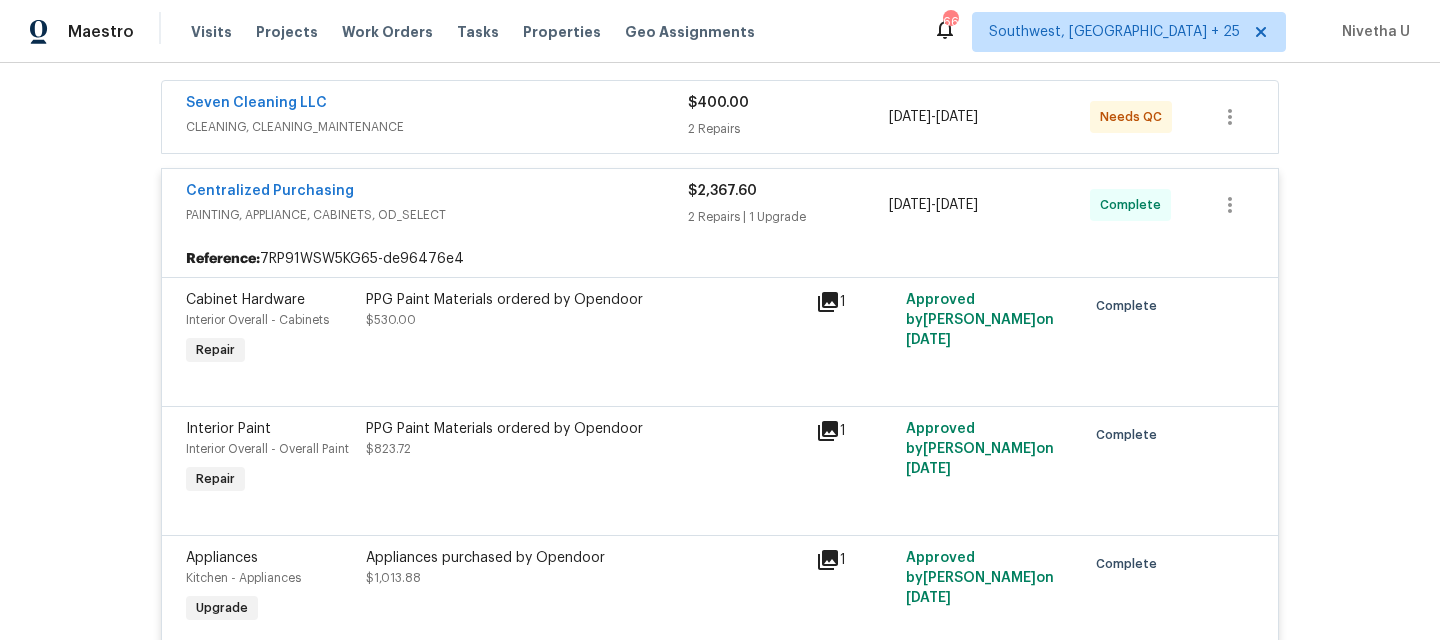 scroll, scrollTop: 362, scrollLeft: 0, axis: vertical 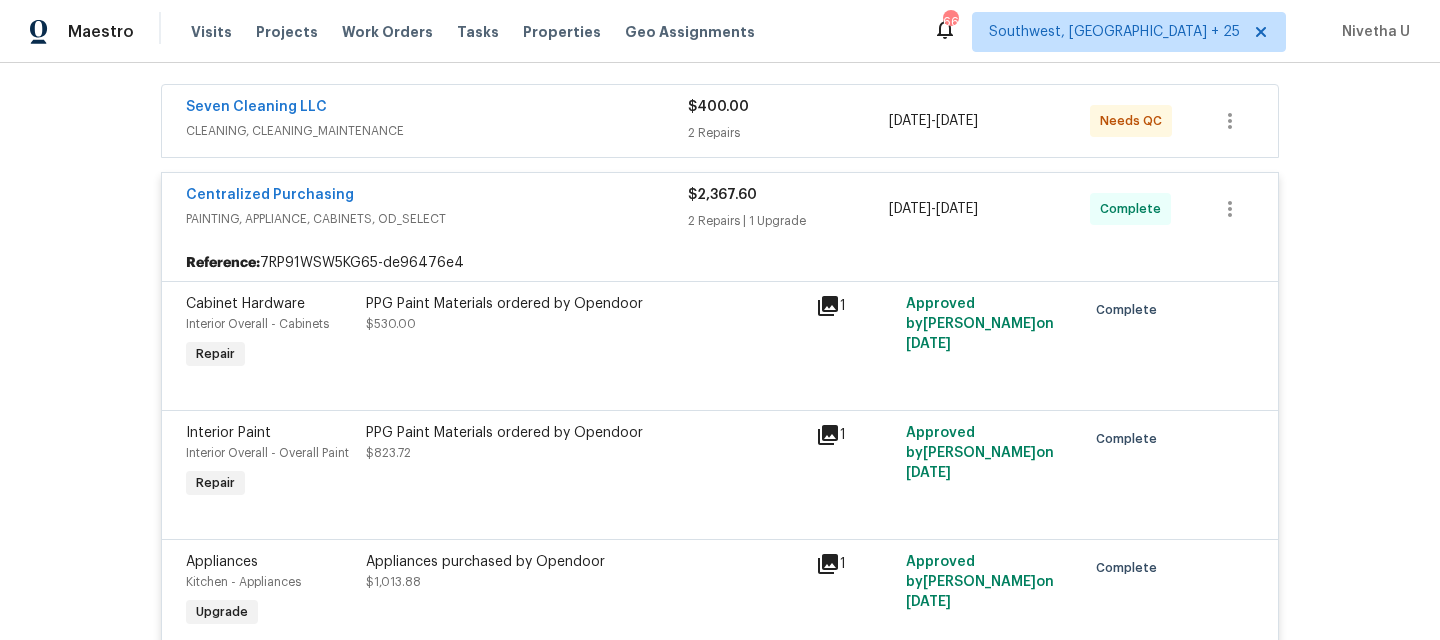 click on "Reference:  7RP91WSW5KG65-de96476e4" at bounding box center (720, 263) 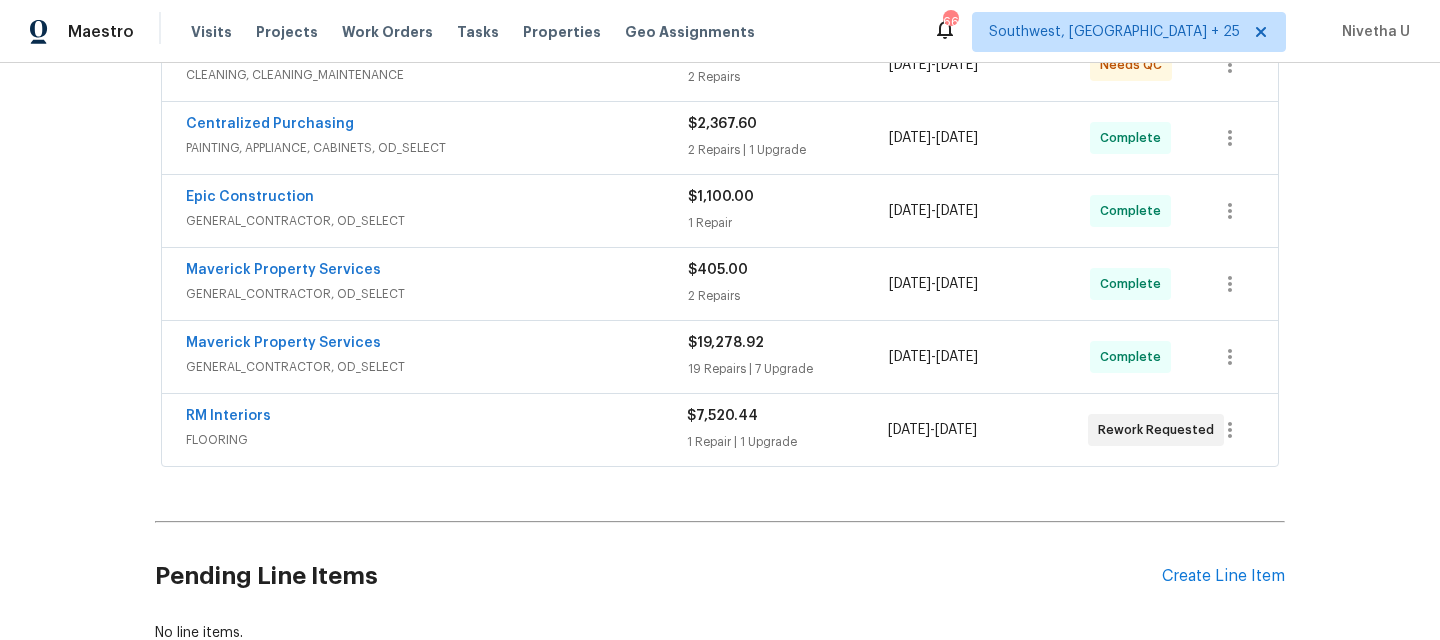 scroll, scrollTop: 420, scrollLeft: 0, axis: vertical 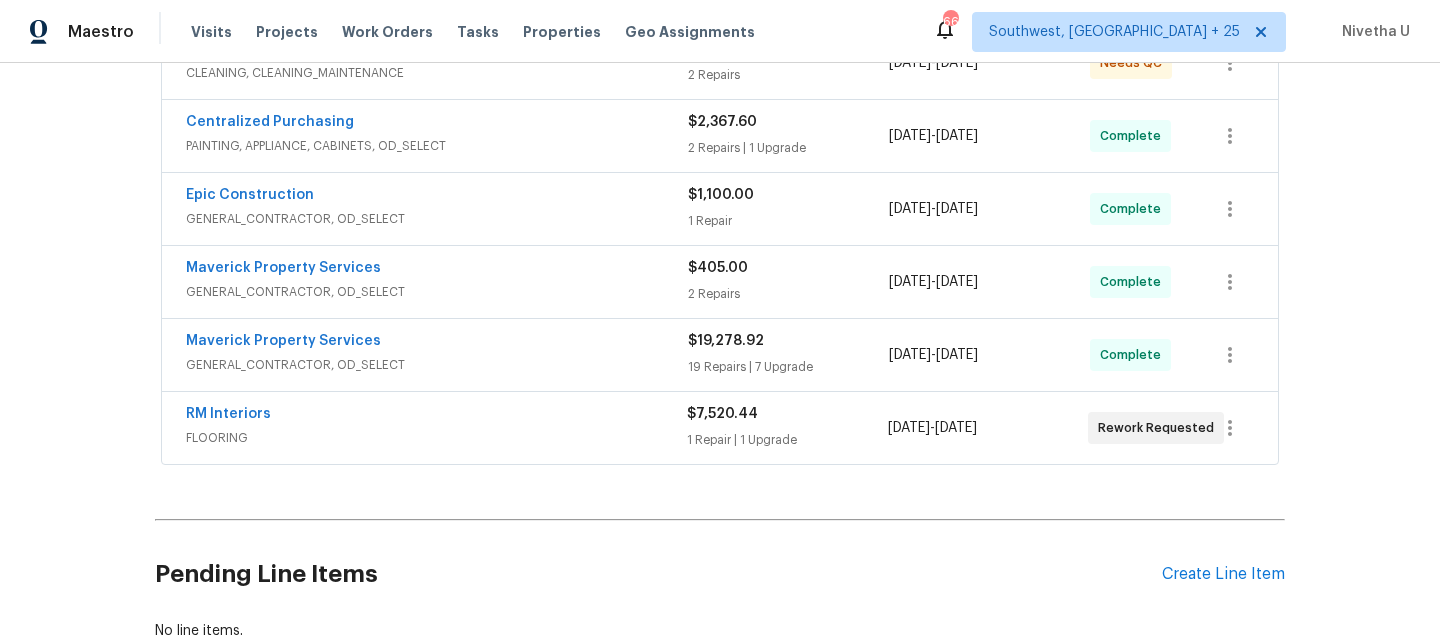 click on "GENERAL_CONTRACTOR, OD_SELECT" at bounding box center (437, 219) 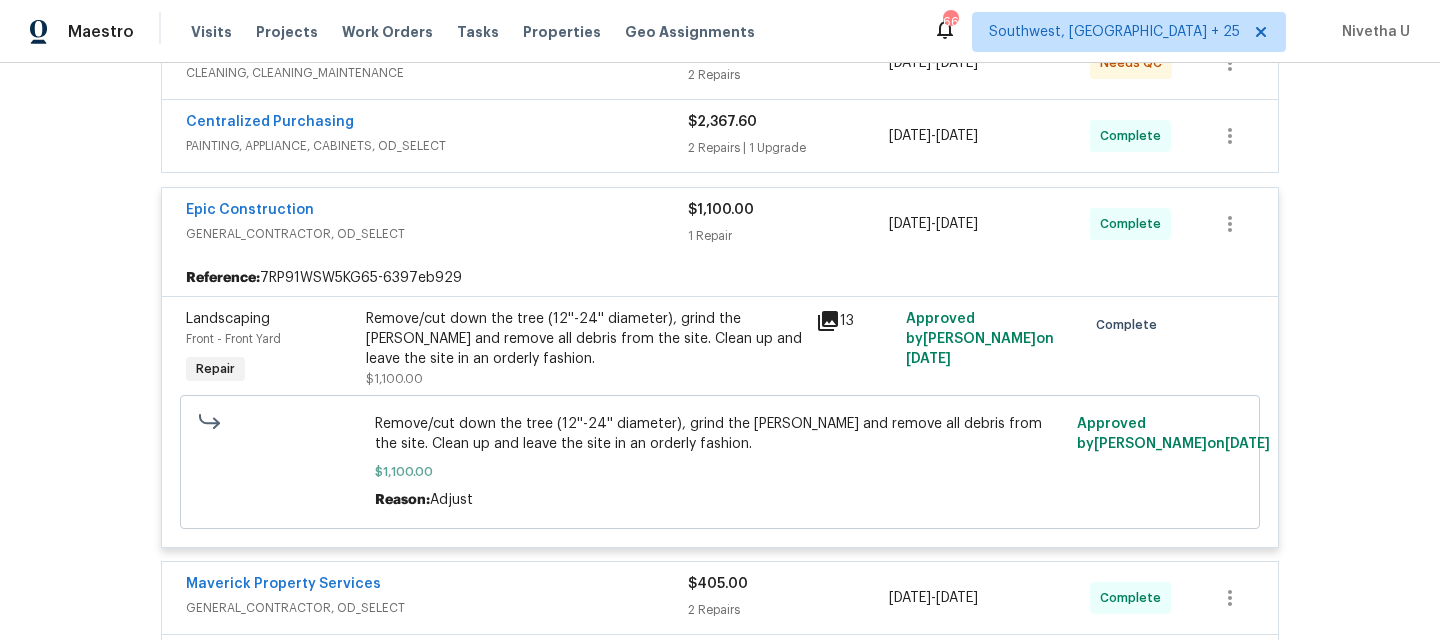 click on "Epic Construction" at bounding box center [437, 212] 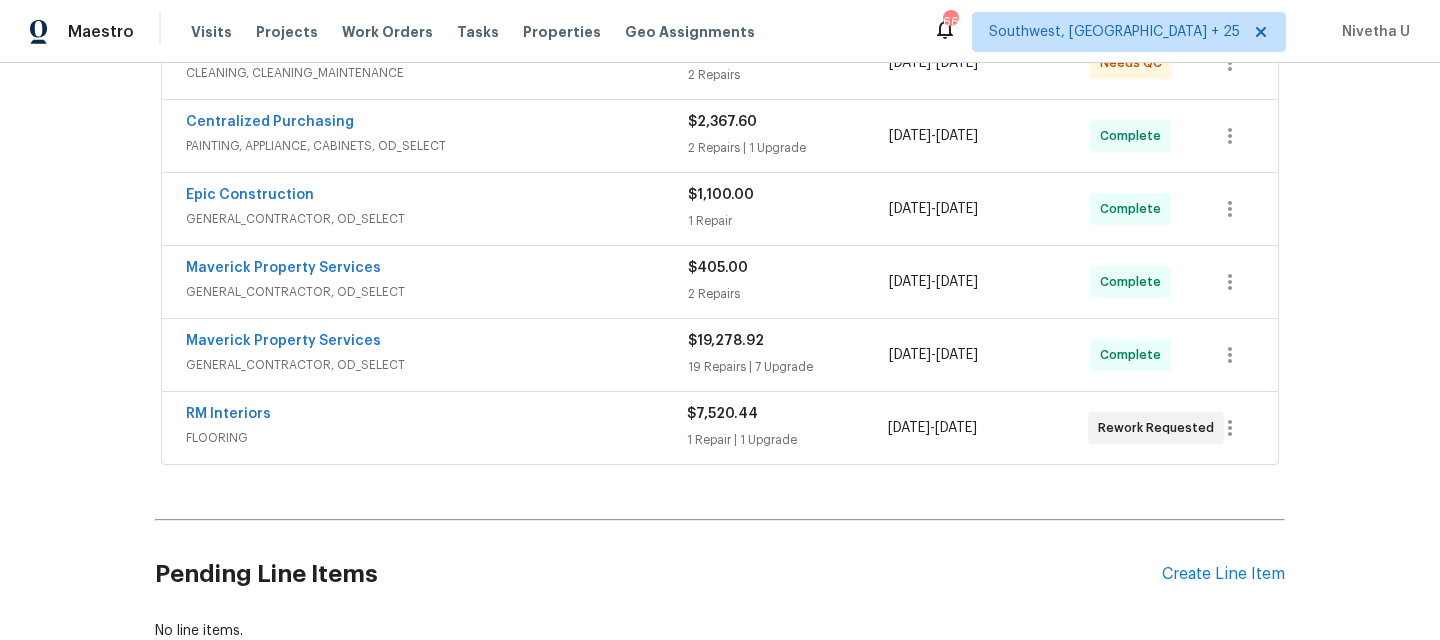 click on "GENERAL_CONTRACTOR, OD_SELECT" at bounding box center (437, 292) 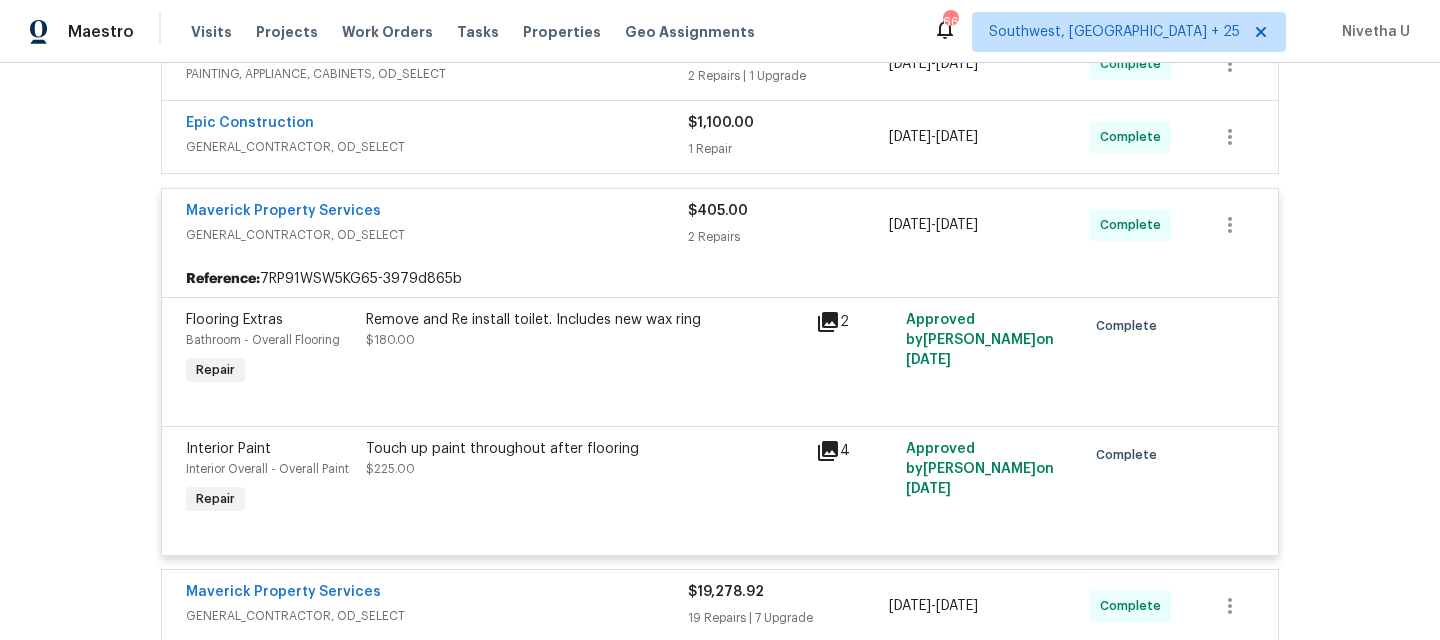 scroll, scrollTop: 450, scrollLeft: 0, axis: vertical 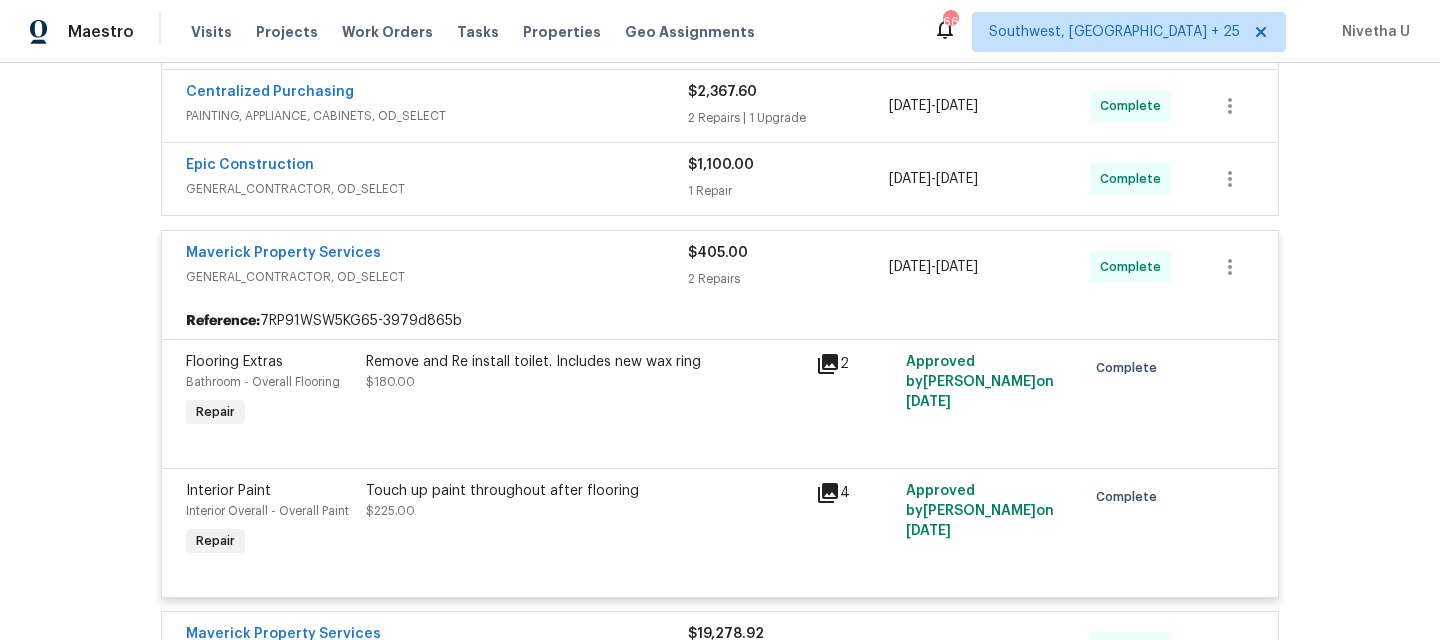 click on "Maverick Property Services" at bounding box center (437, 255) 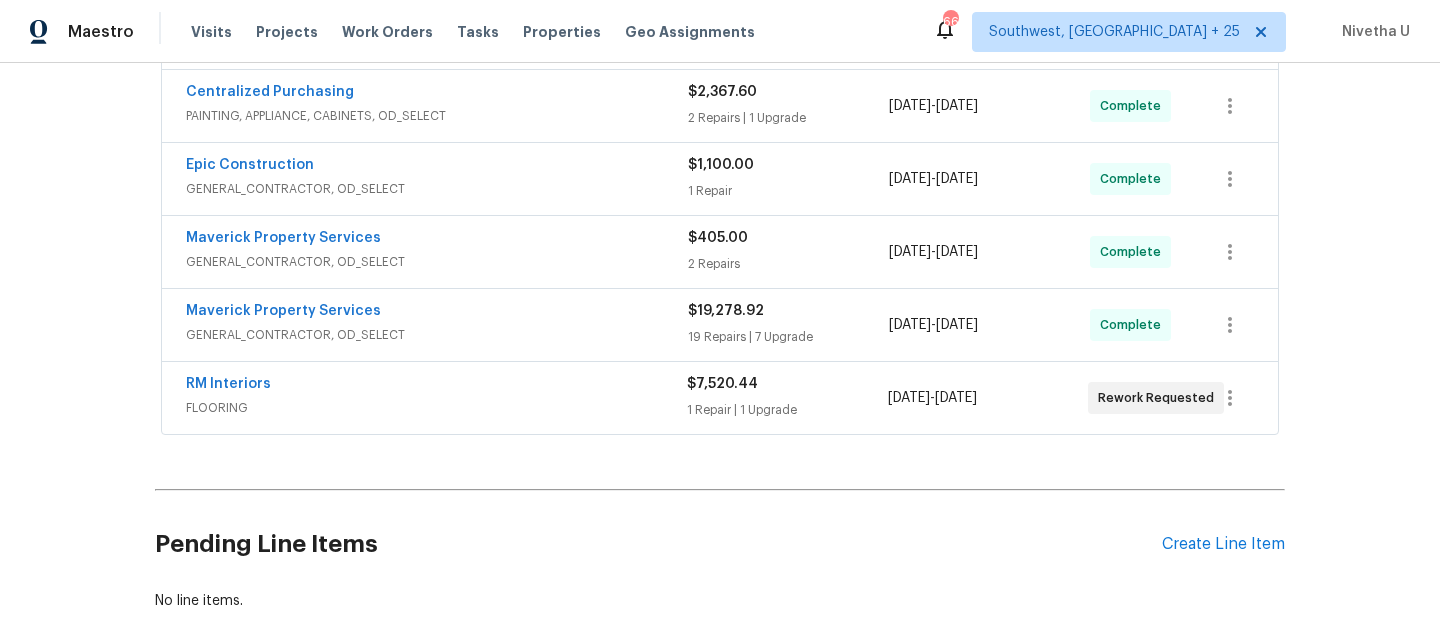 click on "Epic Construction" at bounding box center (437, 167) 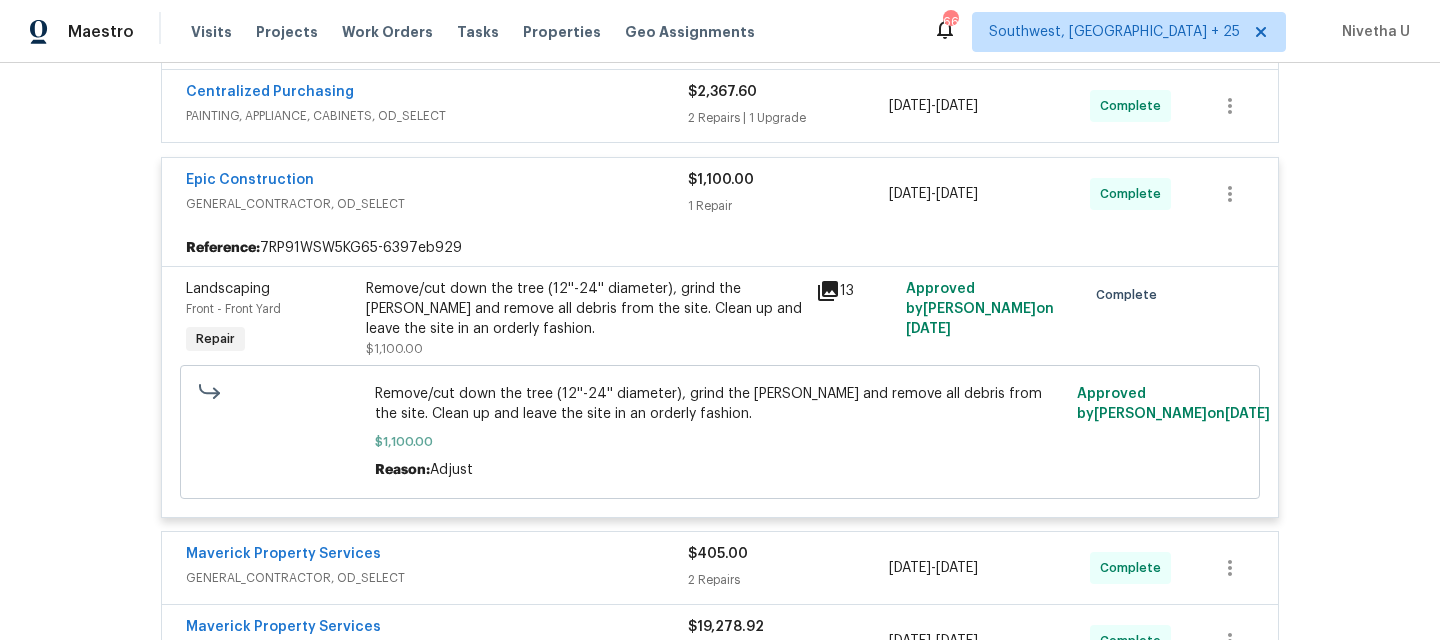 click on "GENERAL_CONTRACTOR, OD_SELECT" at bounding box center (437, 204) 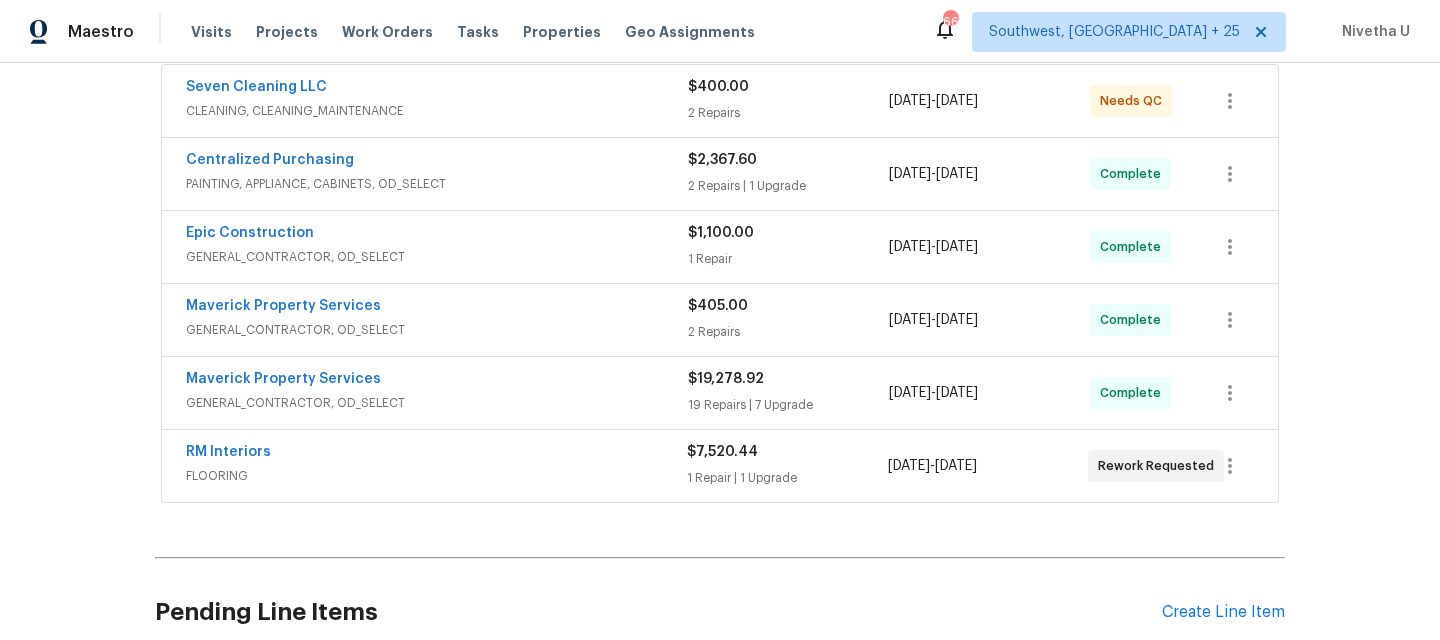 scroll, scrollTop: 404, scrollLeft: 0, axis: vertical 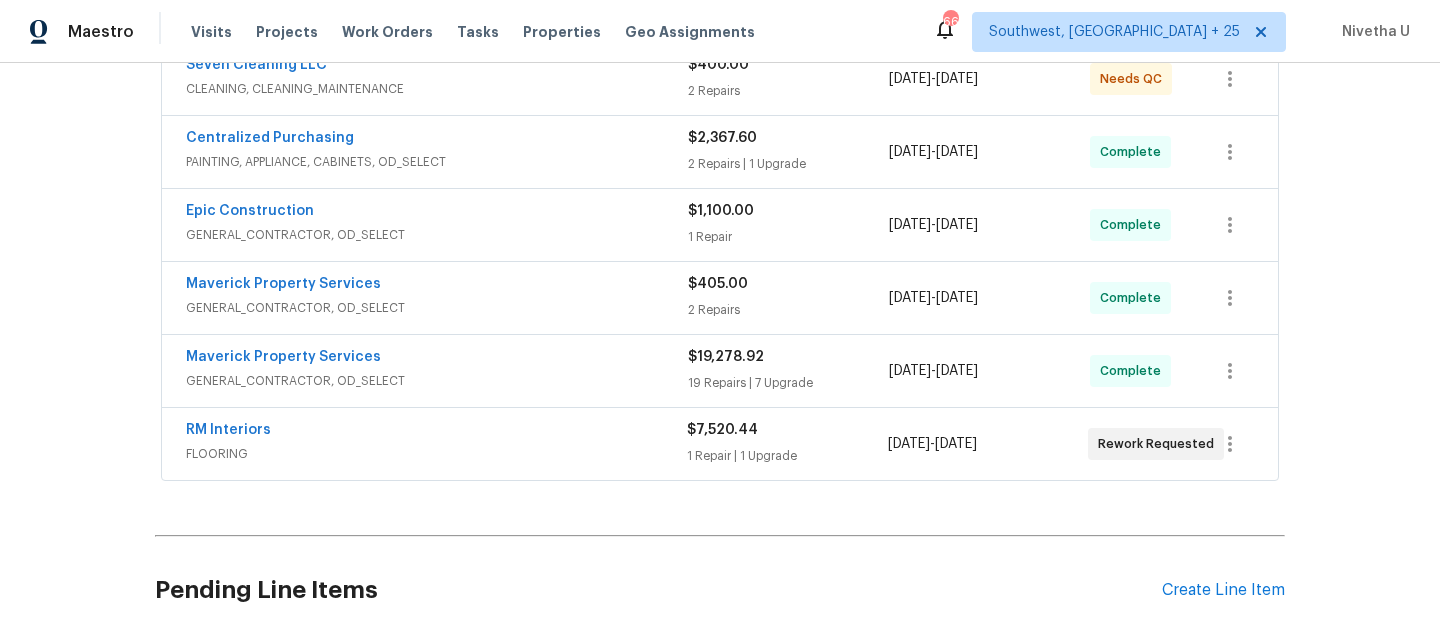 click on "Epic Construction" at bounding box center [437, 213] 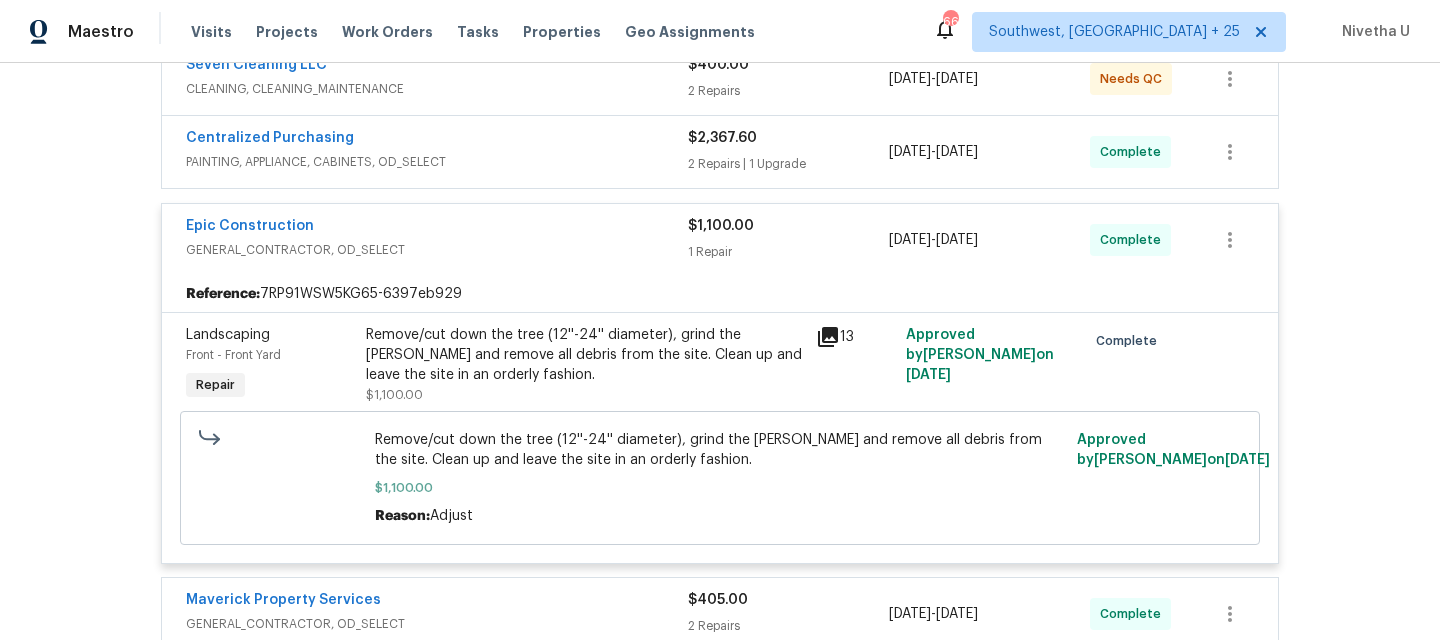 click on "Epic Construction" at bounding box center [437, 228] 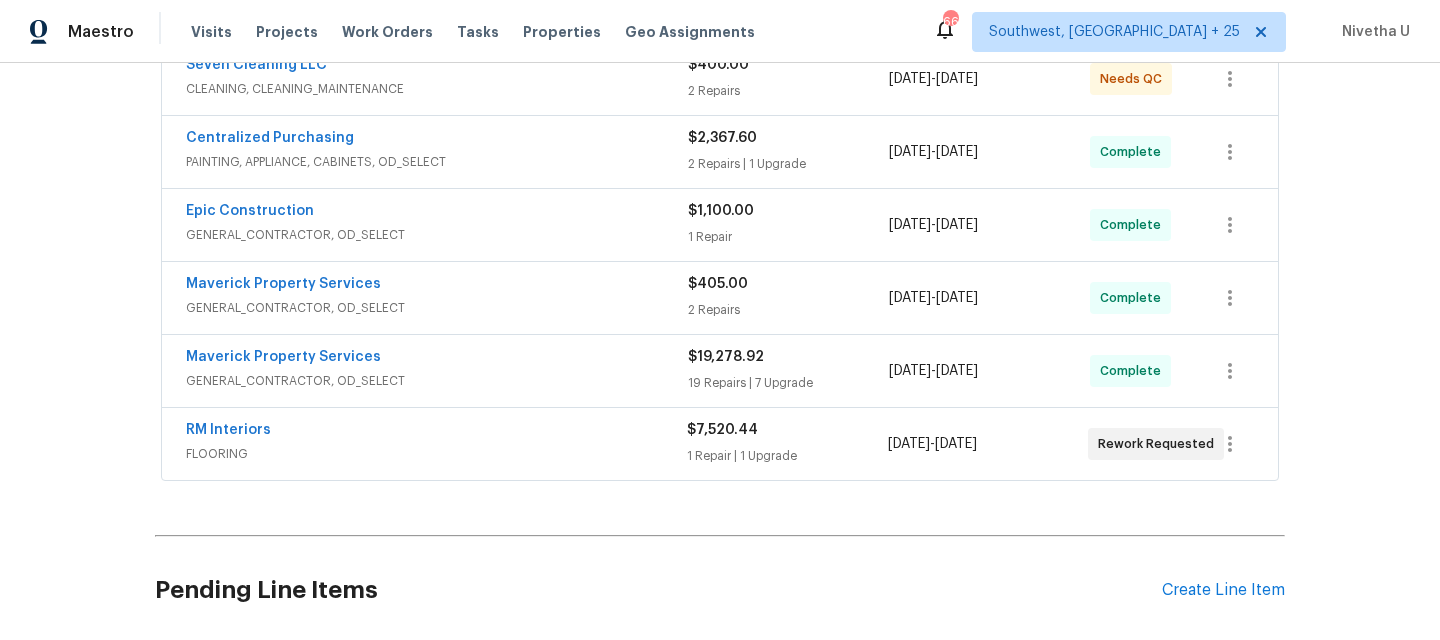 click on "GENERAL_CONTRACTOR, OD_SELECT" at bounding box center (437, 308) 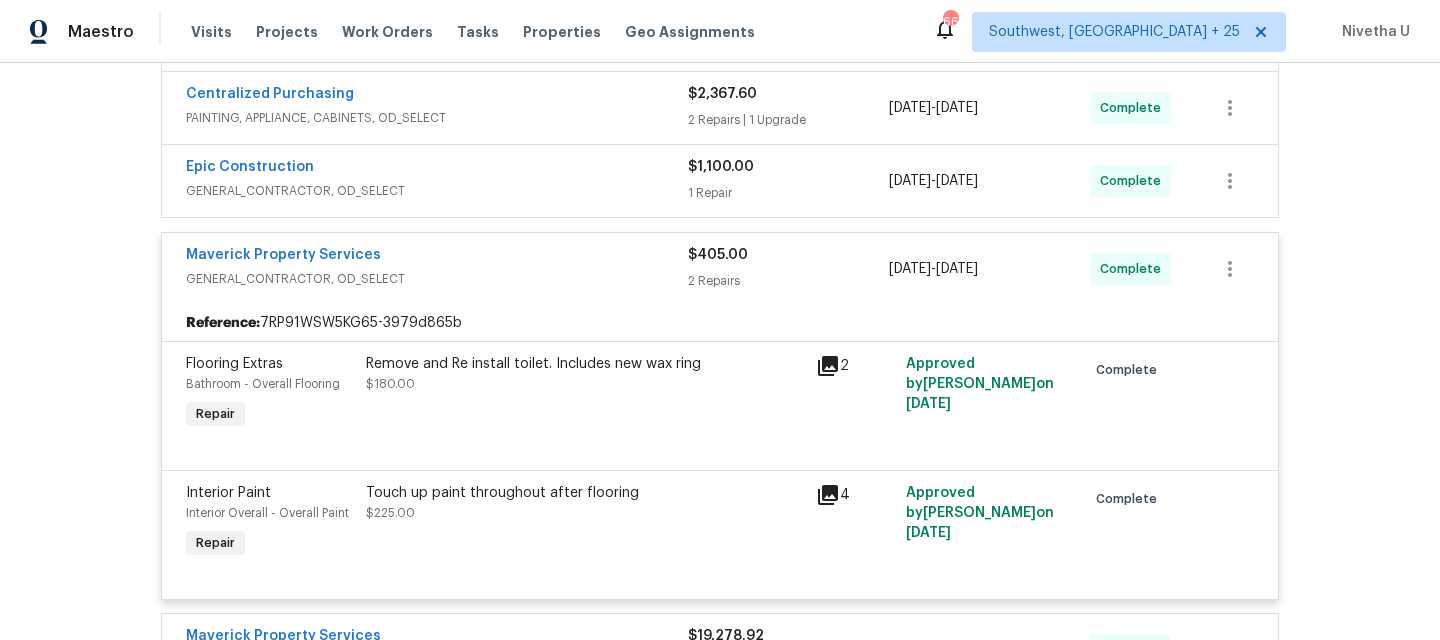 scroll, scrollTop: 449, scrollLeft: 0, axis: vertical 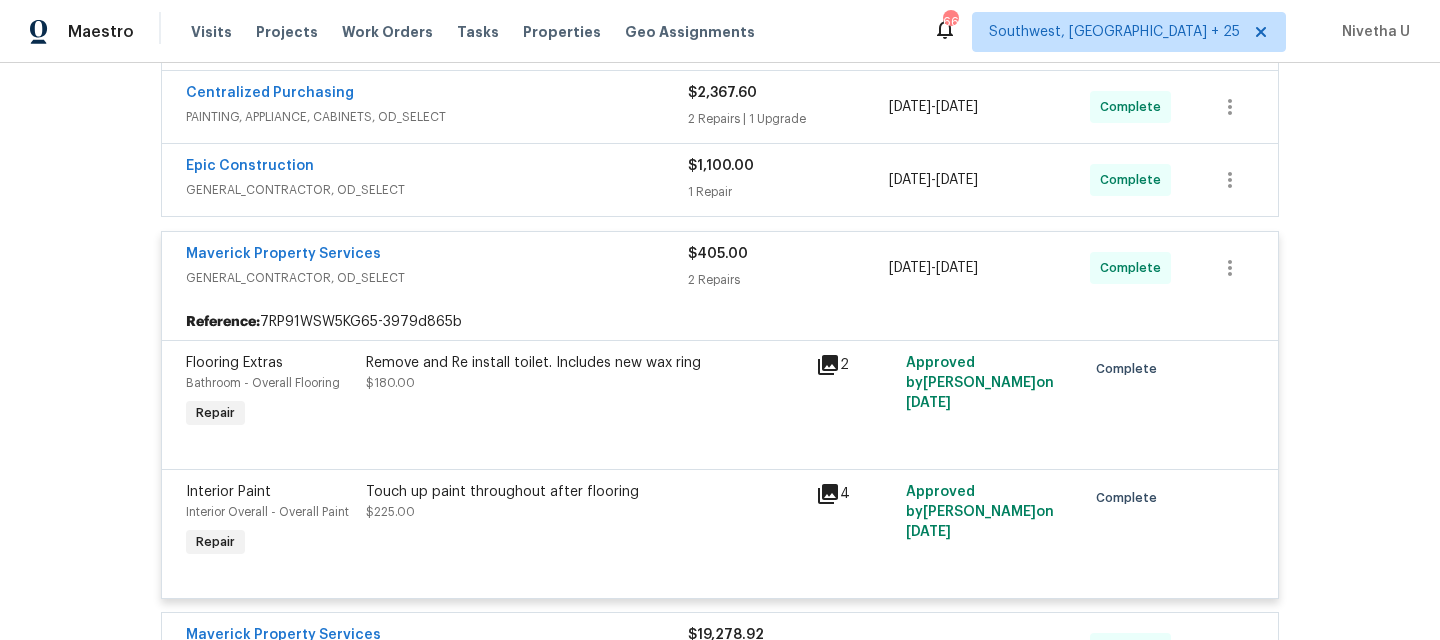 click on "GENERAL_CONTRACTOR, OD_SELECT" at bounding box center [437, 278] 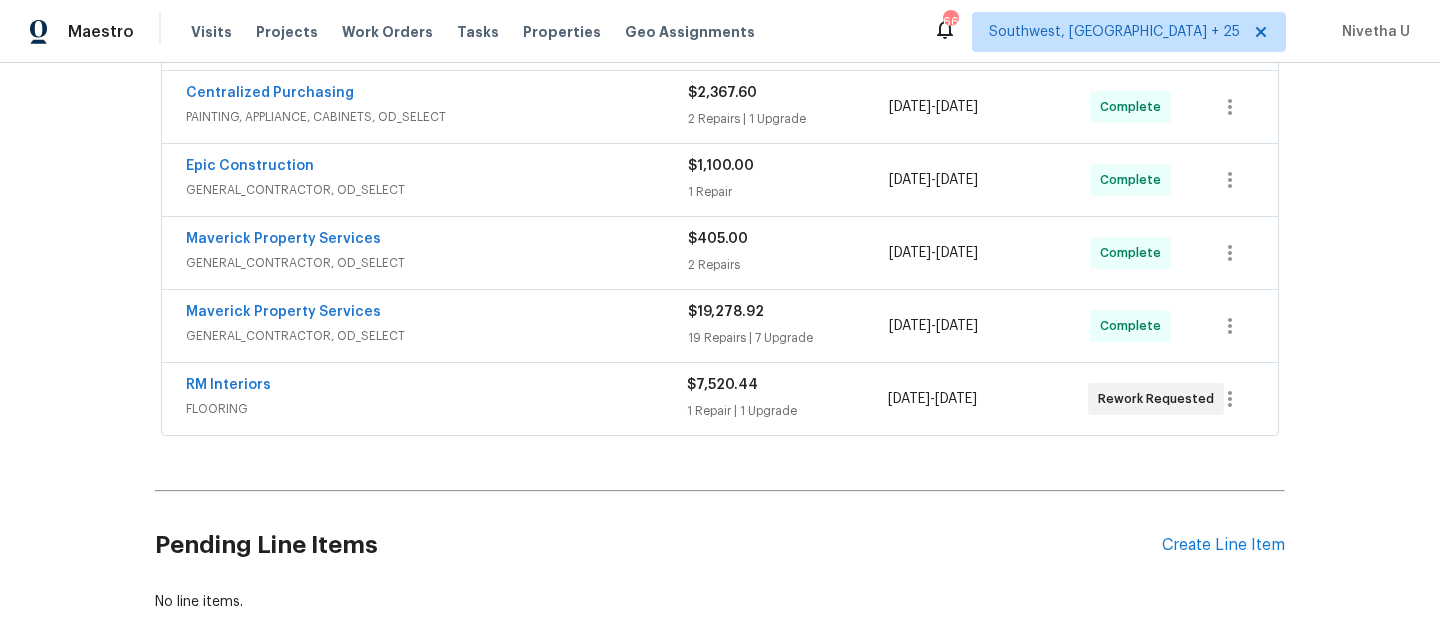 click on "Maverick Property Services" at bounding box center (437, 314) 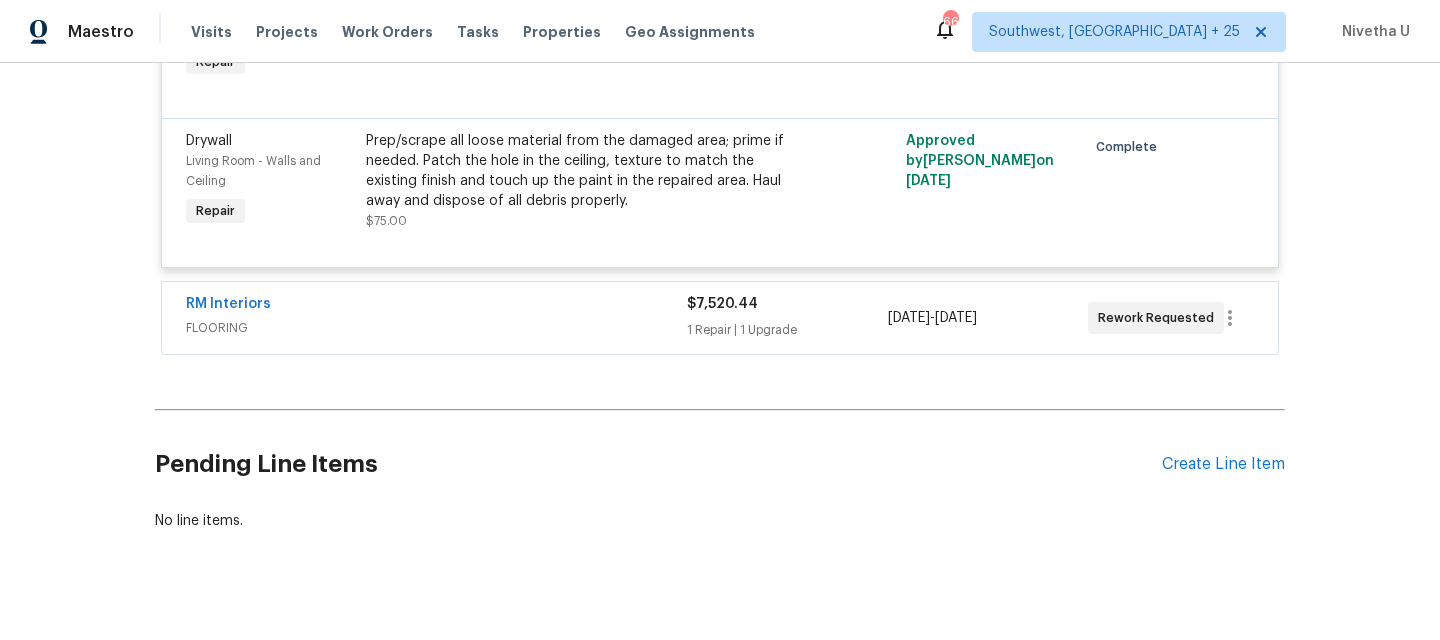 scroll, scrollTop: 5218, scrollLeft: 0, axis: vertical 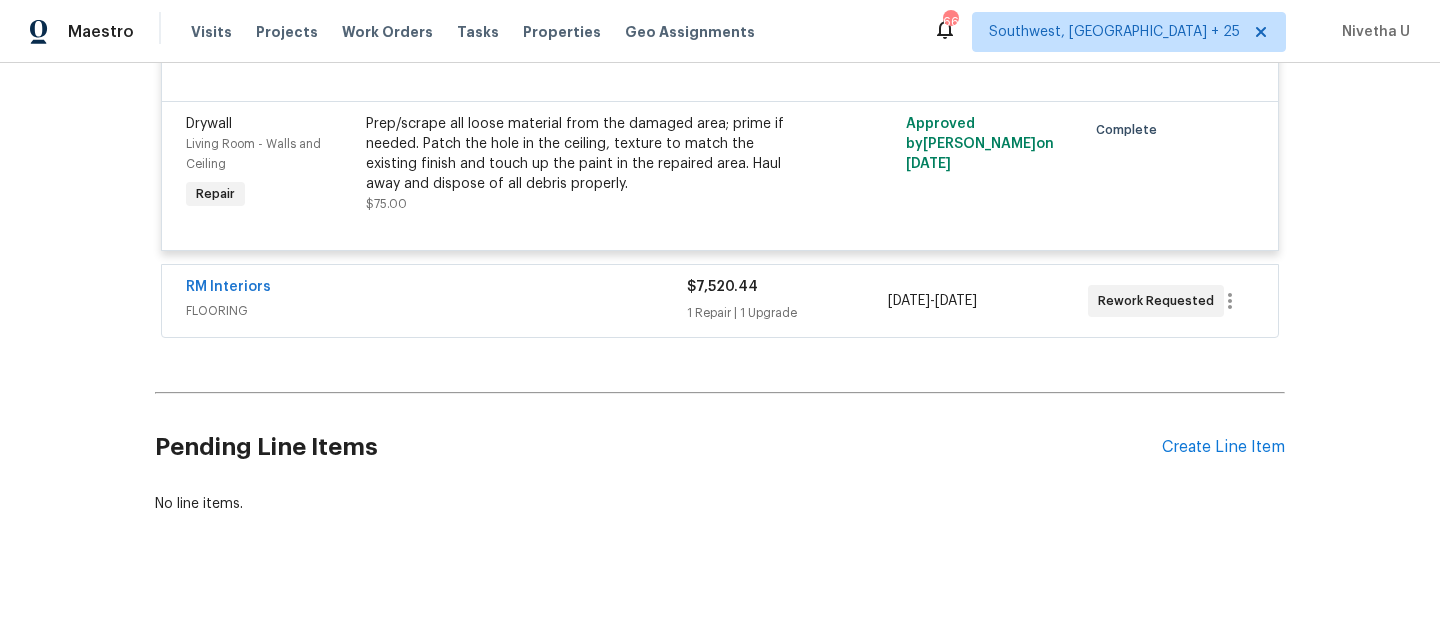 click on "FLOORING" at bounding box center [436, 311] 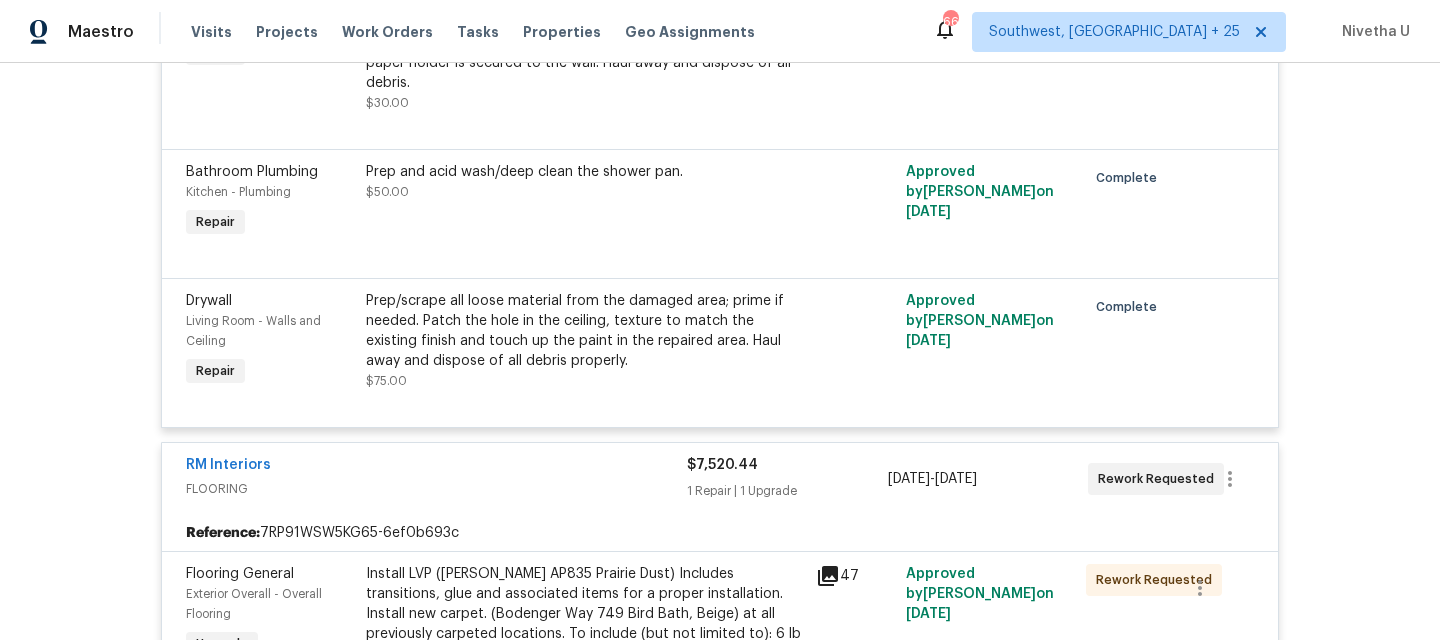 scroll, scrollTop: 4918, scrollLeft: 0, axis: vertical 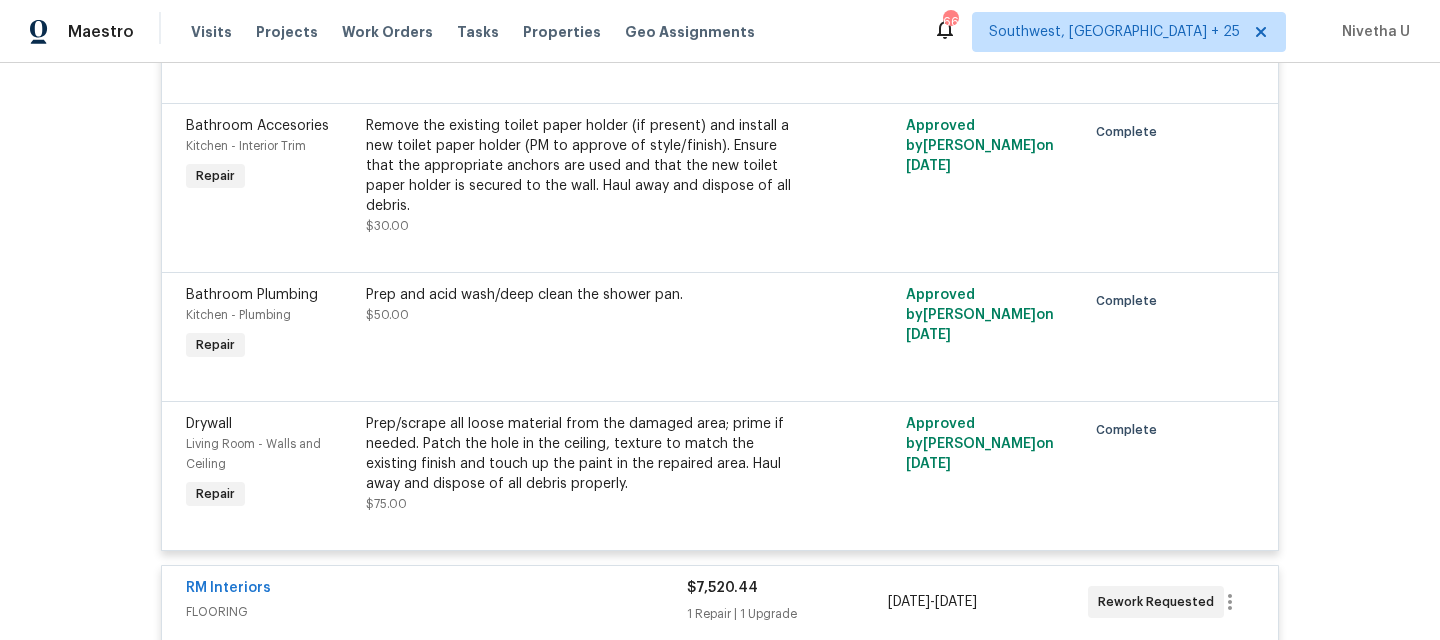 click on "RM Interiors" at bounding box center [436, 590] 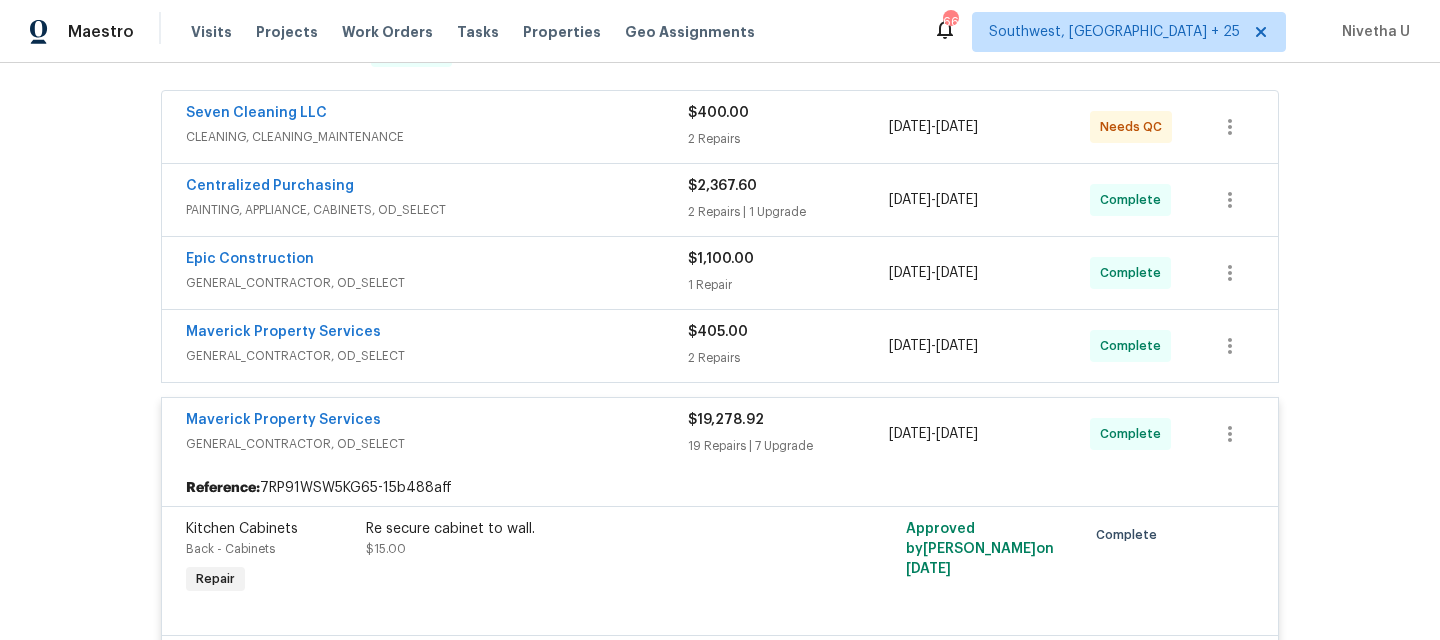 scroll, scrollTop: 357, scrollLeft: 0, axis: vertical 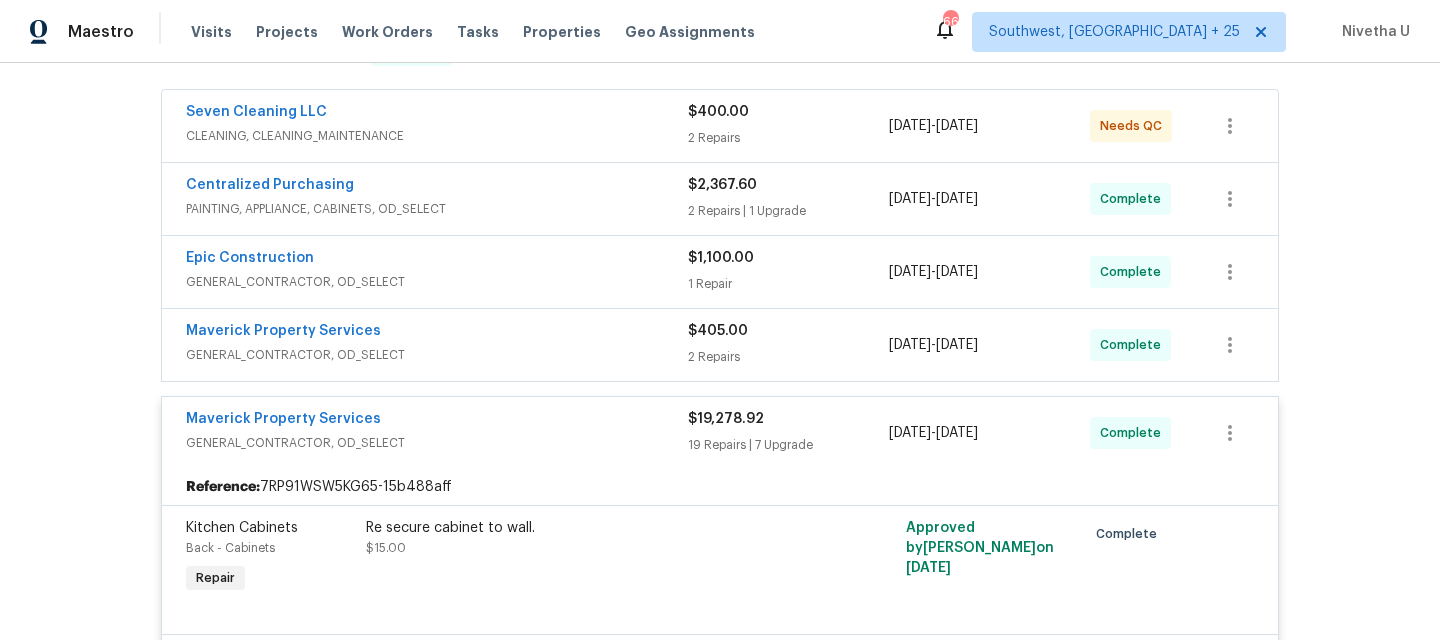 click on "GENERAL_CONTRACTOR, OD_SELECT" at bounding box center [437, 443] 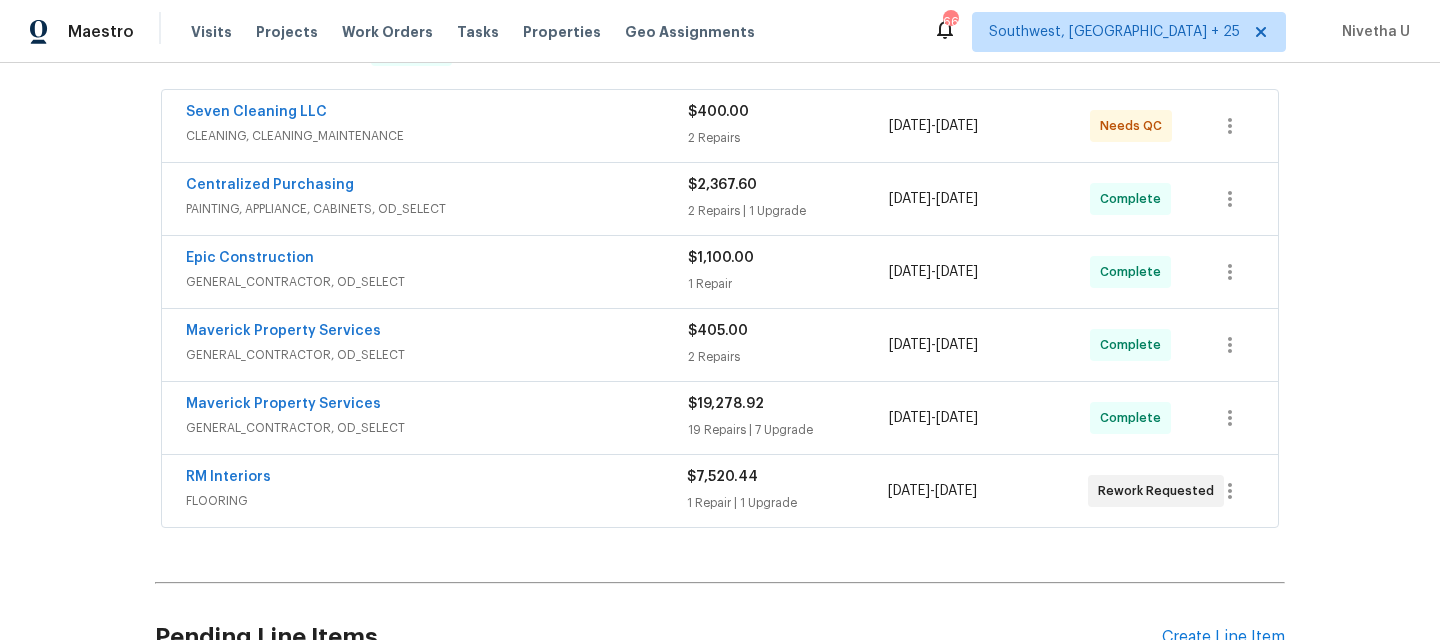 scroll, scrollTop: 271, scrollLeft: 0, axis: vertical 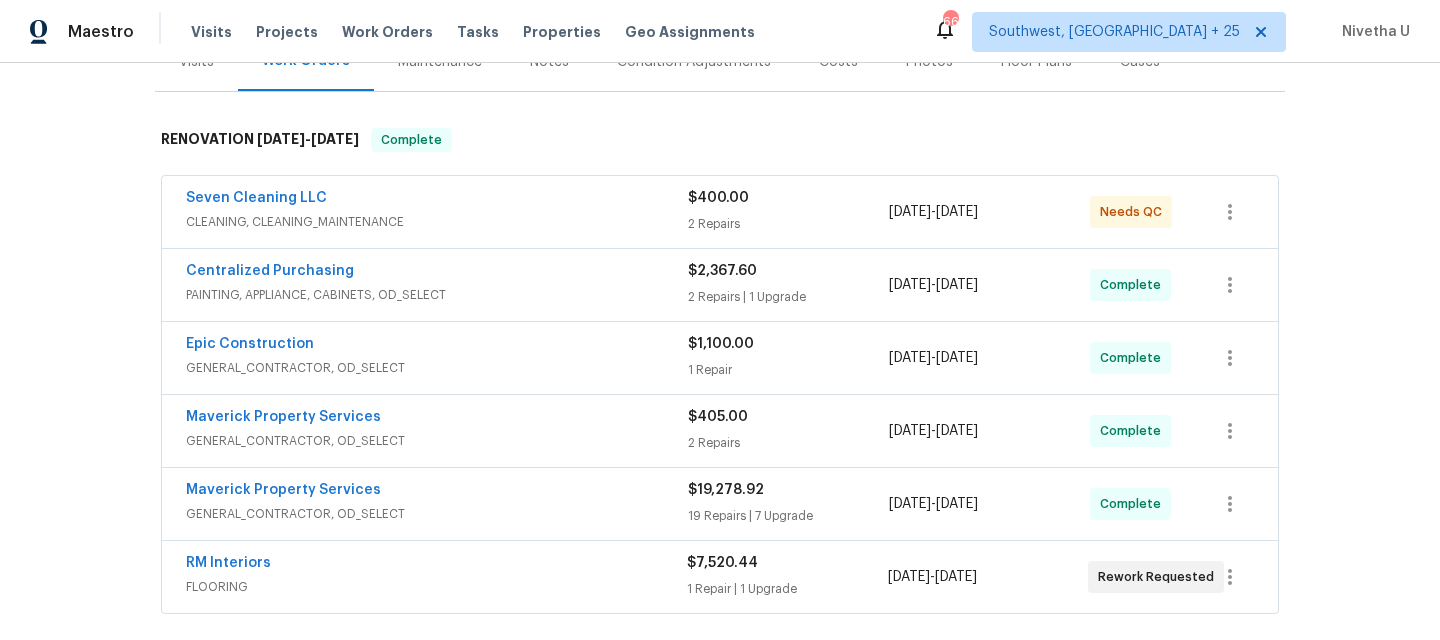 click on "CLEANING, CLEANING_MAINTENANCE" at bounding box center (437, 222) 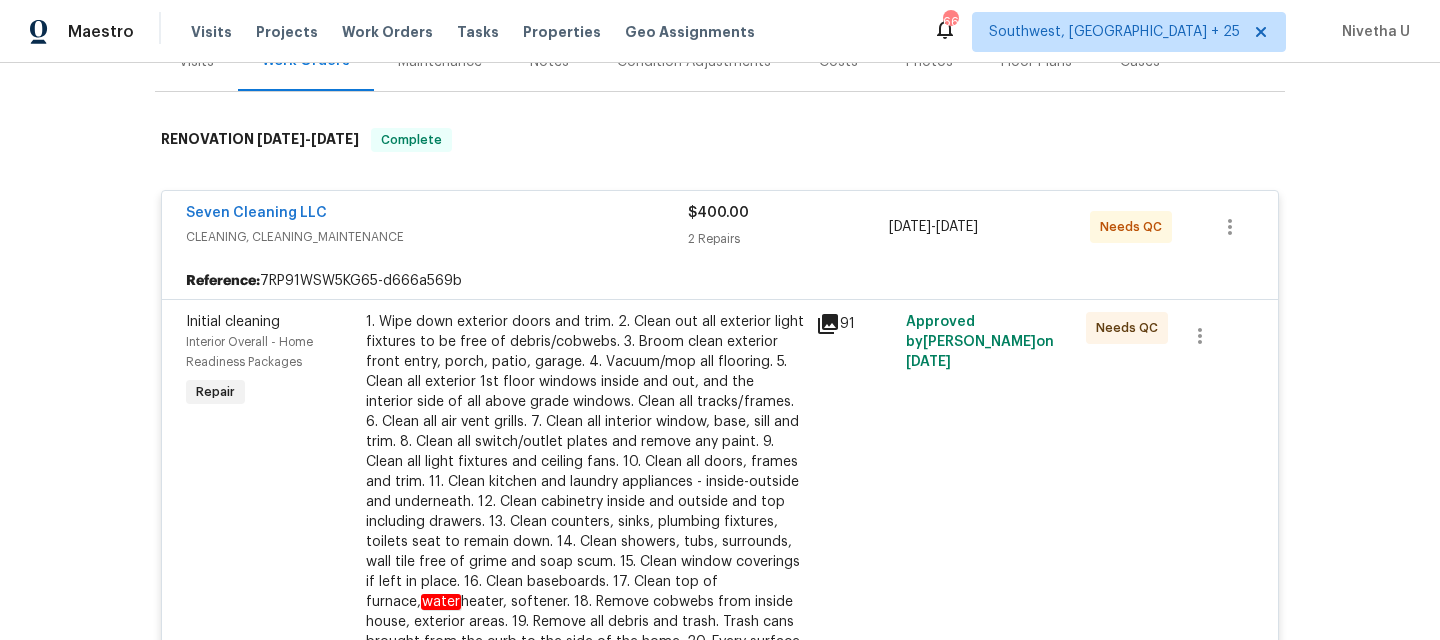 click on "CLEANING, CLEANING_MAINTENANCE" at bounding box center (437, 237) 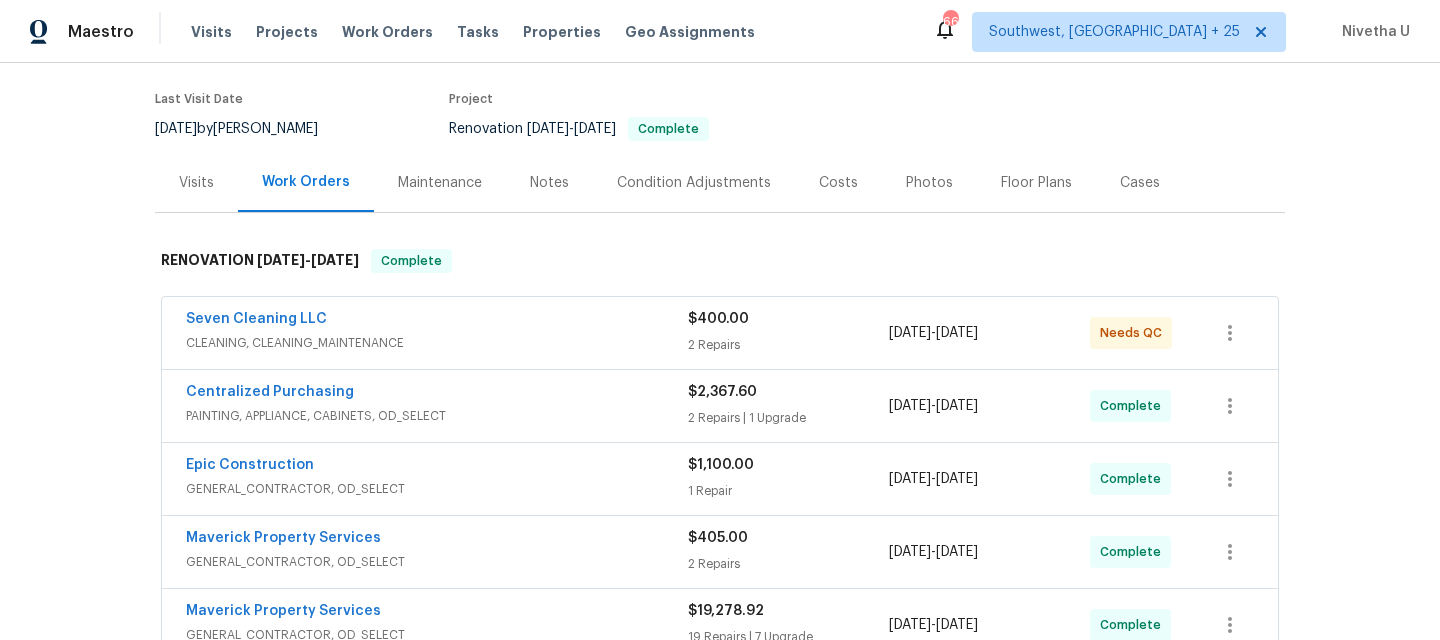 scroll, scrollTop: 146, scrollLeft: 0, axis: vertical 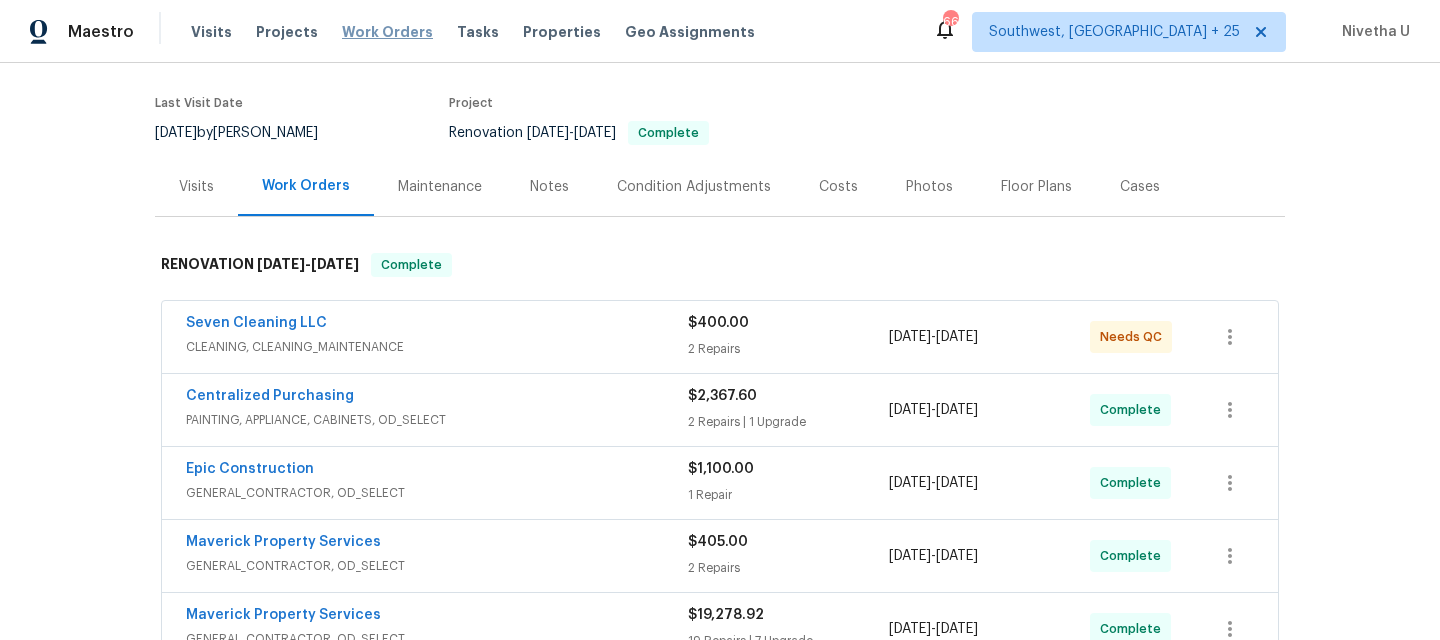 click on "Work Orders" at bounding box center (387, 32) 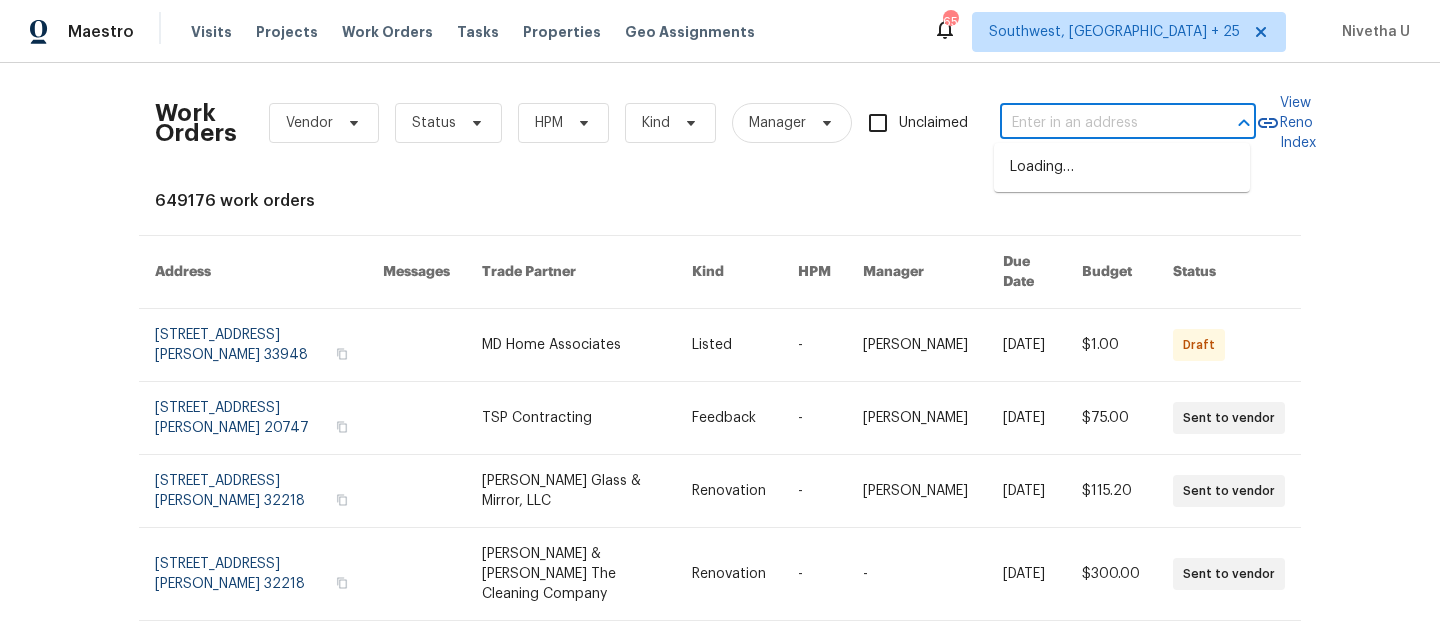click at bounding box center (1100, 123) 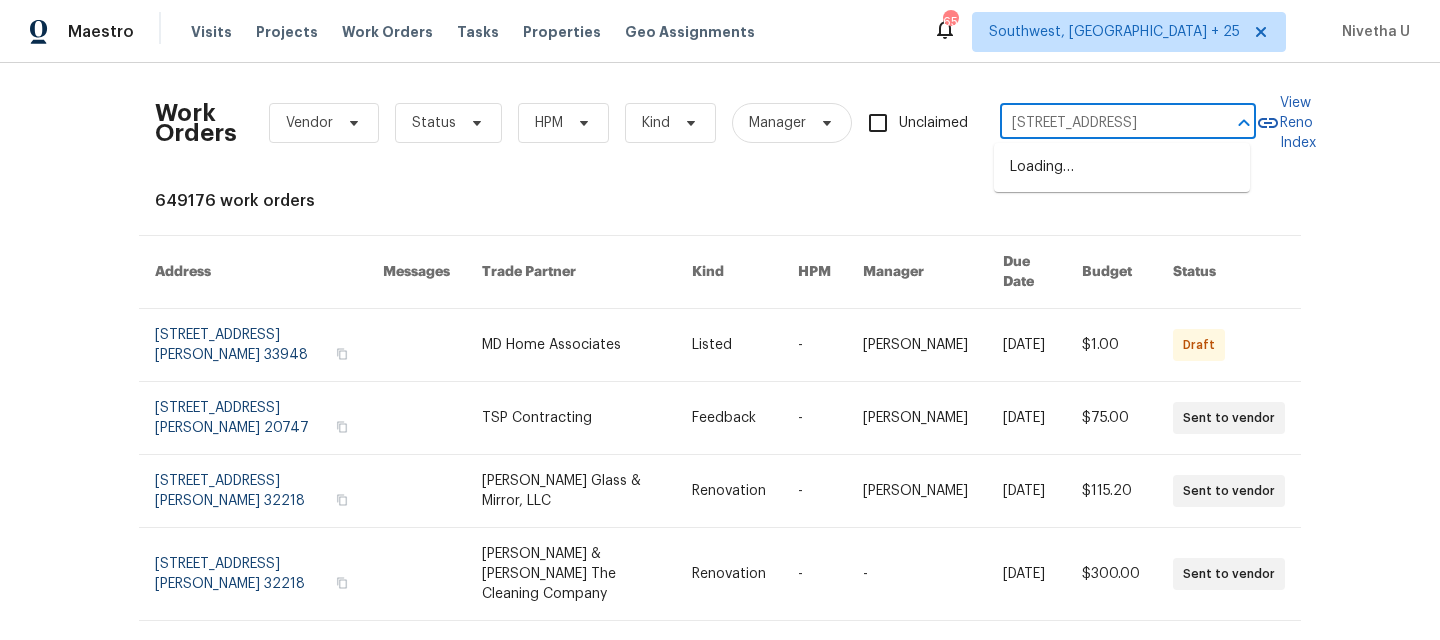 scroll, scrollTop: 0, scrollLeft: 154, axis: horizontal 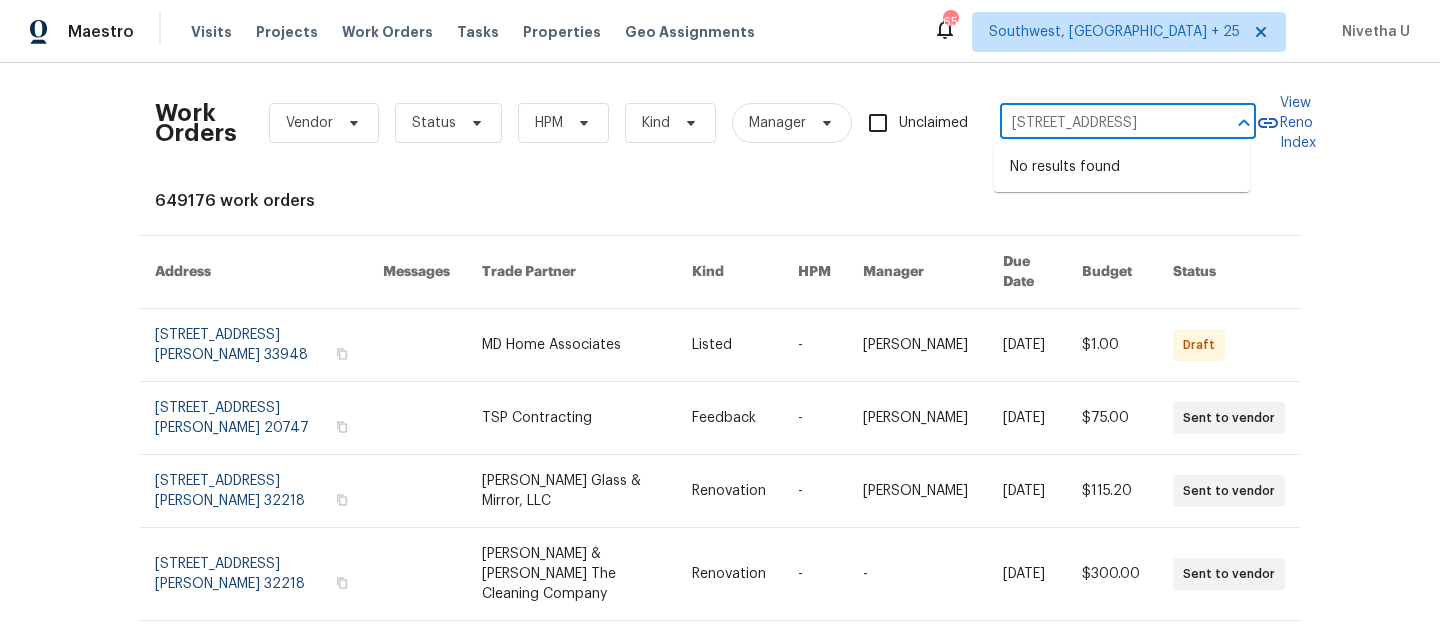 drag, startPoint x: 1068, startPoint y: 123, endPoint x: 1388, endPoint y: 118, distance: 320.03906 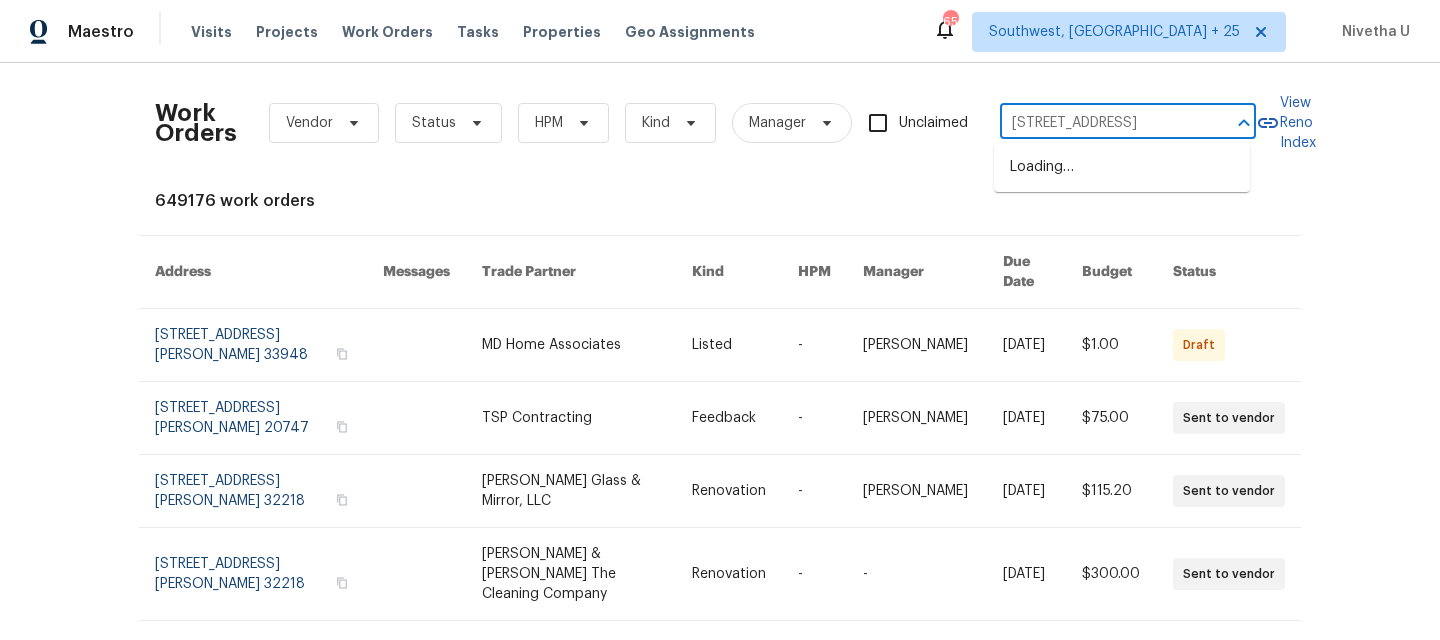 scroll, scrollTop: 0, scrollLeft: 22, axis: horizontal 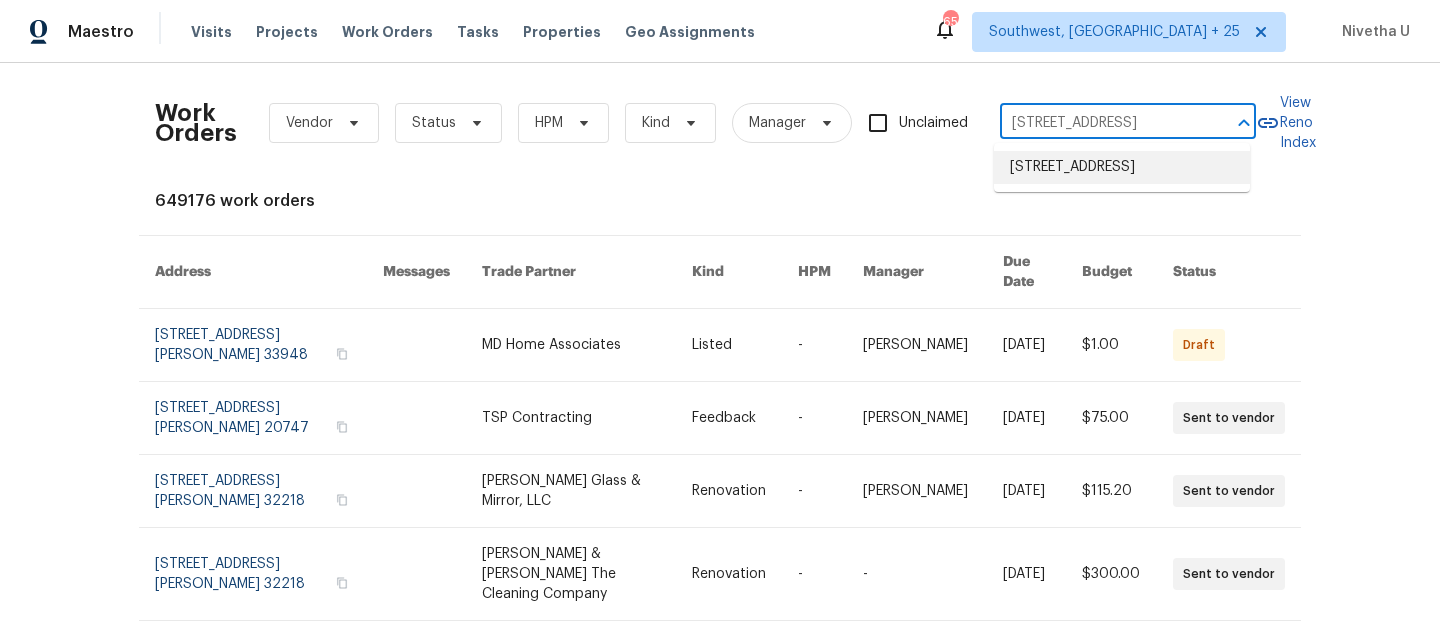 click on "[STREET_ADDRESS]" at bounding box center [1122, 167] 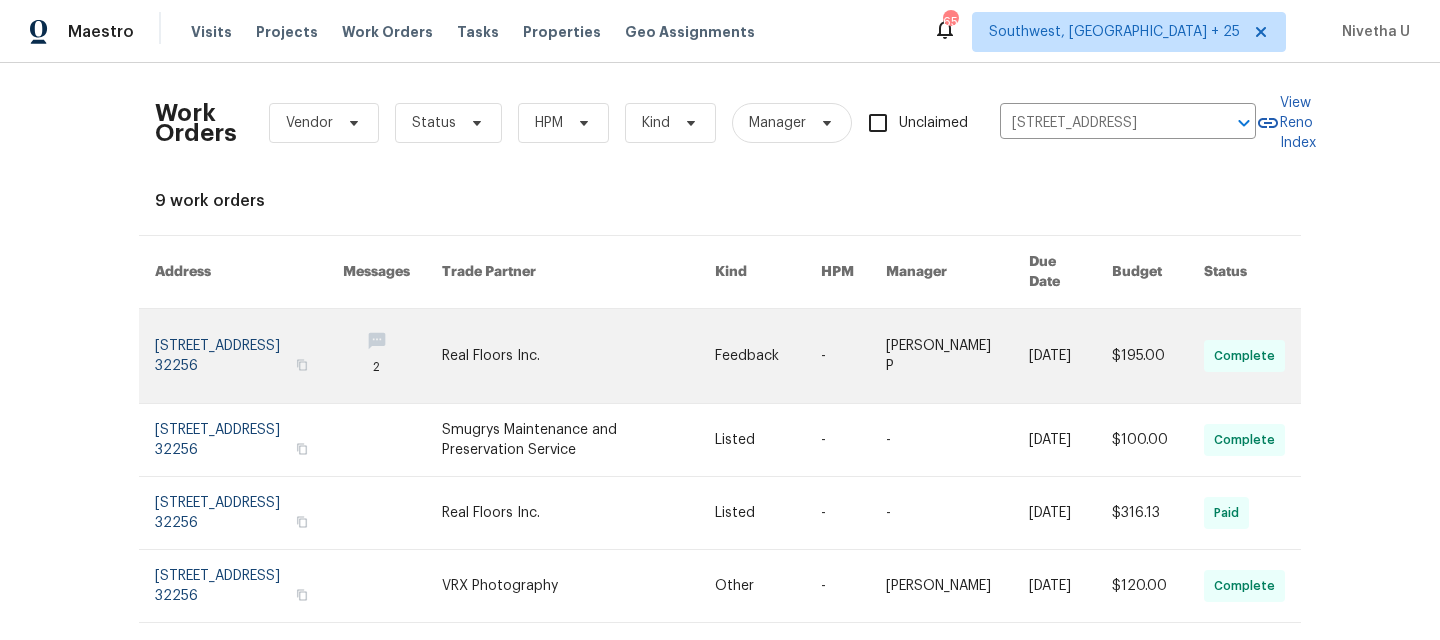 click at bounding box center (249, 356) 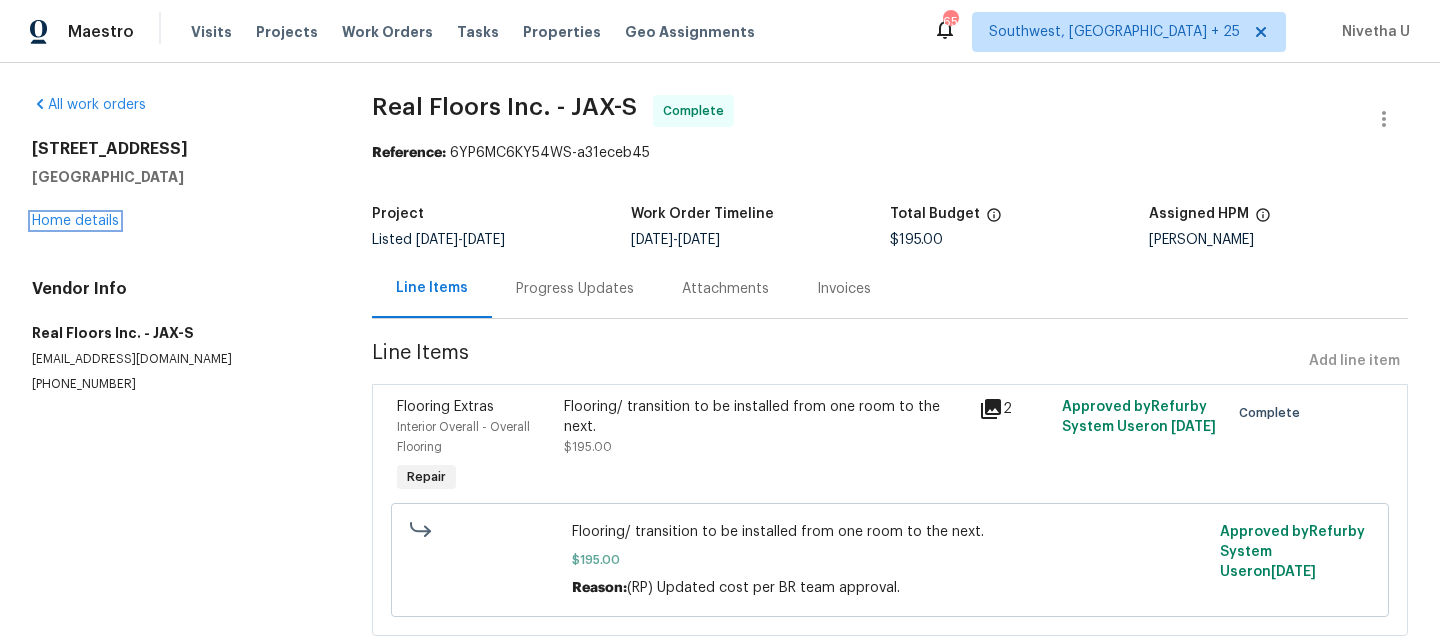 click on "Home details" at bounding box center [75, 221] 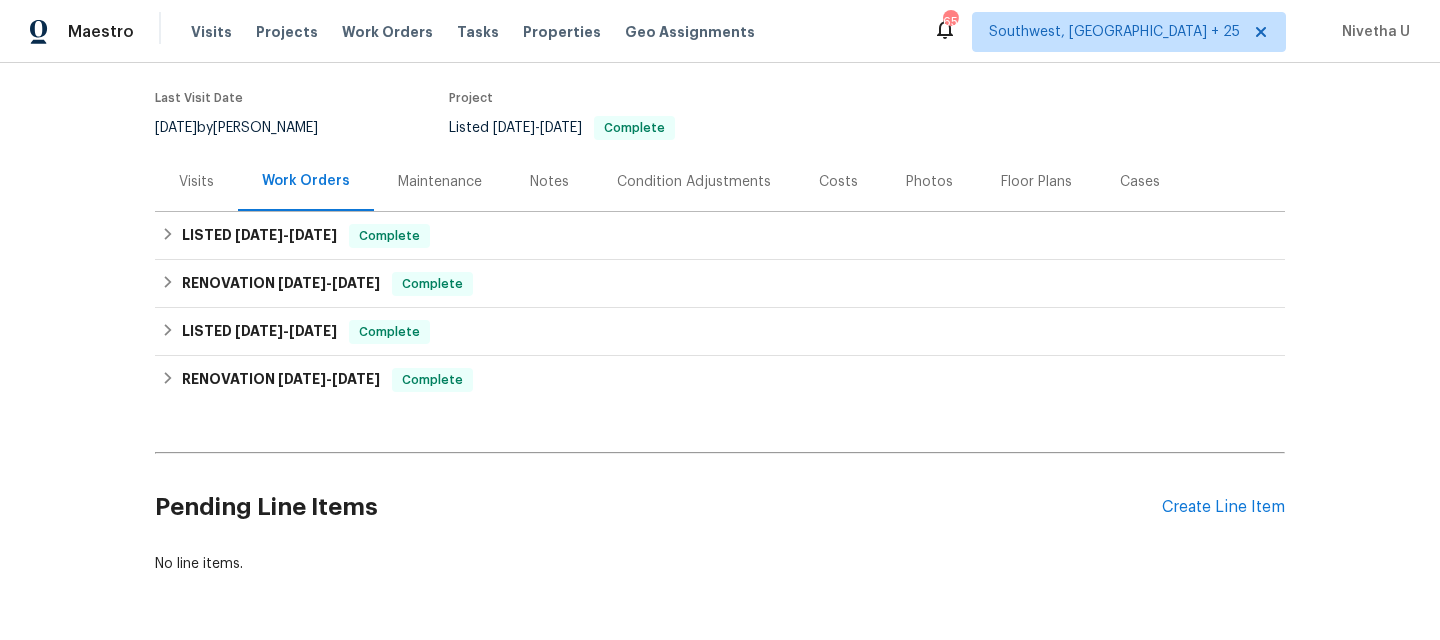 scroll, scrollTop: 154, scrollLeft: 0, axis: vertical 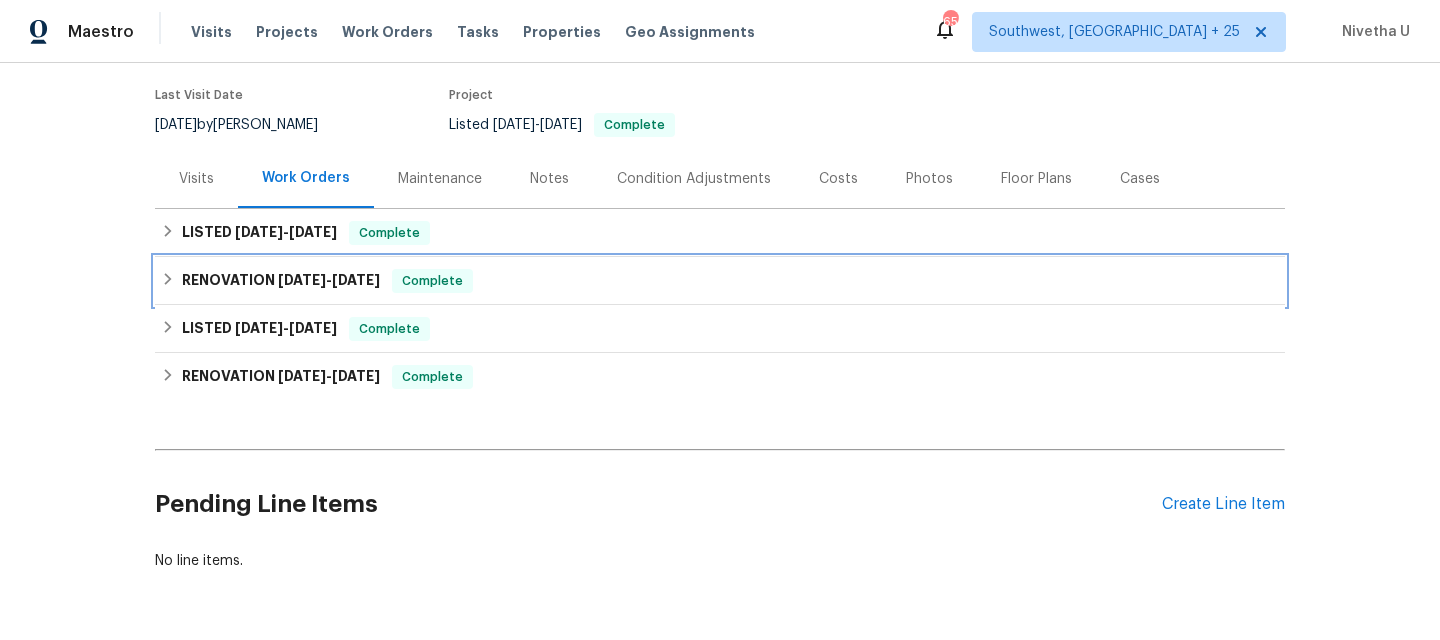 drag, startPoint x: 464, startPoint y: 300, endPoint x: 405, endPoint y: 265, distance: 68.60029 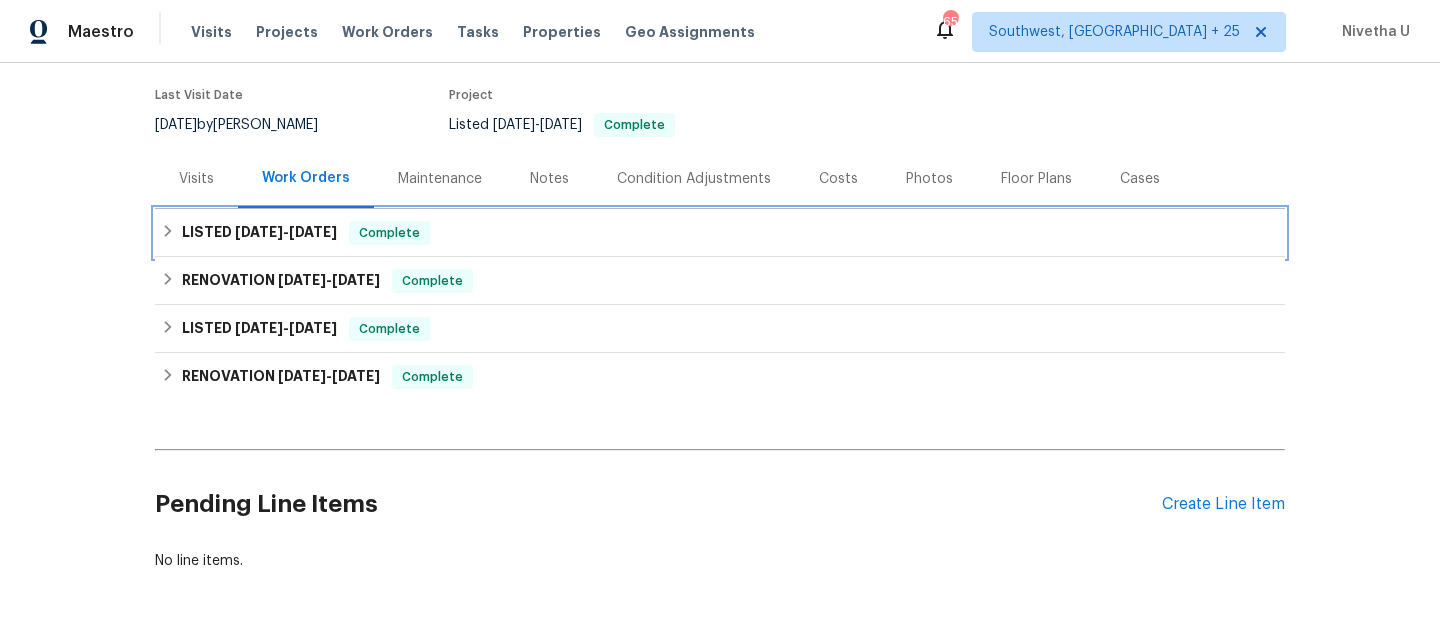 click on "LISTED   [DATE]  -  [DATE] Complete" at bounding box center (720, 233) 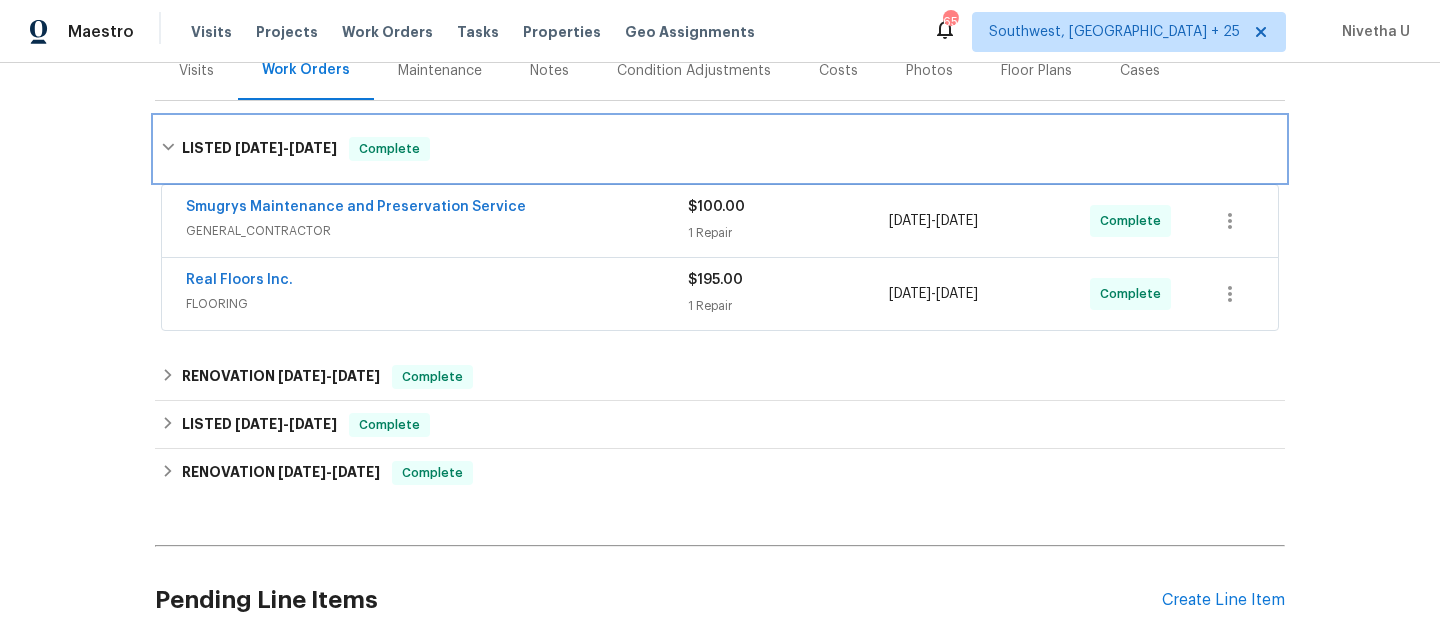 scroll, scrollTop: 311, scrollLeft: 0, axis: vertical 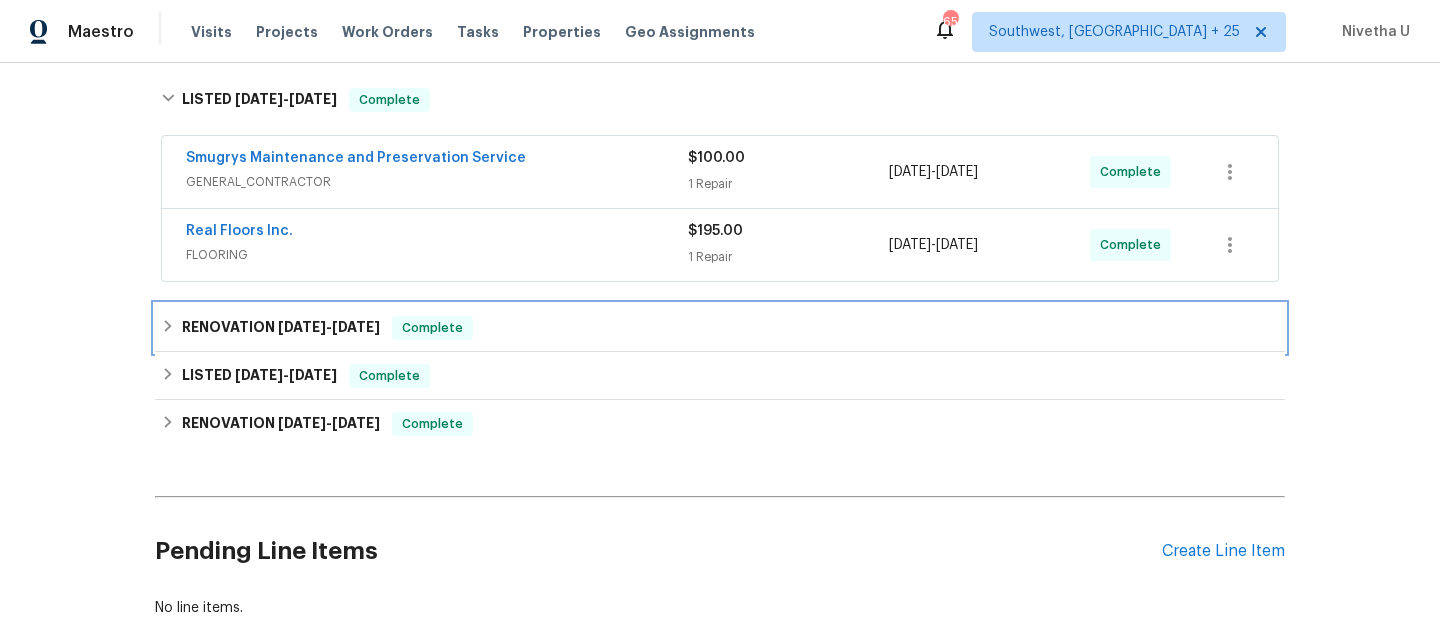 click on "RENOVATION   [DATE]  -  [DATE] Complete" at bounding box center [720, 328] 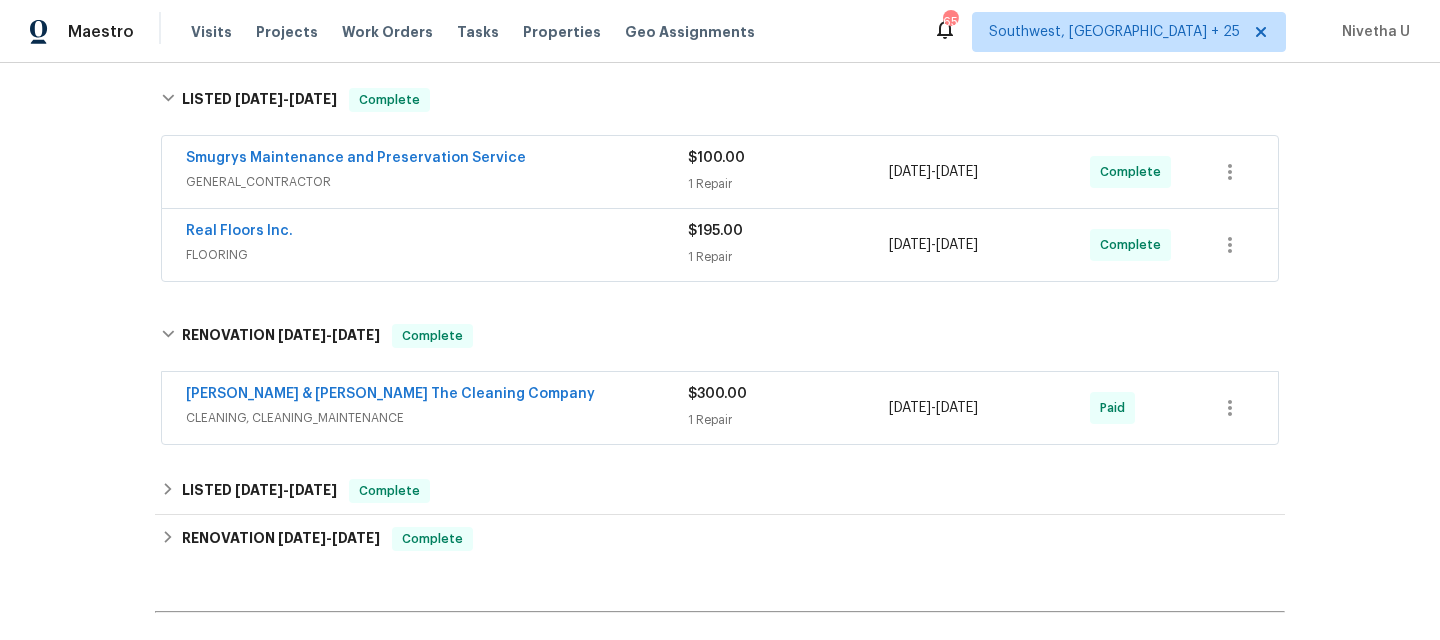 click on "Smugrys Maintenance and Preservation Service" at bounding box center (437, 160) 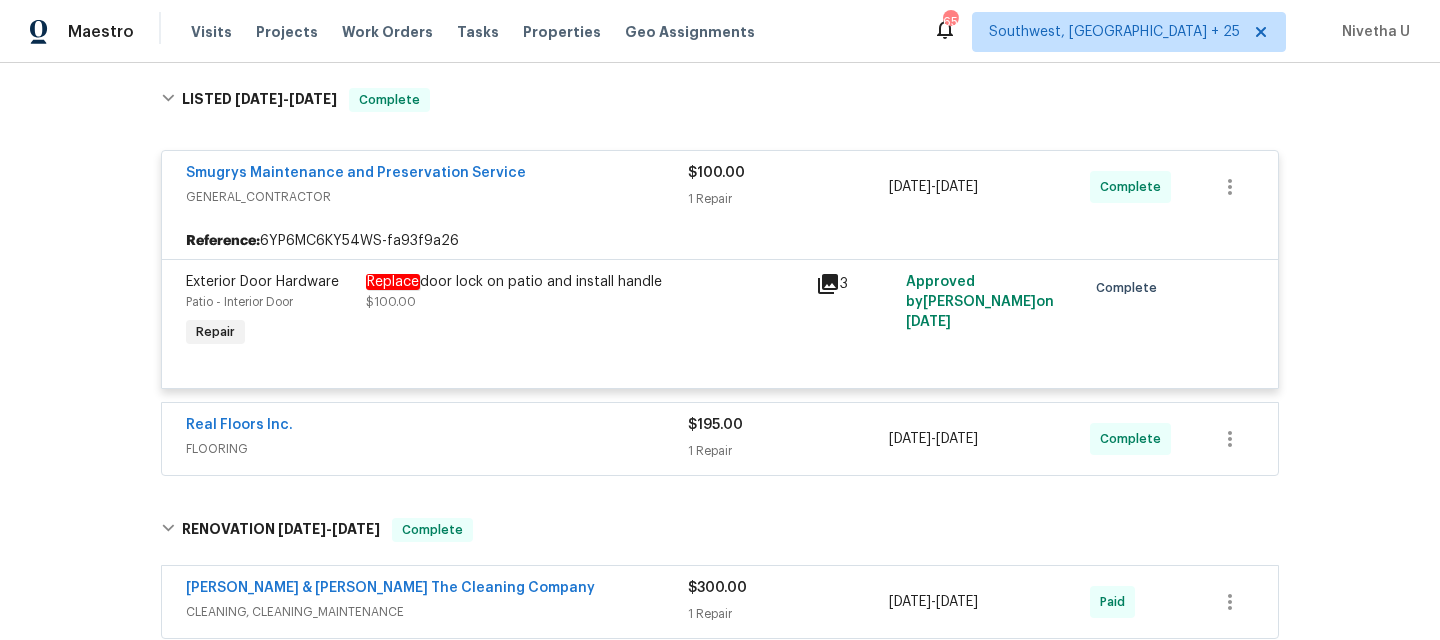 click on "GENERAL_CONTRACTOR" at bounding box center [437, 197] 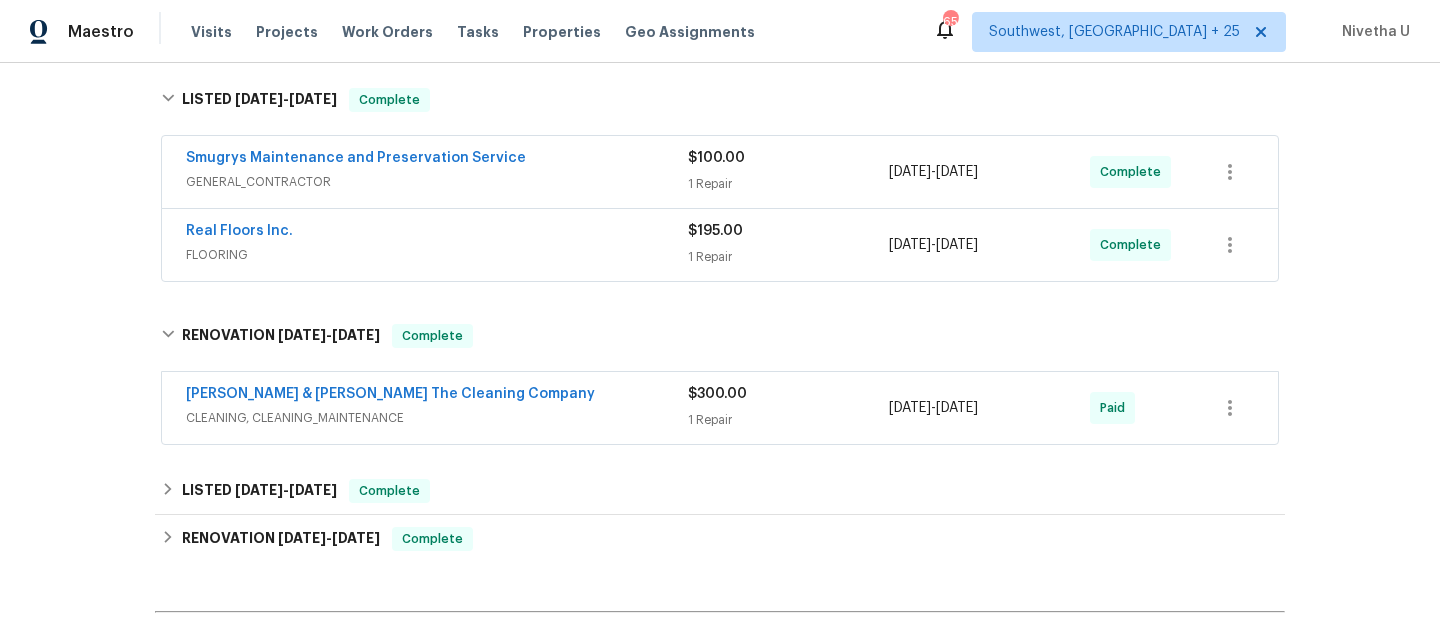 click on "FLOORING" at bounding box center (437, 255) 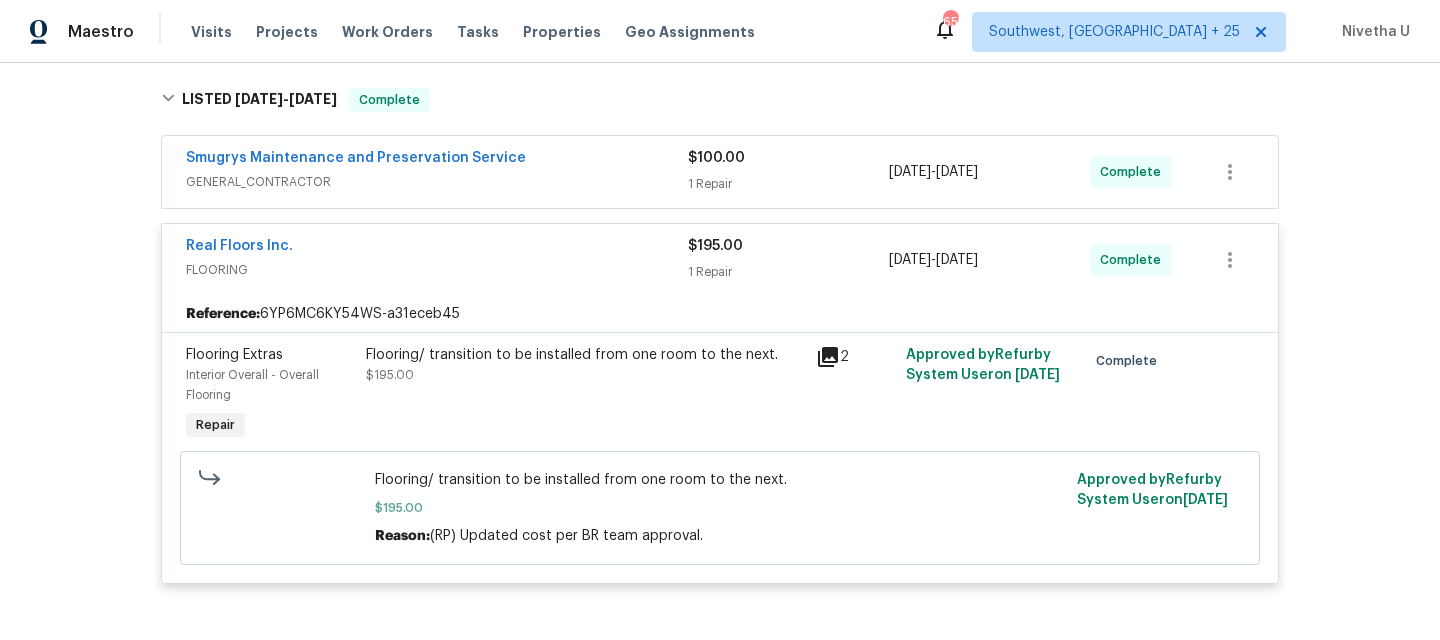 click on "Real Floors Inc." at bounding box center [437, 248] 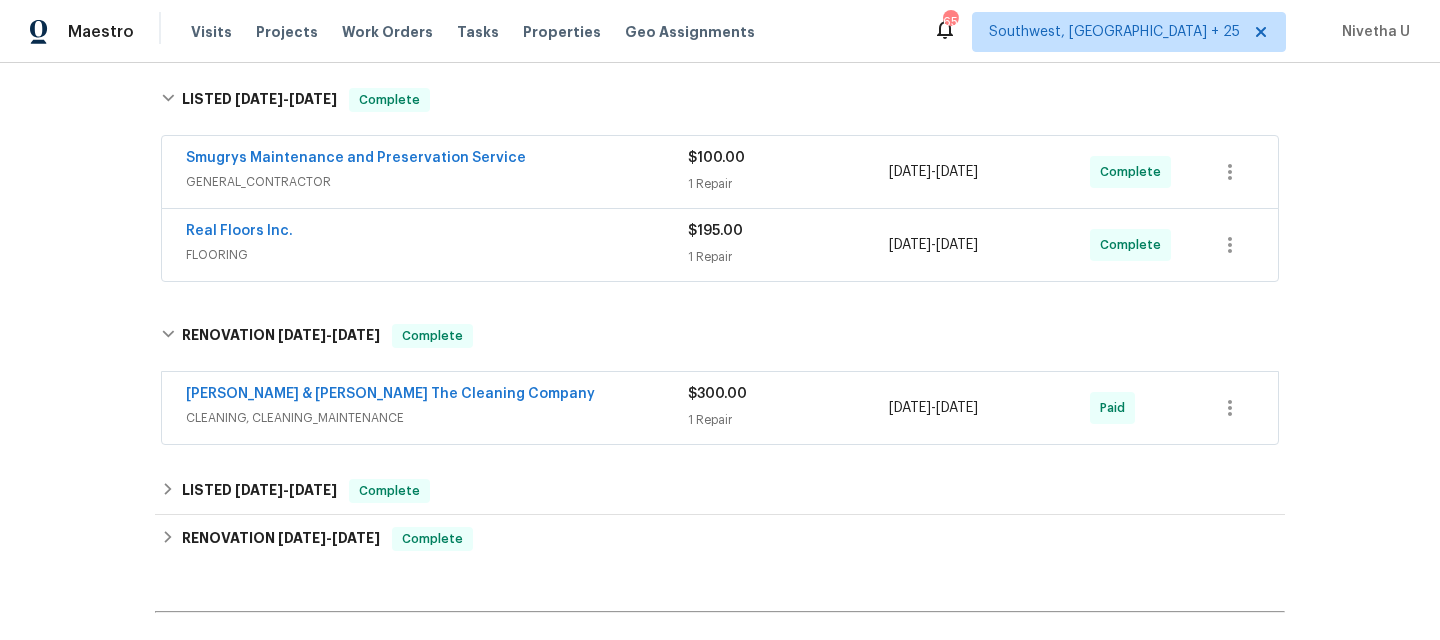 click on "Real Floors Inc." at bounding box center [437, 233] 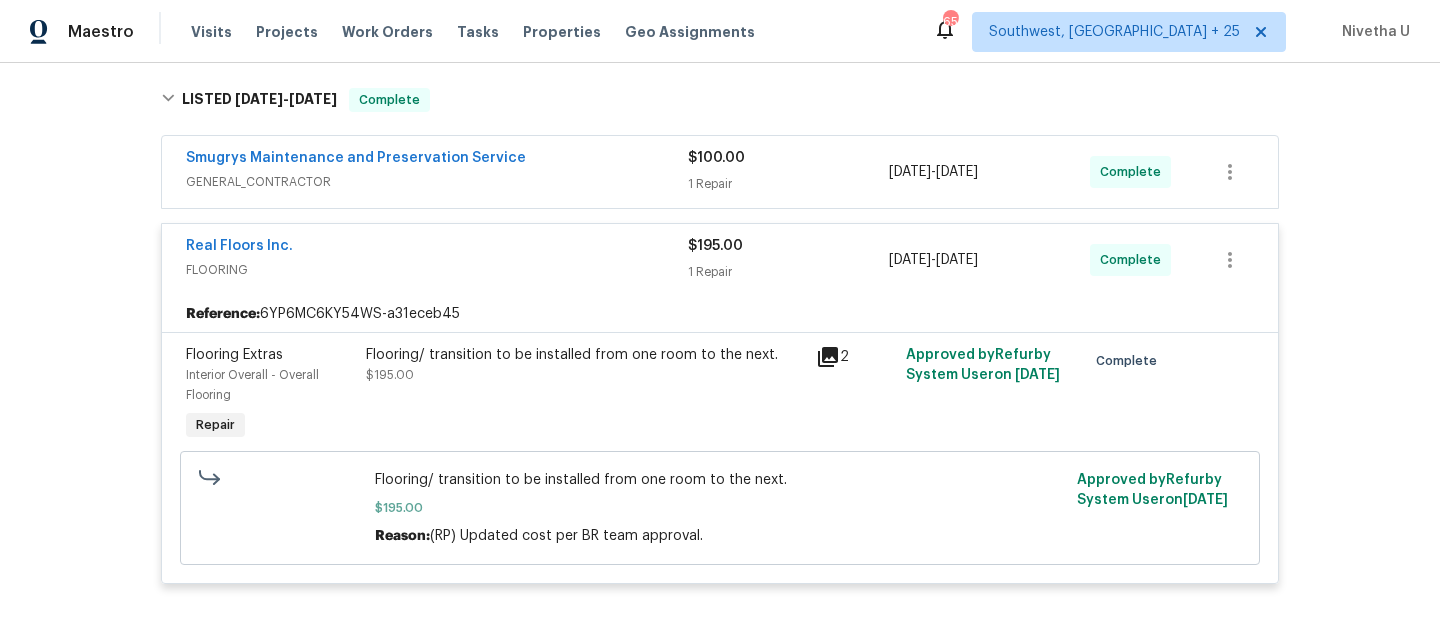 click on "Flooring/ transition to be installed from one room to the next. $195.00" at bounding box center (585, 365) 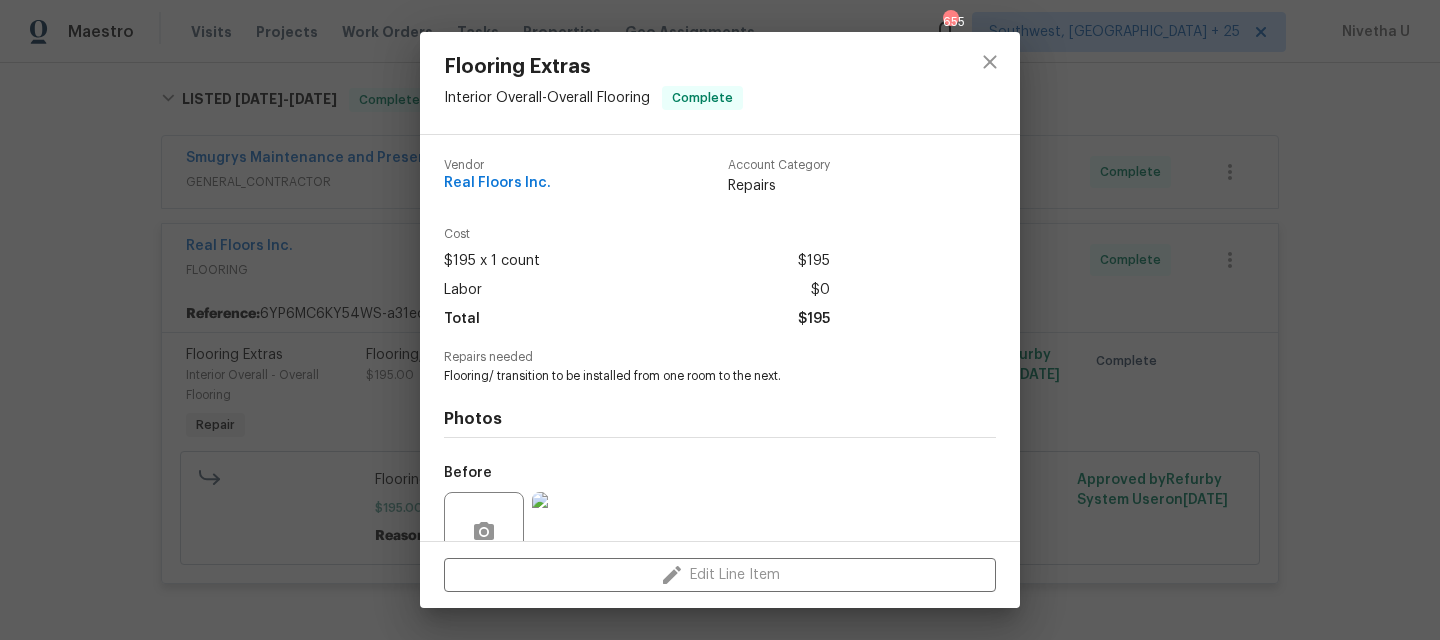 scroll, scrollTop: 180, scrollLeft: 0, axis: vertical 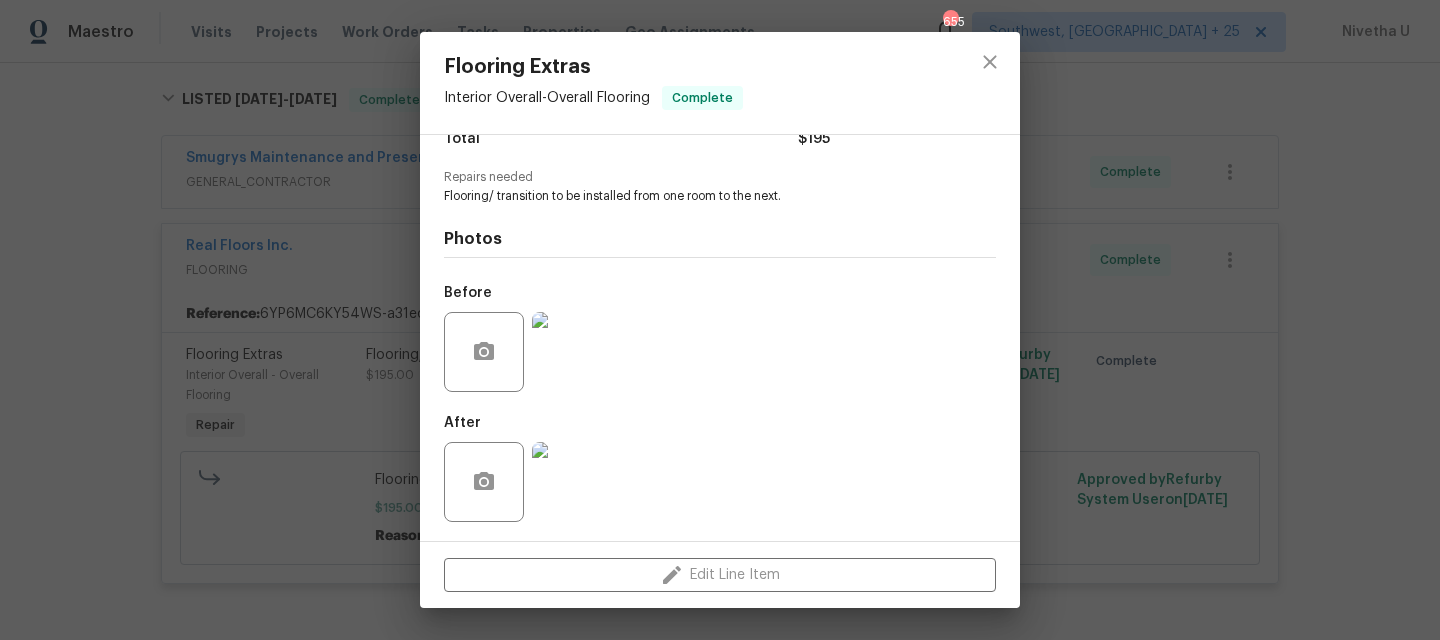 click at bounding box center [572, 352] 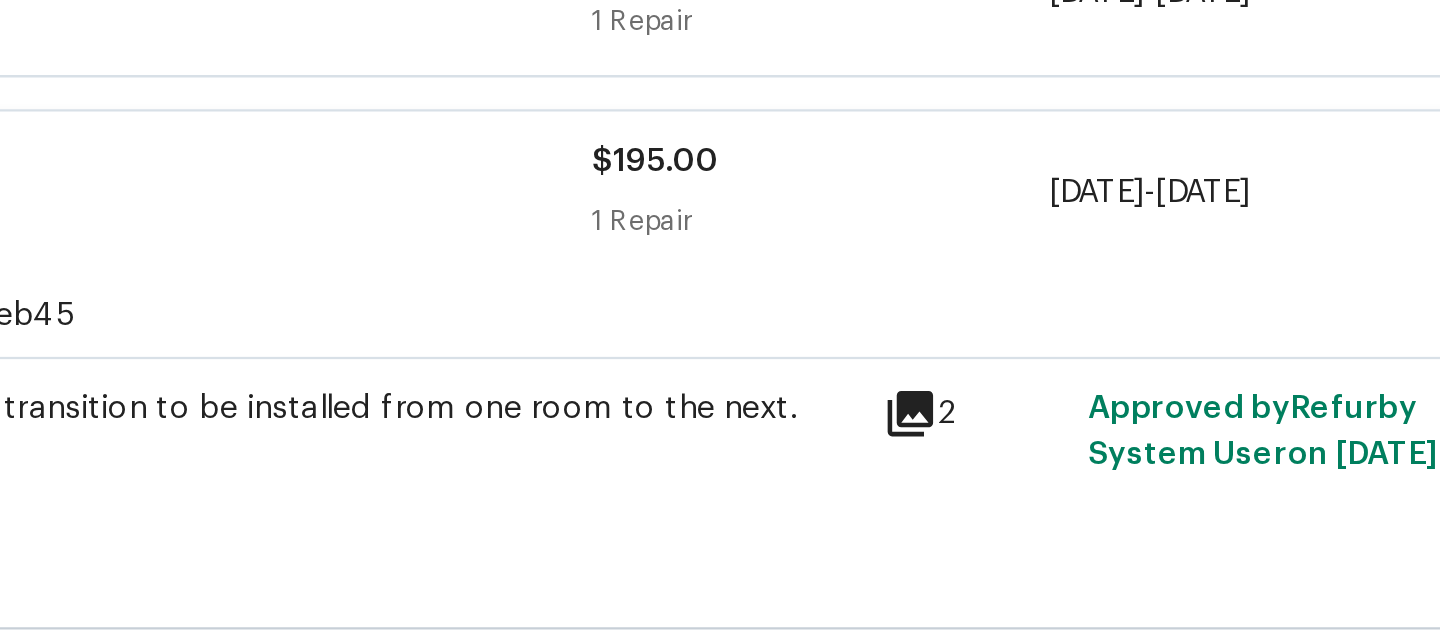 click on "Reference:  6YP6MC6KY54WS-a31eceb45" at bounding box center (720, 314) 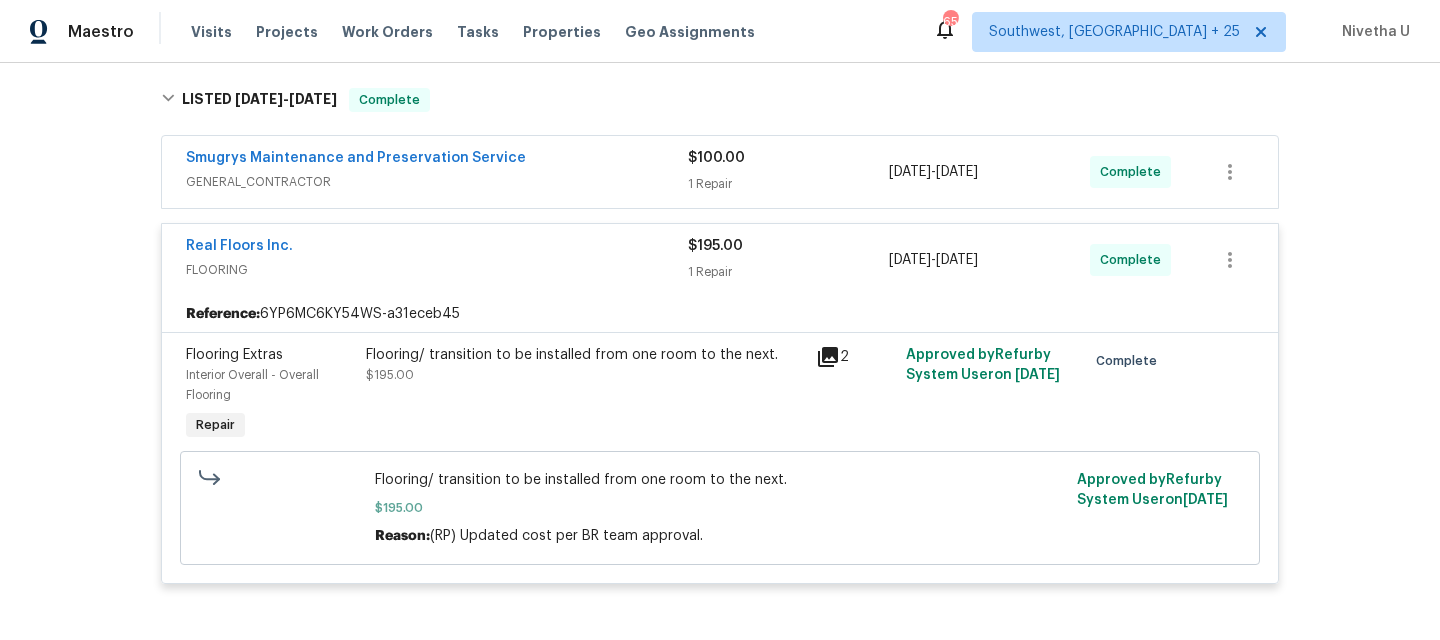 click on "Real Floors Inc." at bounding box center [437, 248] 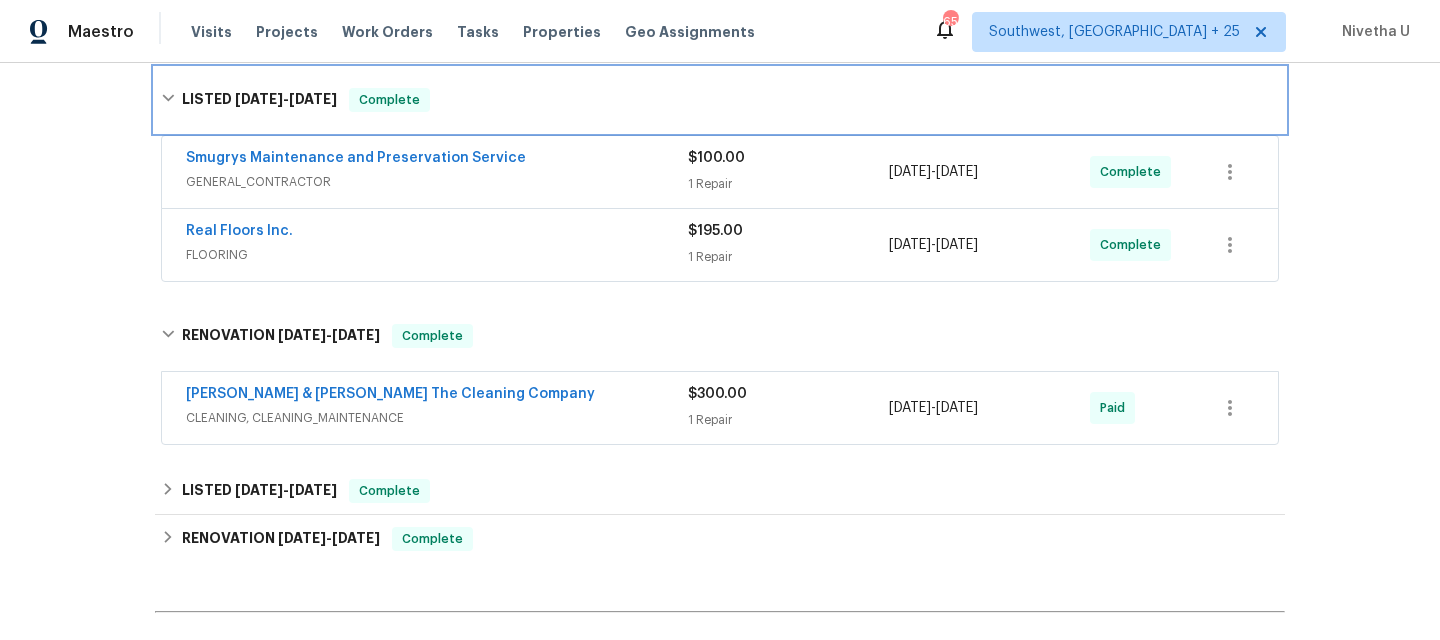 click on "LISTED   [DATE]  -  [DATE] Complete" at bounding box center [720, 100] 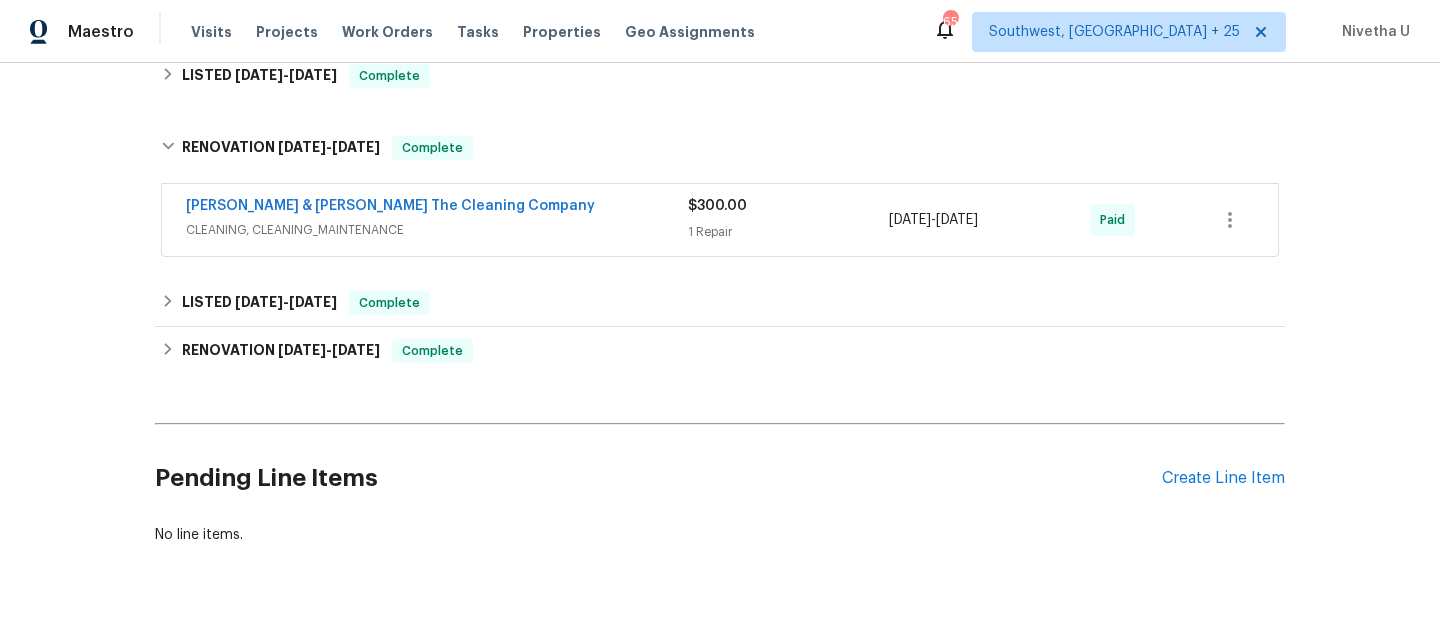 click on "CLEANING, CLEANING_MAINTENANCE" at bounding box center [437, 230] 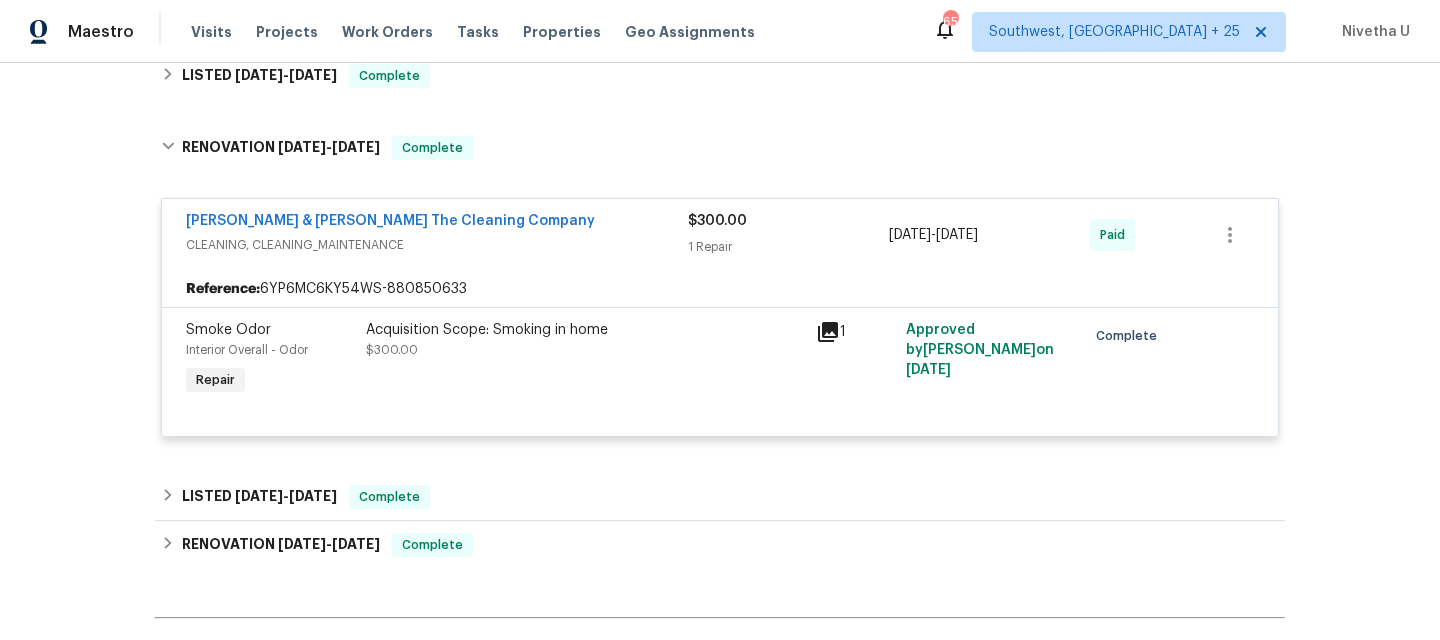 click on "[PERSON_NAME] & [PERSON_NAME] The Cleaning Company CLEANING, CLEANING_MAINTENANCE" at bounding box center (437, 235) 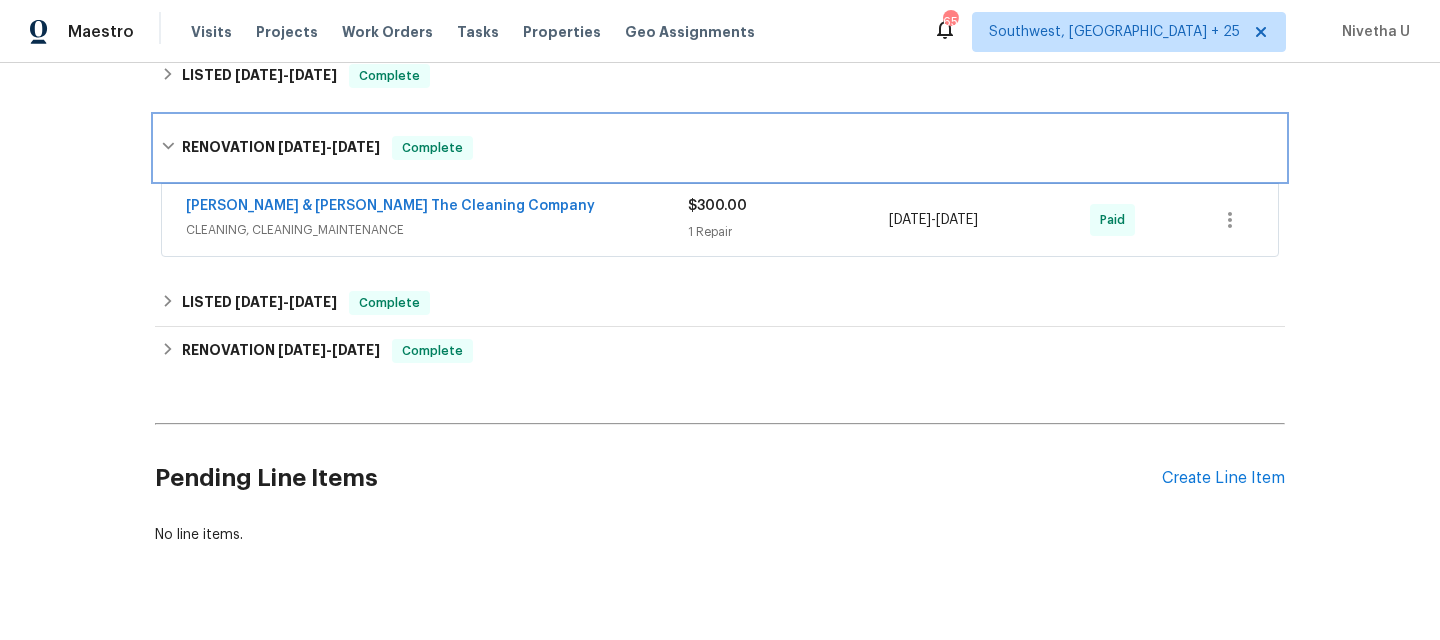 click on "RENOVATION   [DATE]  -  [DATE] Complete" at bounding box center [720, 148] 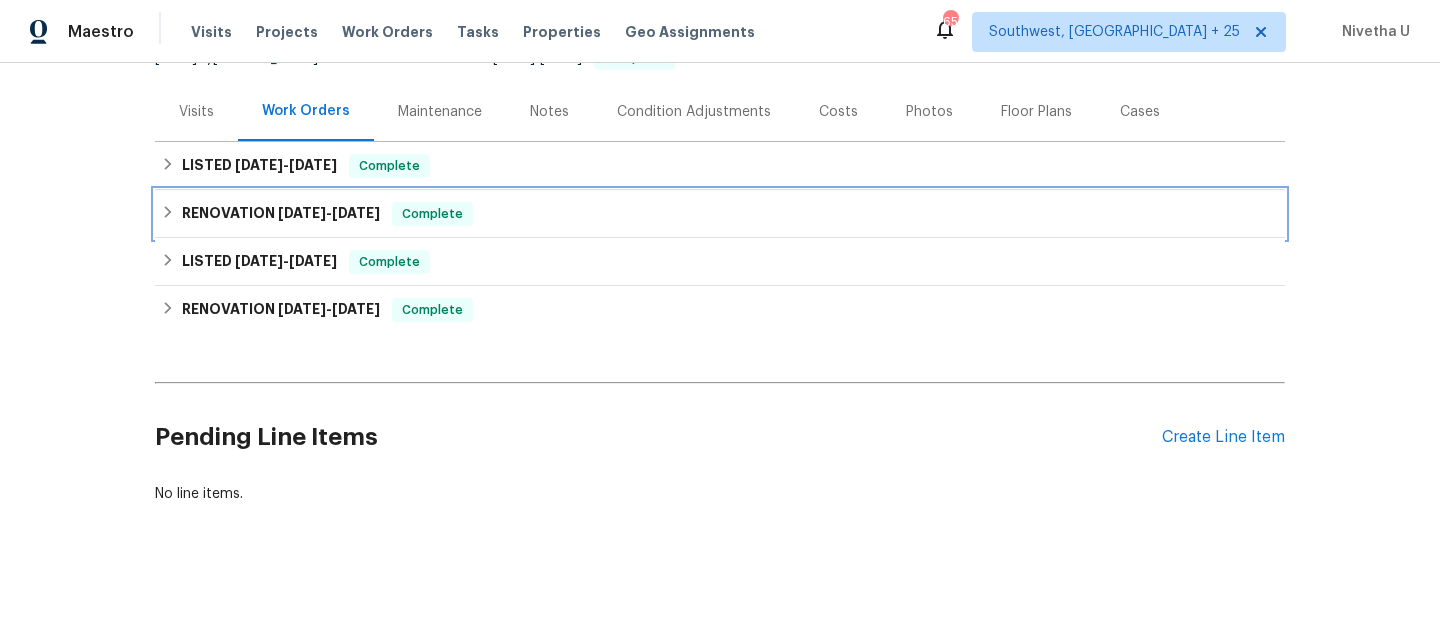 scroll, scrollTop: 256, scrollLeft: 0, axis: vertical 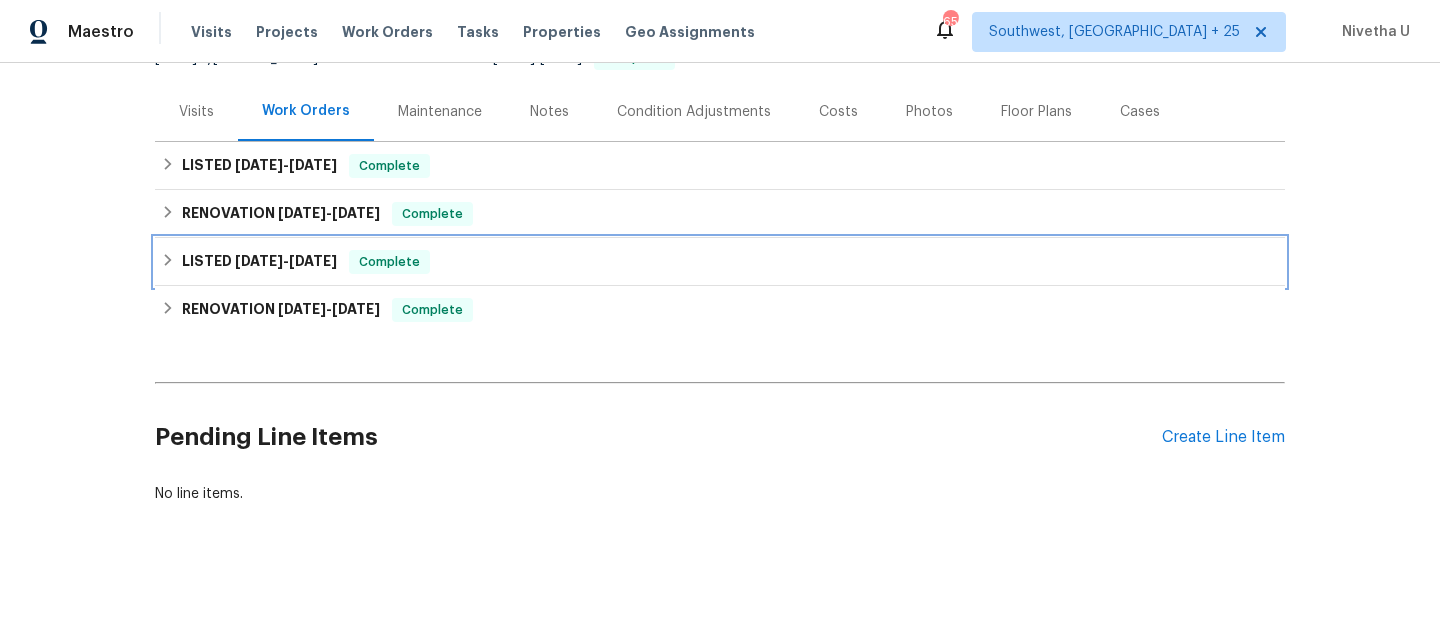 click on "LISTED   [DATE]  -  [DATE] Complete" at bounding box center (720, 262) 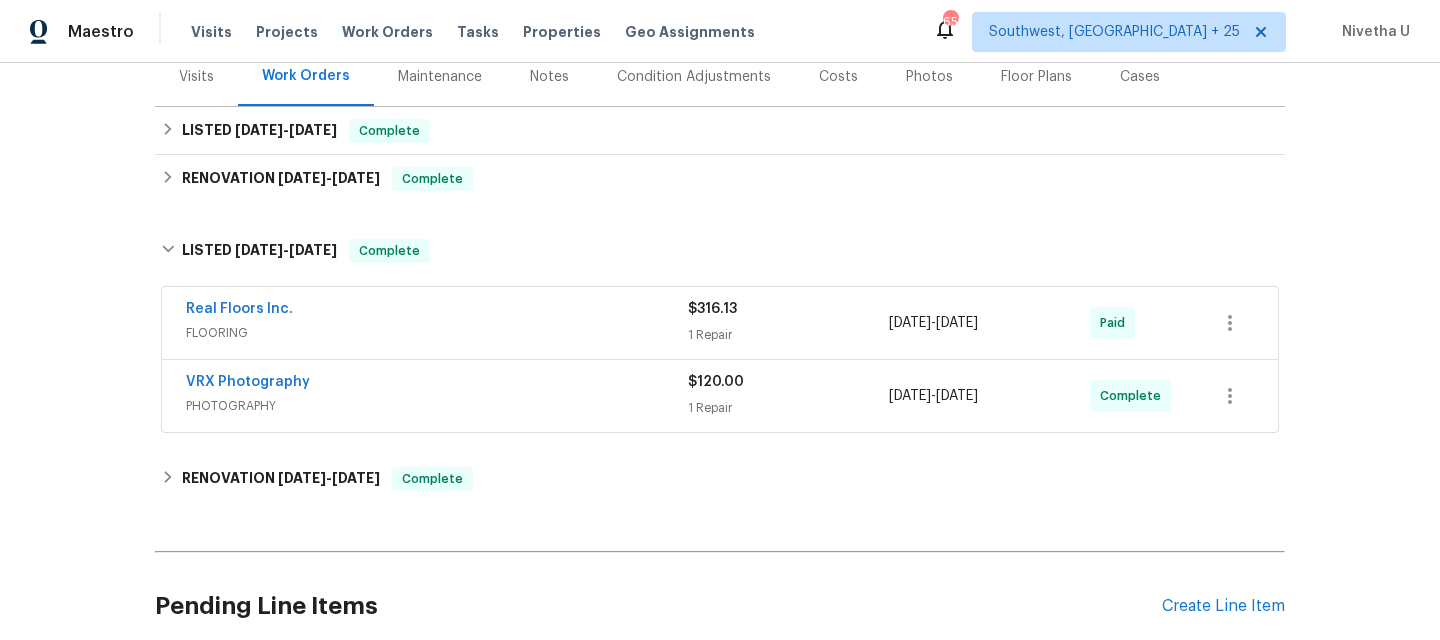 click on "Real Floors Inc." at bounding box center [437, 311] 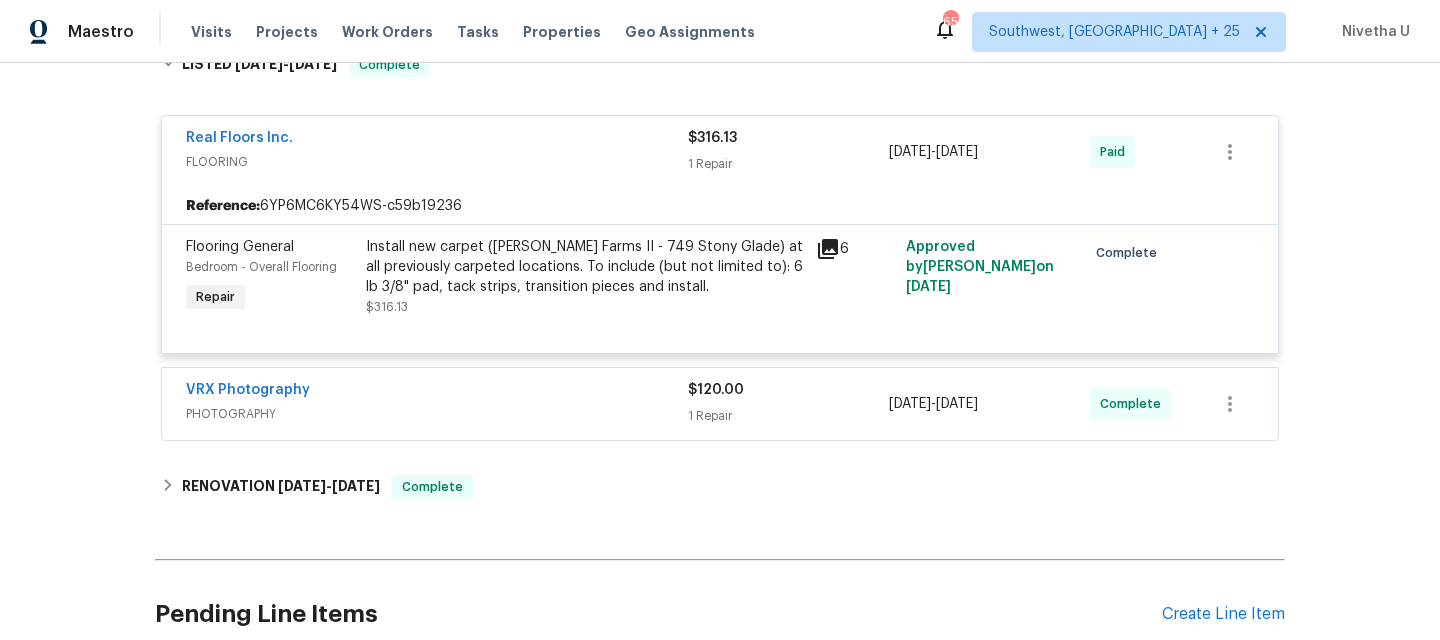 scroll, scrollTop: 440, scrollLeft: 0, axis: vertical 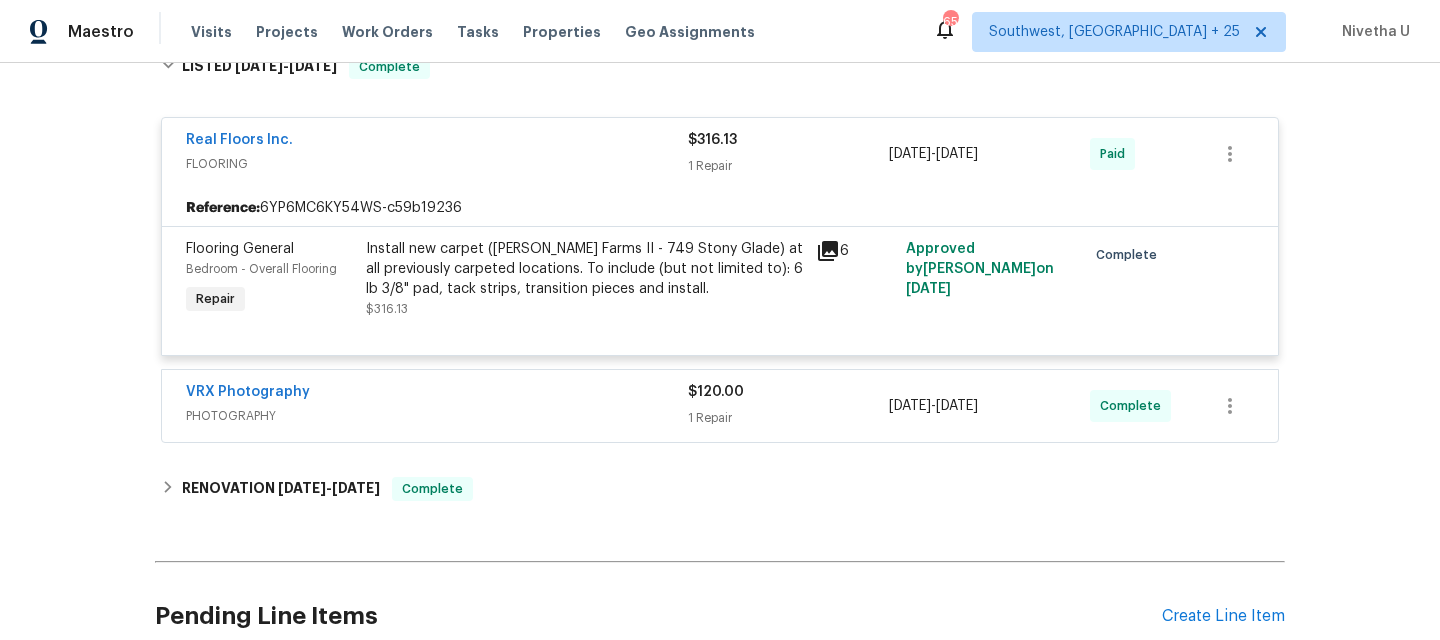 click on "Real Floors Inc. FLOORING $316.13 1 Repair [DATE]  -  [DATE] Paid" at bounding box center (720, 154) 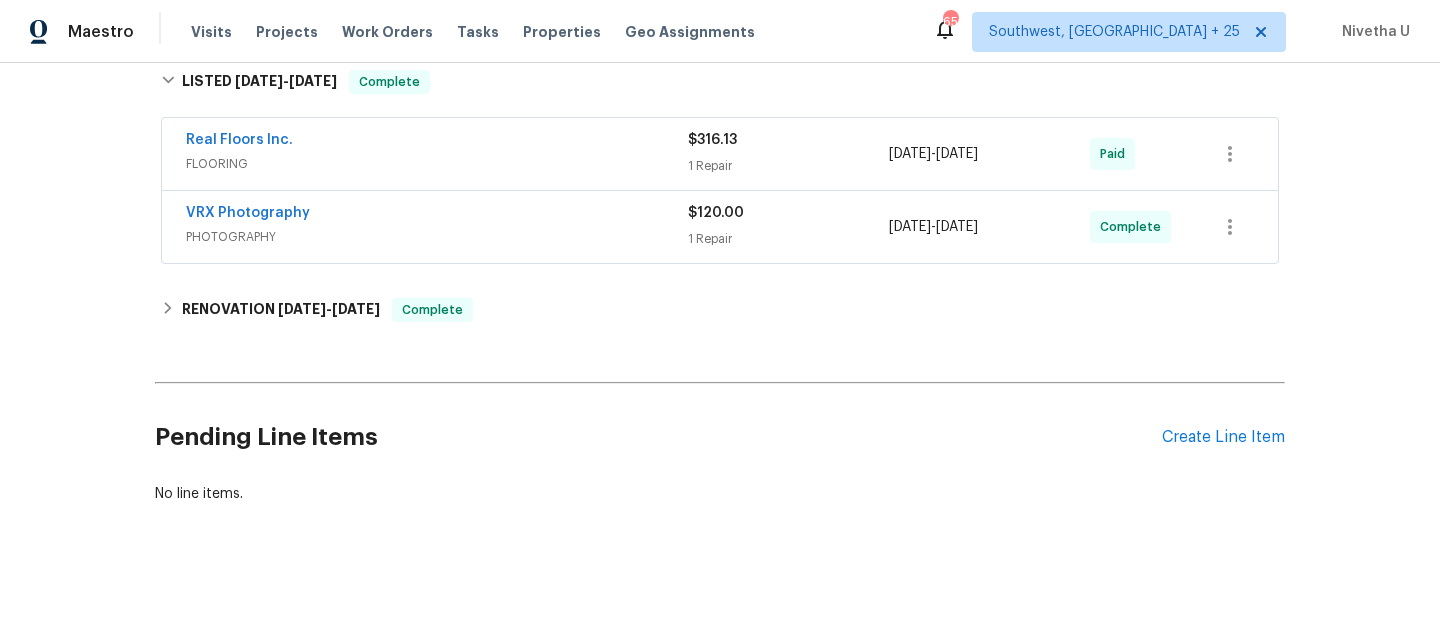 click on "PHOTOGRAPHY" at bounding box center [437, 237] 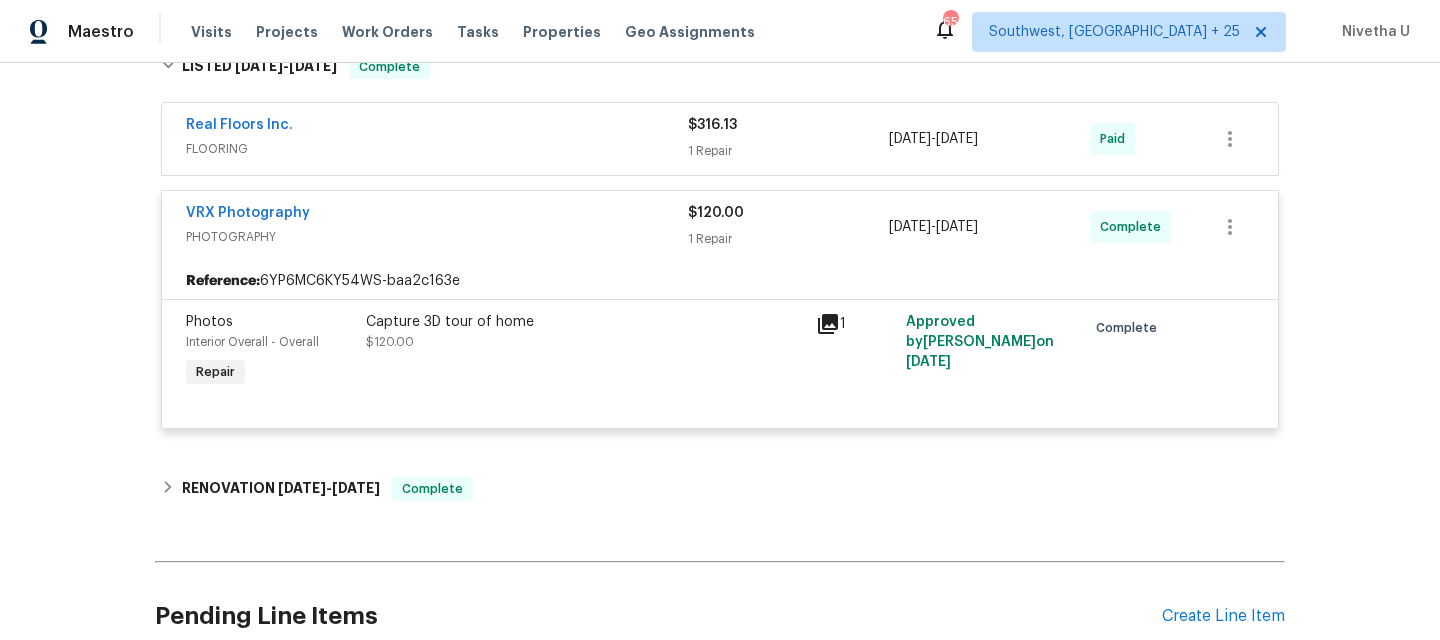 click on "PHOTOGRAPHY" at bounding box center [437, 237] 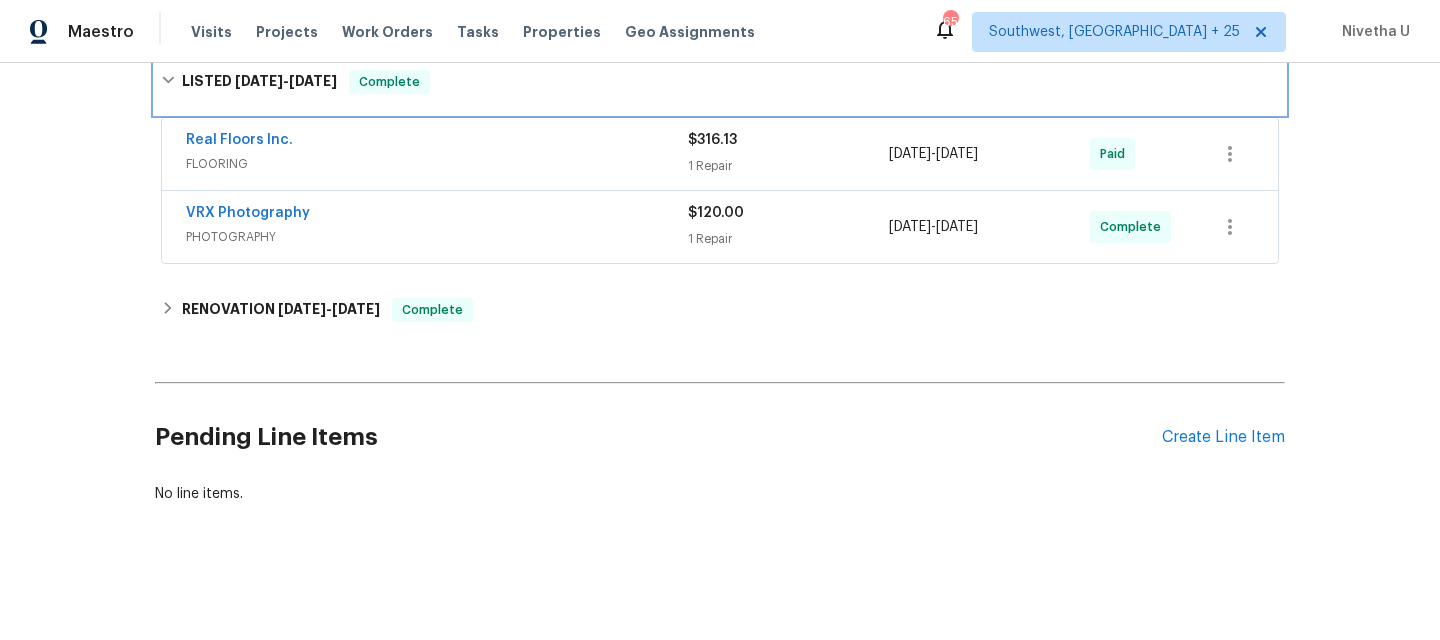 click on "LISTED   [DATE]  -  [DATE] Complete" at bounding box center (720, 82) 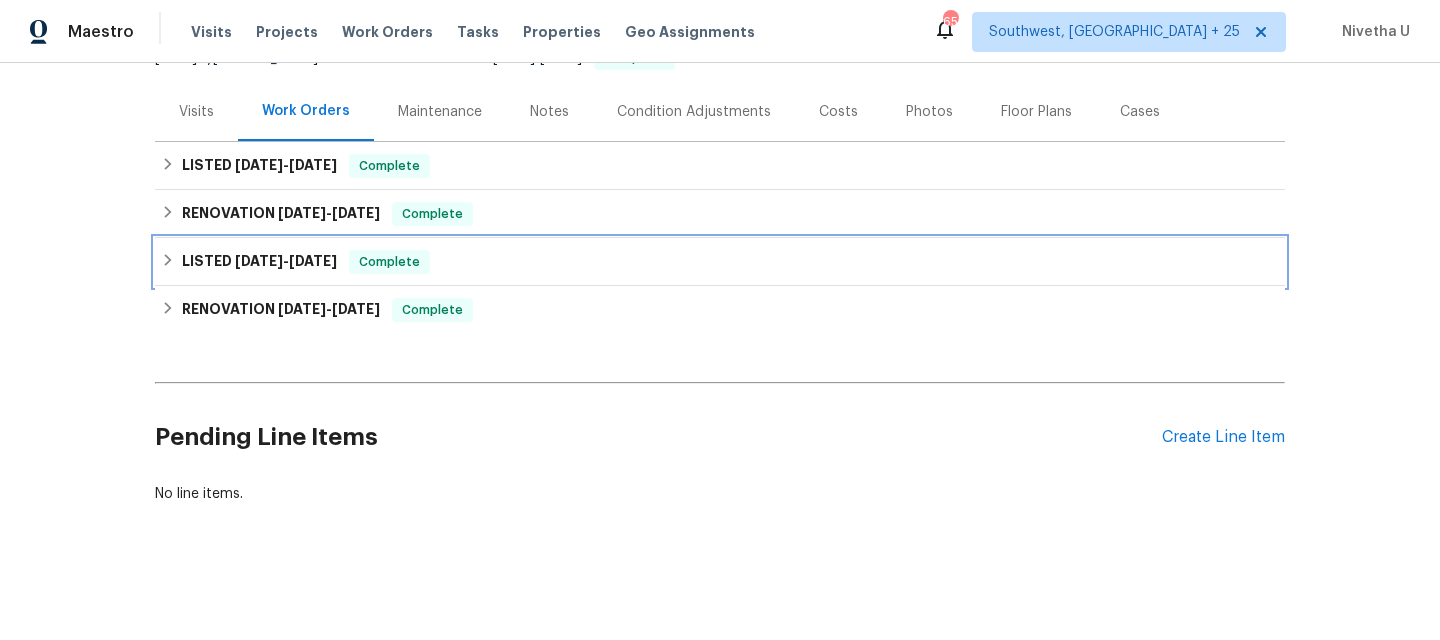 scroll, scrollTop: 256, scrollLeft: 0, axis: vertical 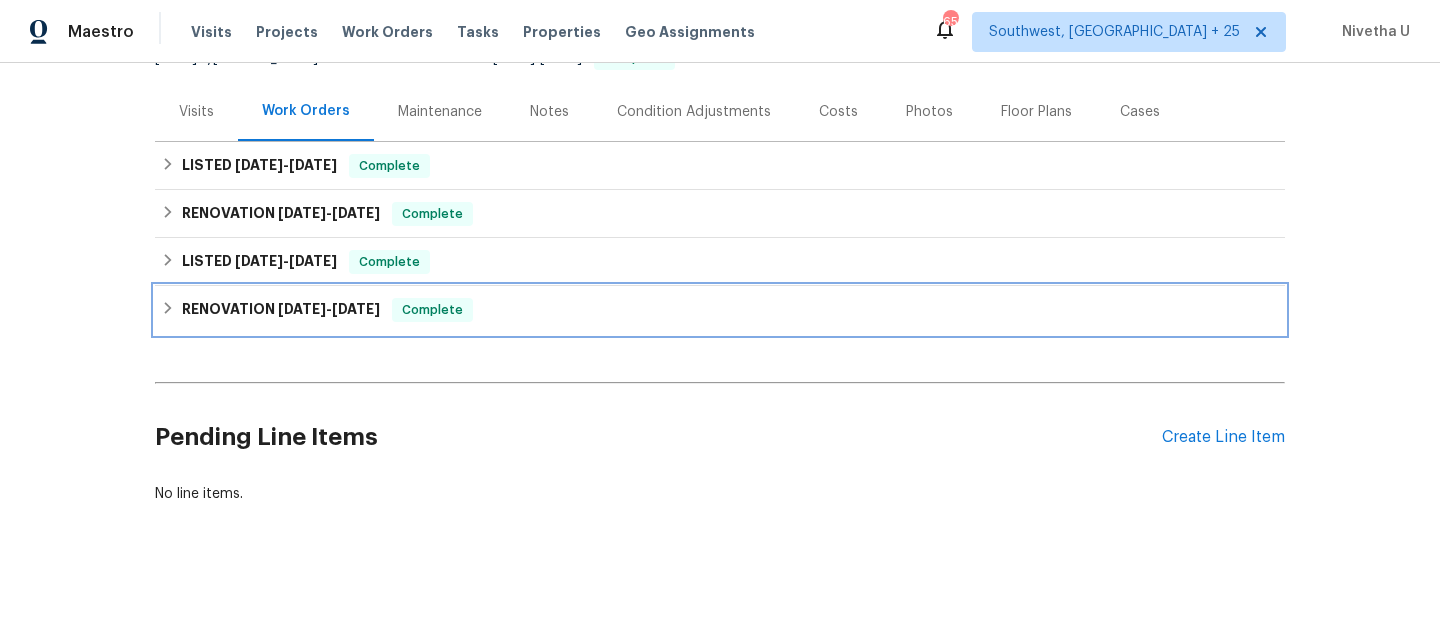 click on "RENOVATION   [DATE]  -  [DATE] Complete" at bounding box center (720, 310) 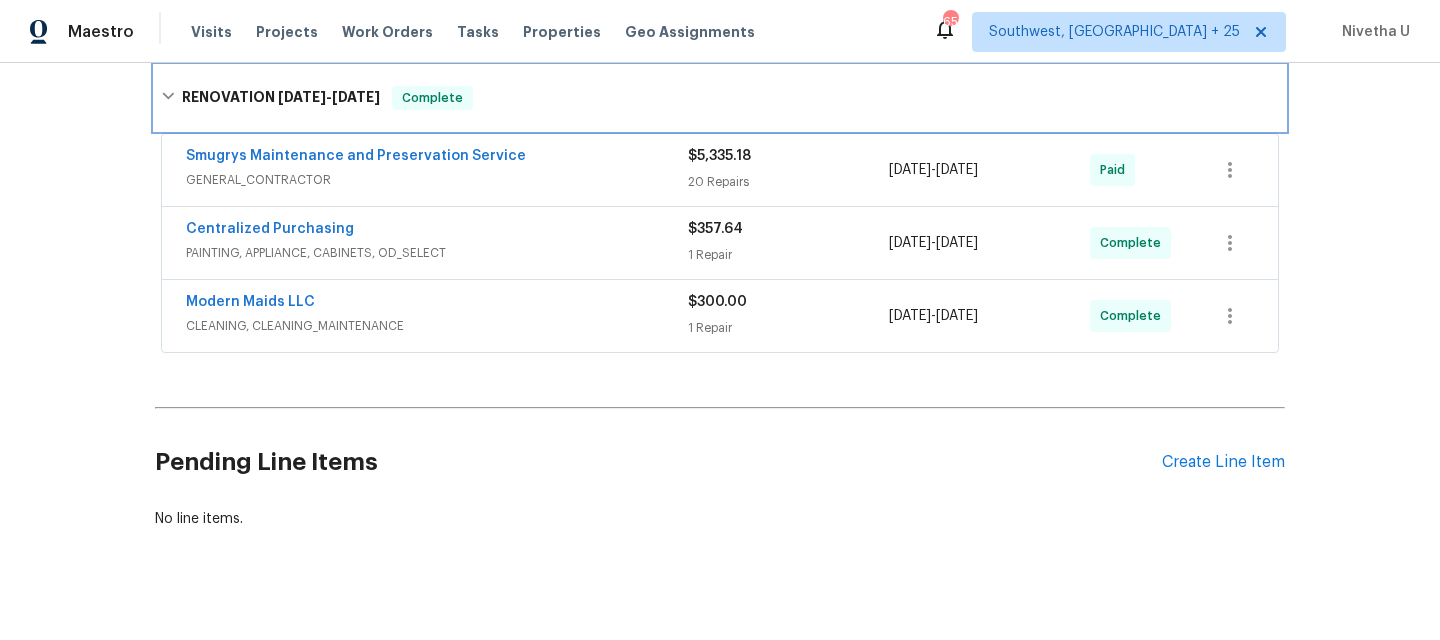scroll, scrollTop: 460, scrollLeft: 0, axis: vertical 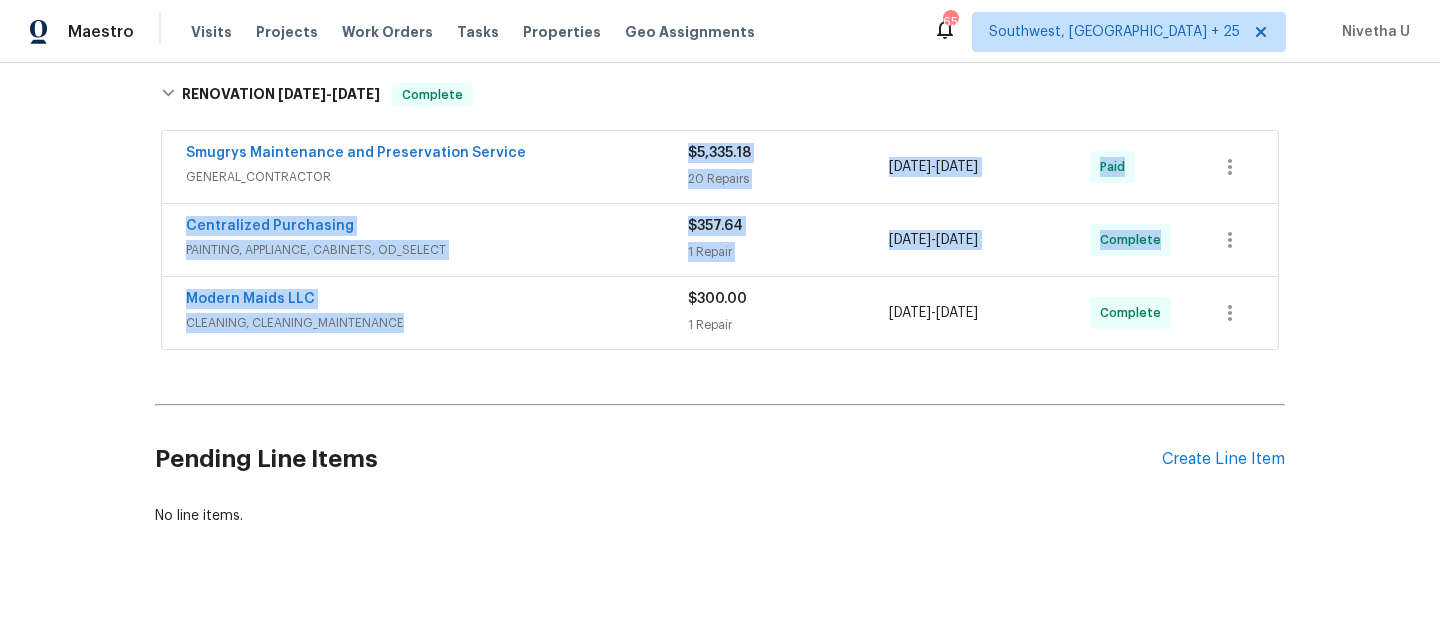 drag, startPoint x: 561, startPoint y: 213, endPoint x: 496, endPoint y: 368, distance: 168.07736 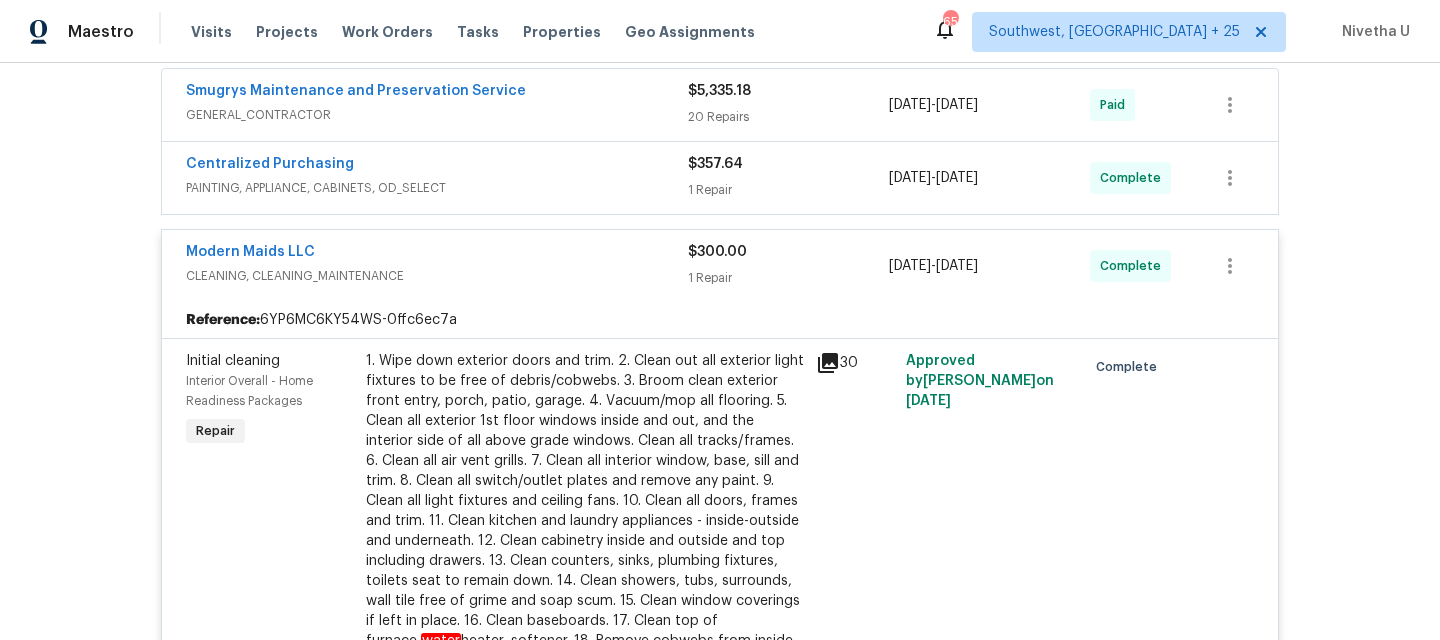 scroll, scrollTop: 518, scrollLeft: 0, axis: vertical 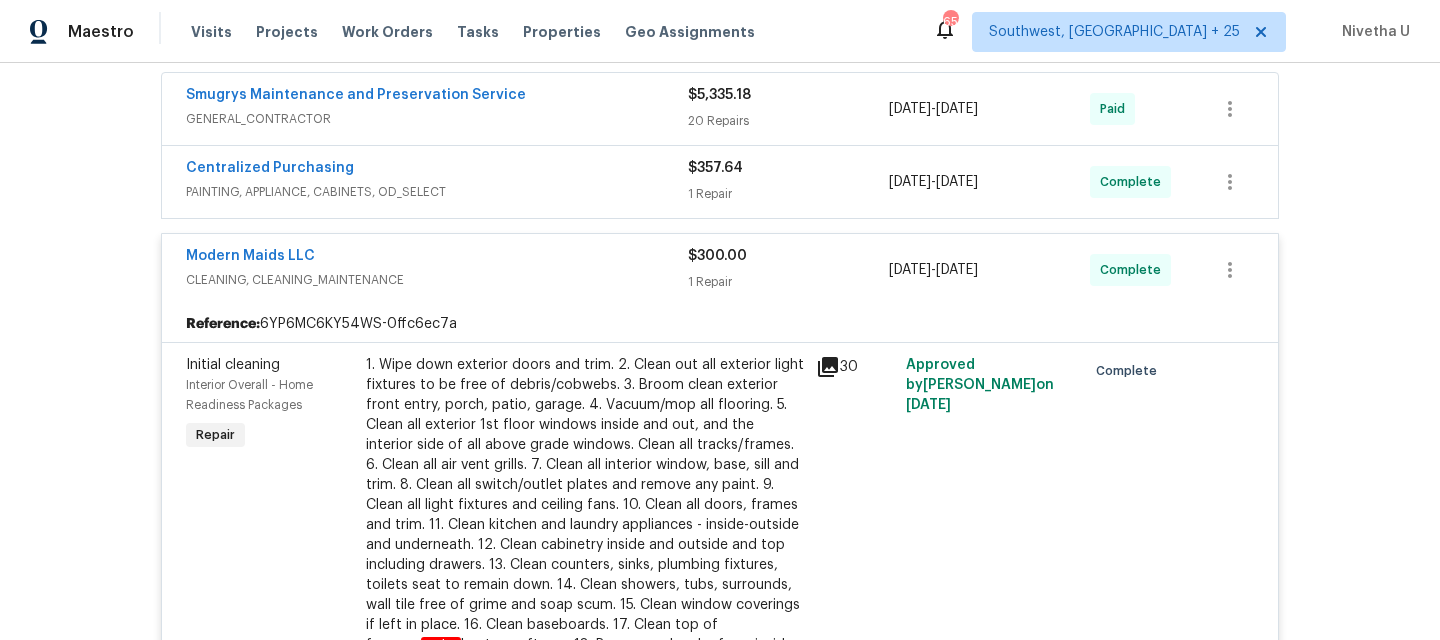 click on "Modern Maids LLC CLEANING, CLEANING_MAINTENANCE $300.00 1 Repair [DATE]  -  [DATE] Complete" at bounding box center [720, 270] 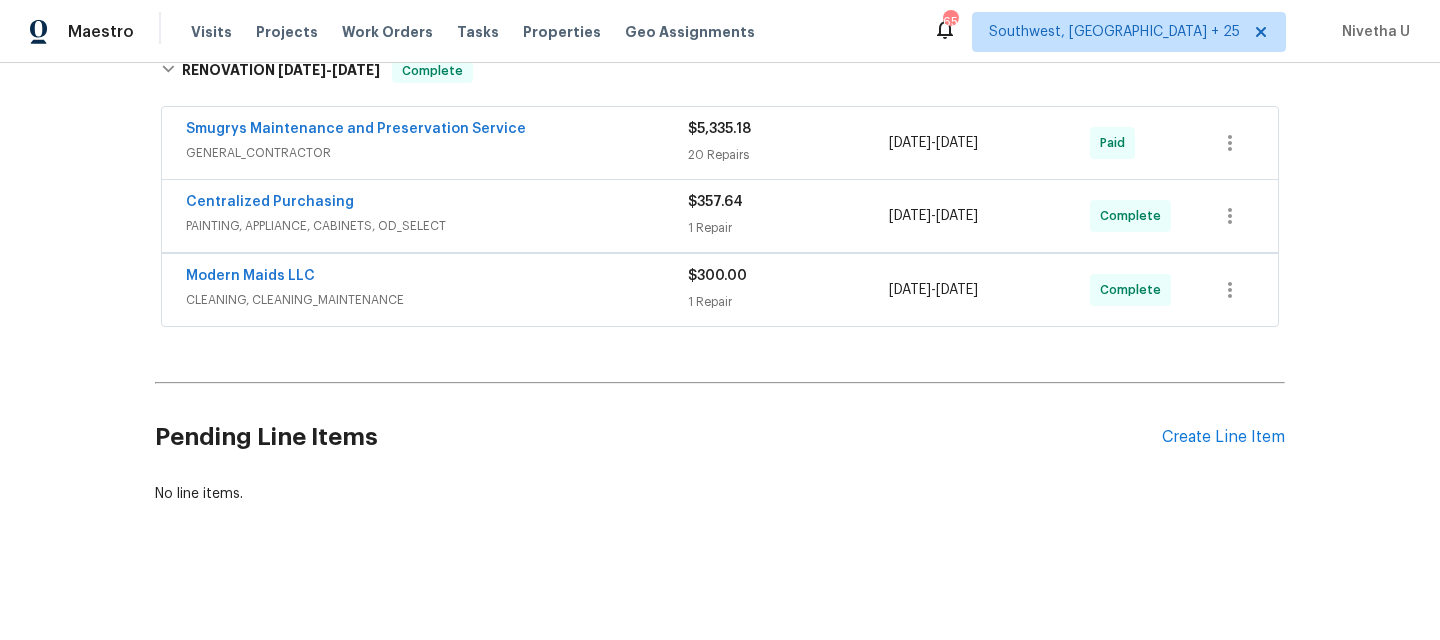 click on "PAINTING, APPLIANCE, CABINETS, OD_SELECT" at bounding box center [437, 226] 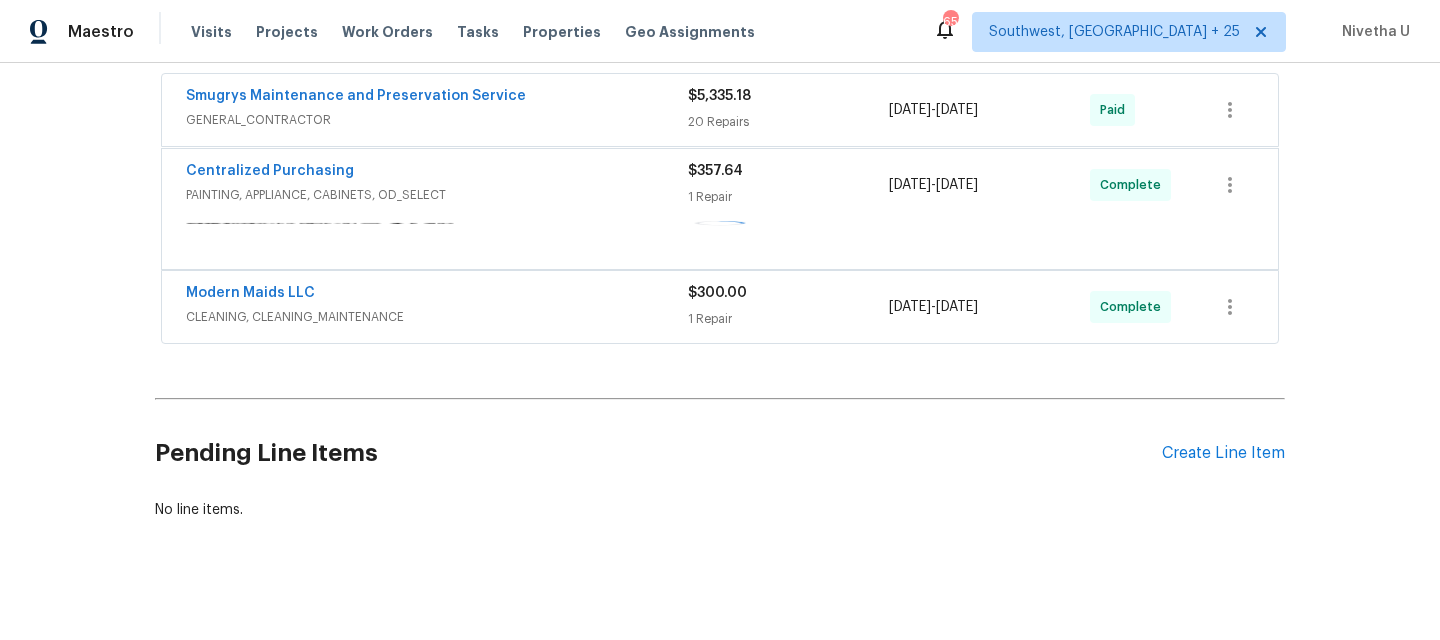 scroll, scrollTop: 518, scrollLeft: 0, axis: vertical 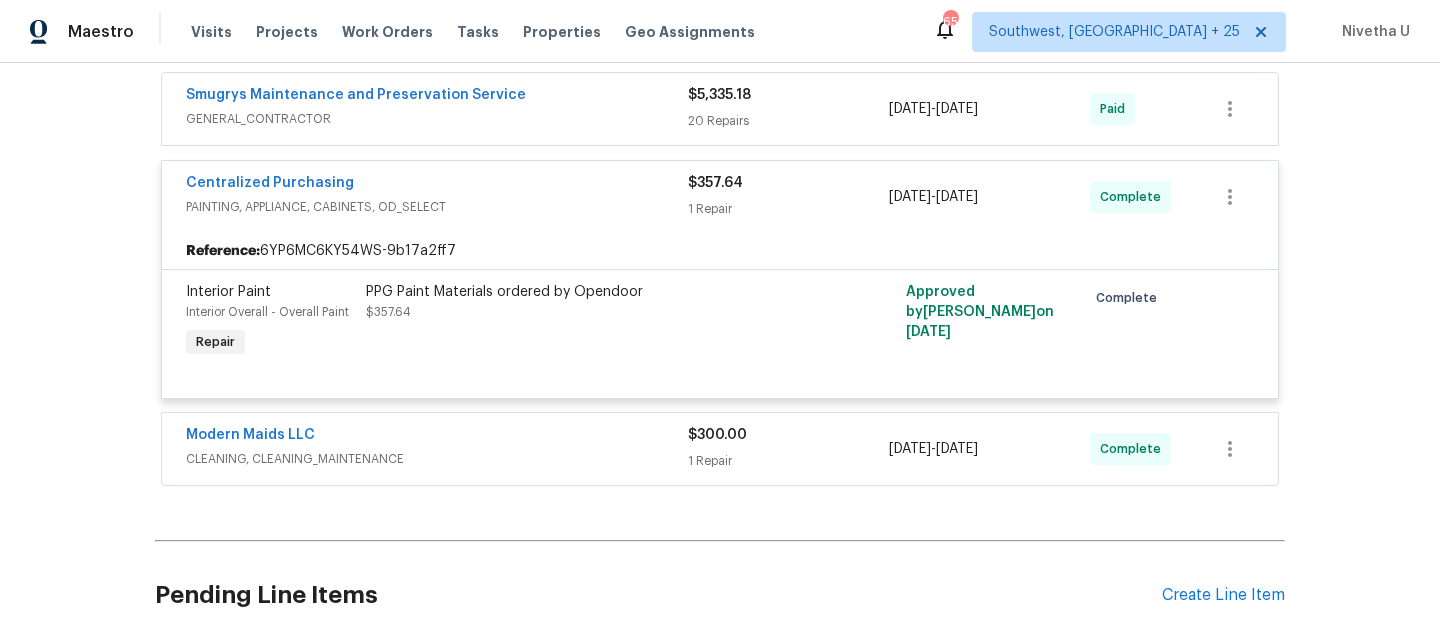 click on "Centralized Purchasing" at bounding box center [437, 185] 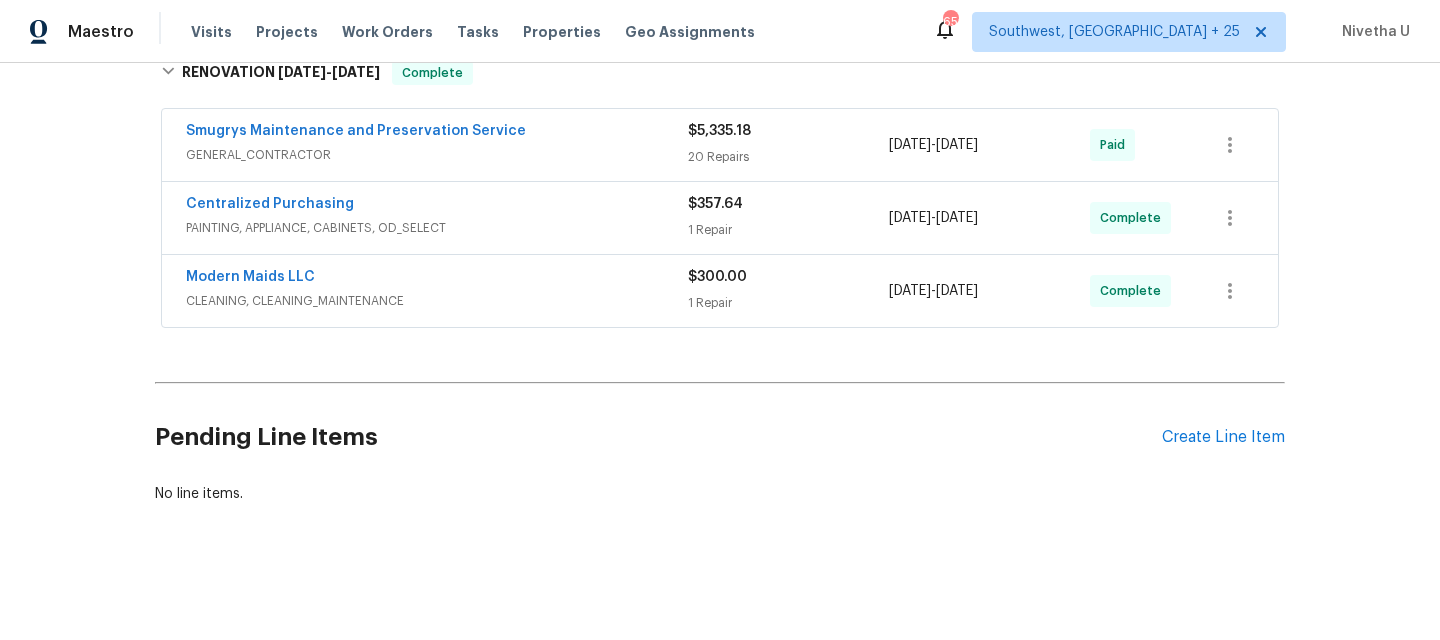 click on "Smugrys Maintenance and Preservation Service" at bounding box center (437, 133) 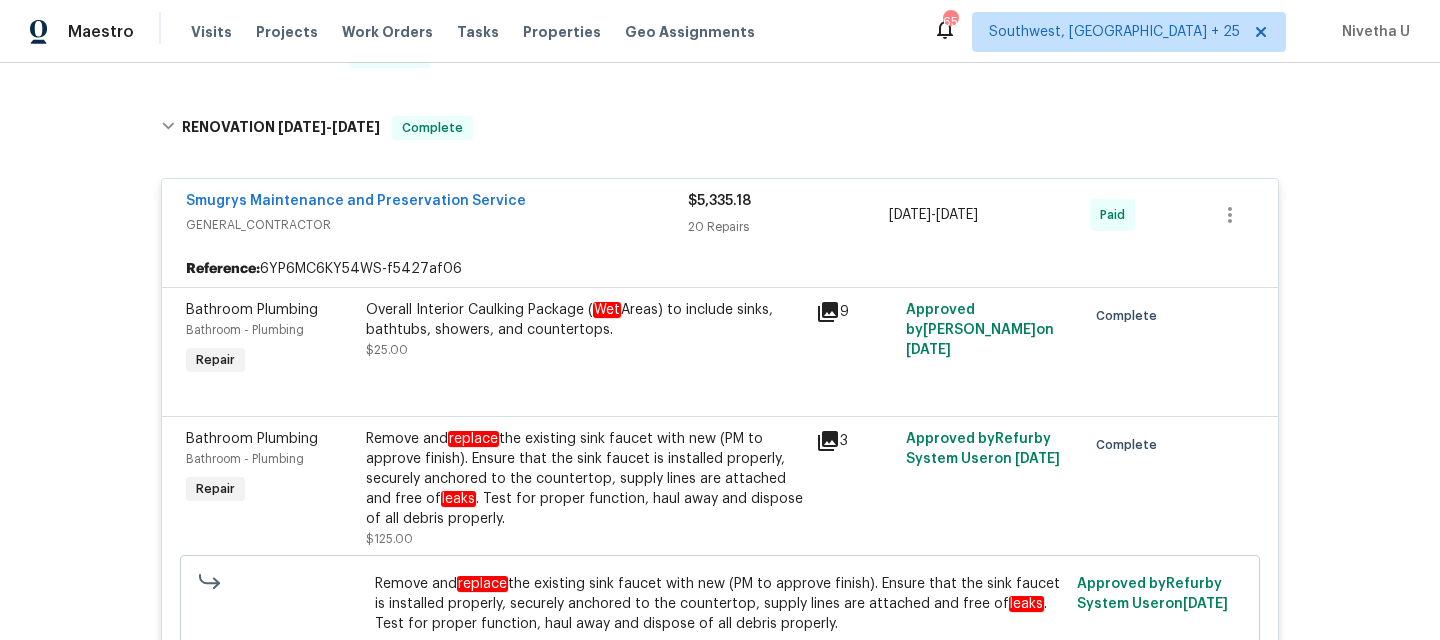 scroll, scrollTop: 409, scrollLeft: 0, axis: vertical 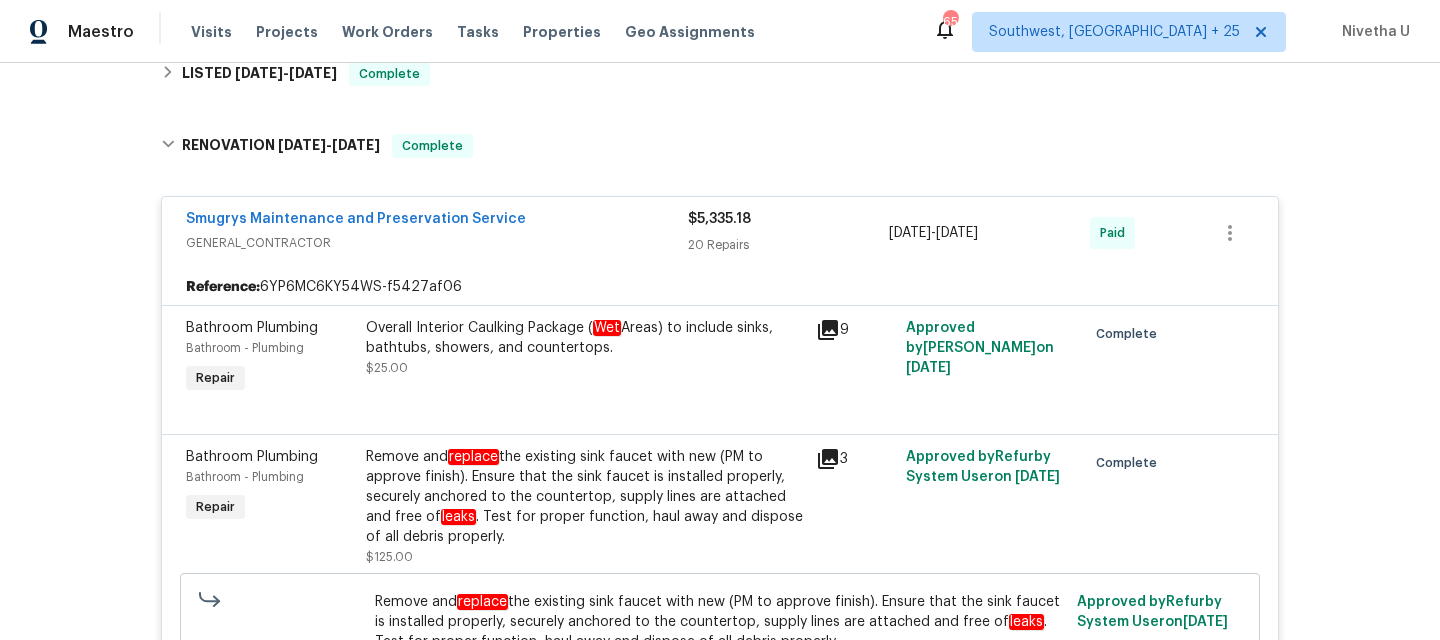 click on "Smugrys Maintenance and Preservation Service" at bounding box center [437, 221] 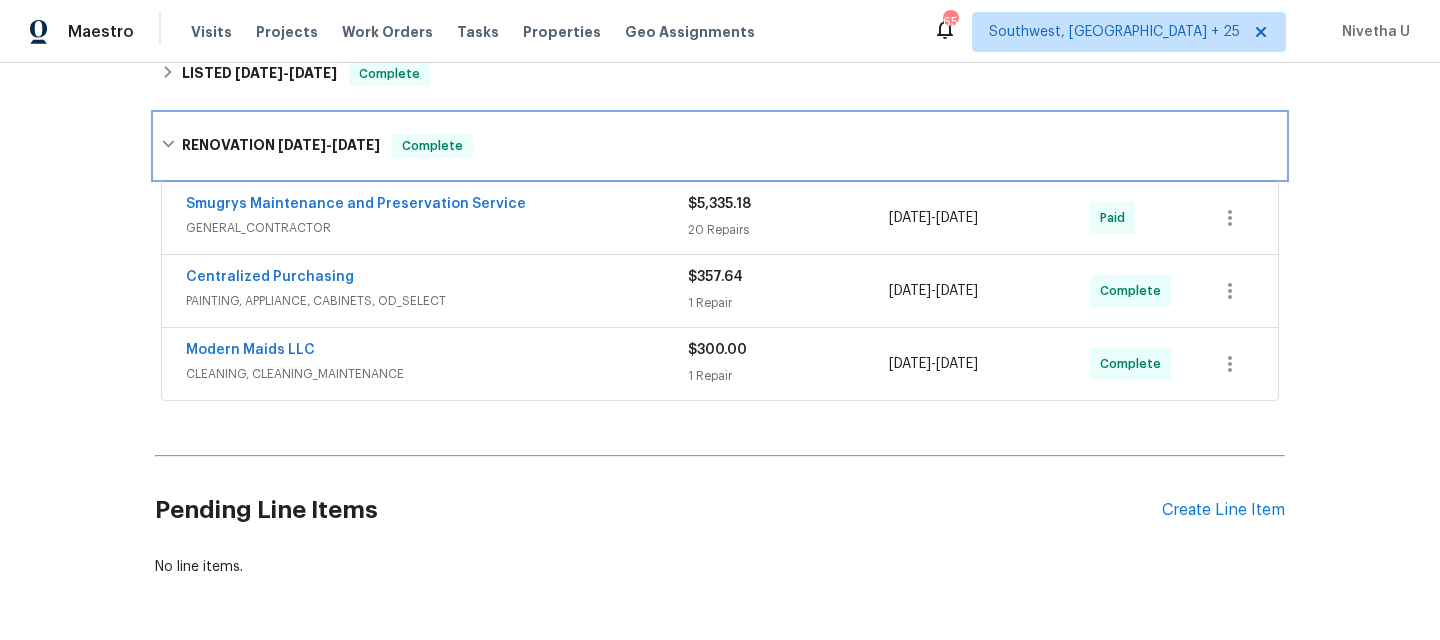 click on "RENOVATION   [DATE]  -  [DATE] Complete" at bounding box center (720, 146) 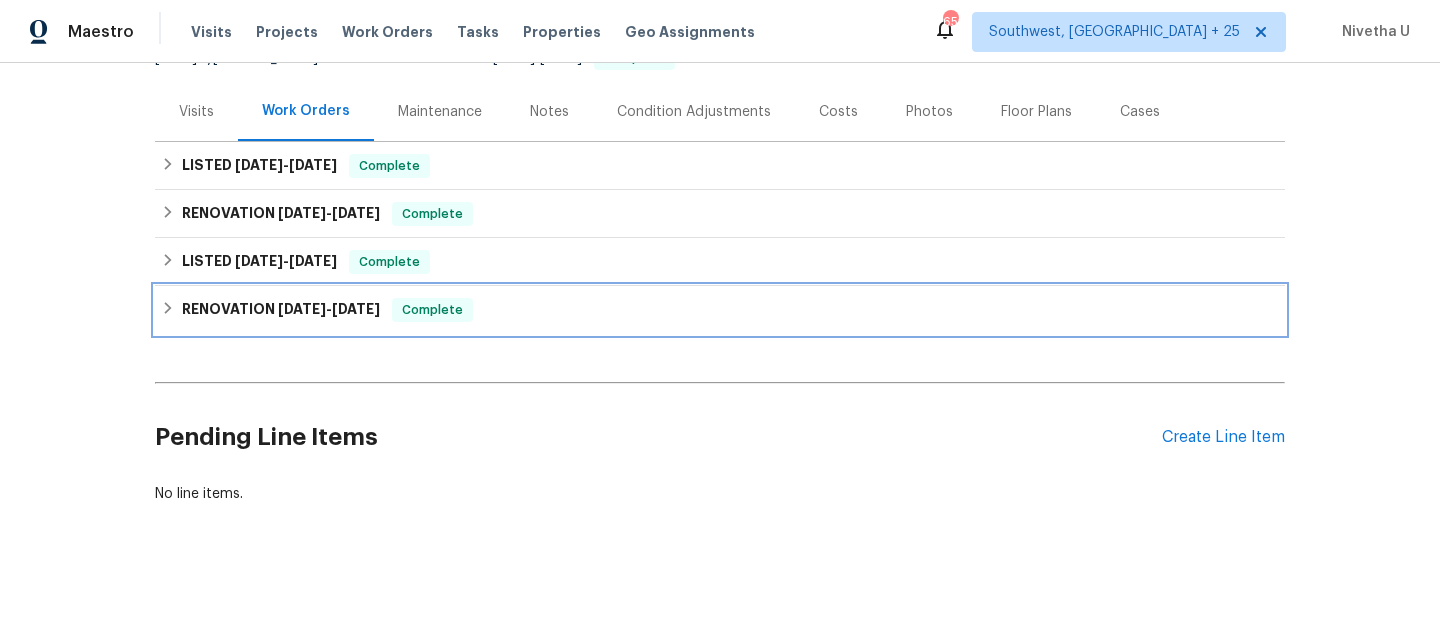 scroll, scrollTop: 256, scrollLeft: 0, axis: vertical 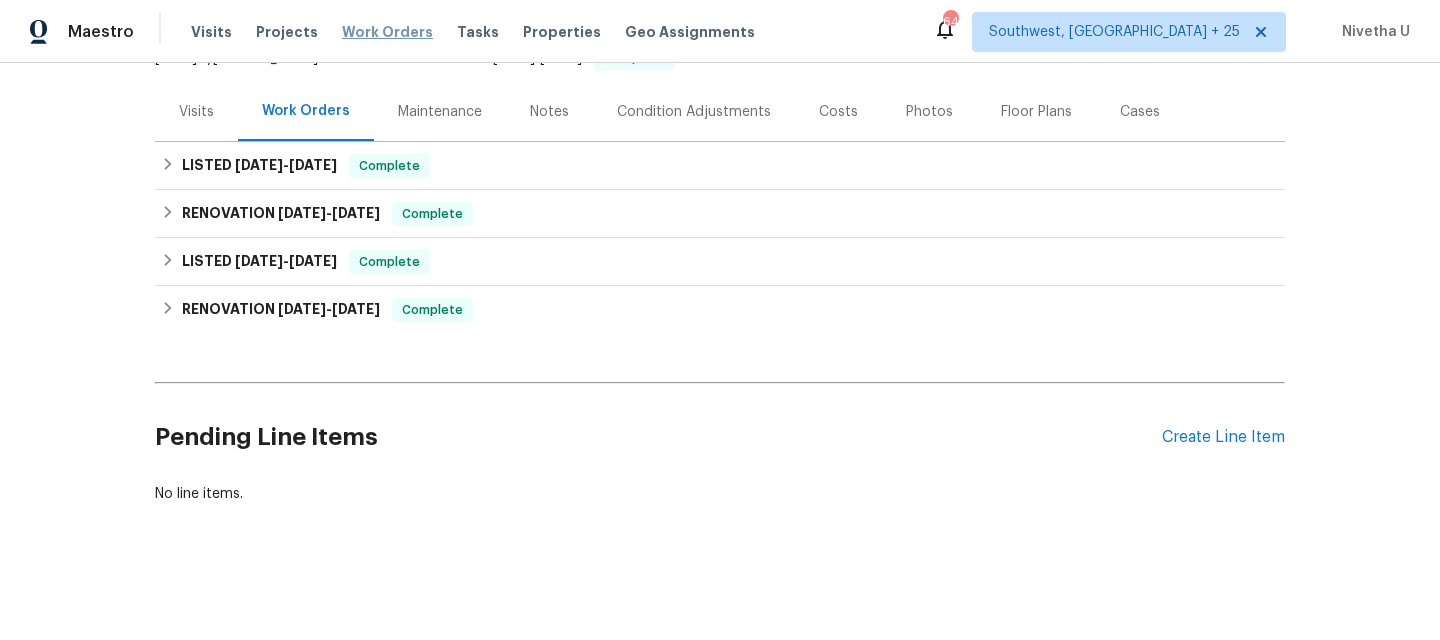 click on "Work Orders" at bounding box center (387, 32) 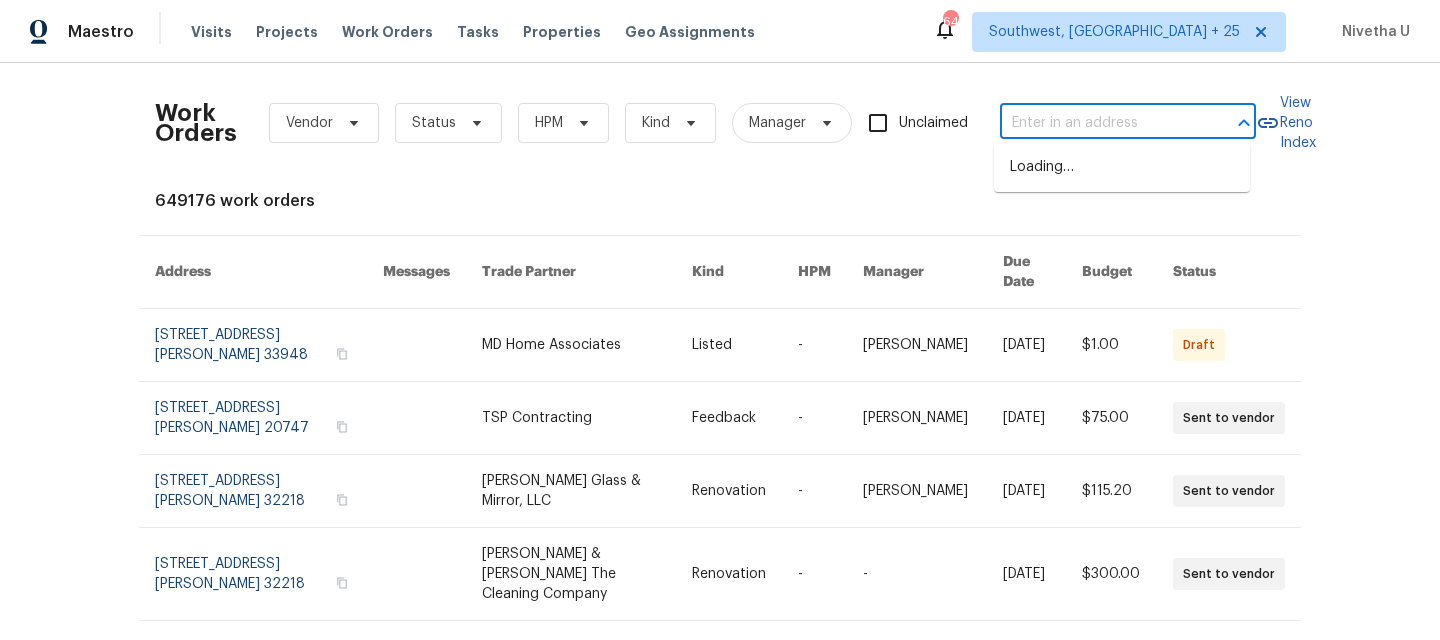 click at bounding box center (1100, 123) 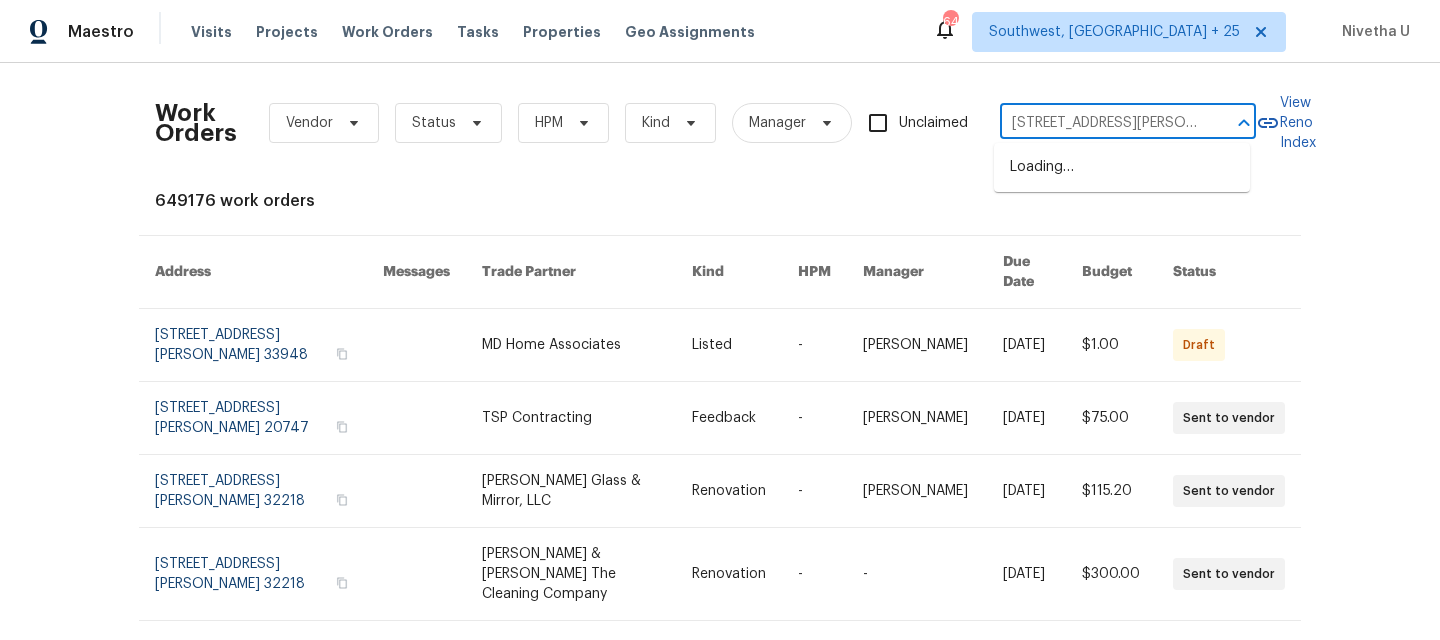 scroll, scrollTop: 0, scrollLeft: 50, axis: horizontal 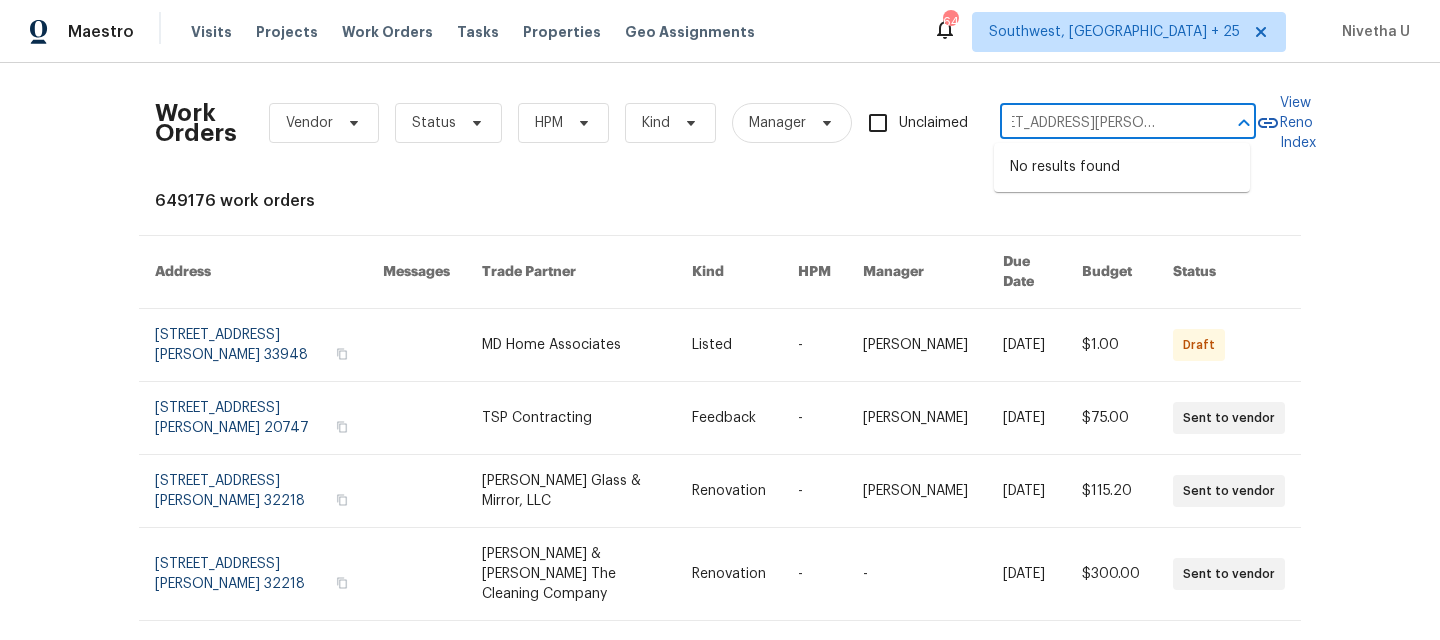 type on "[STREET_ADDRESS][PERSON_NAME]" 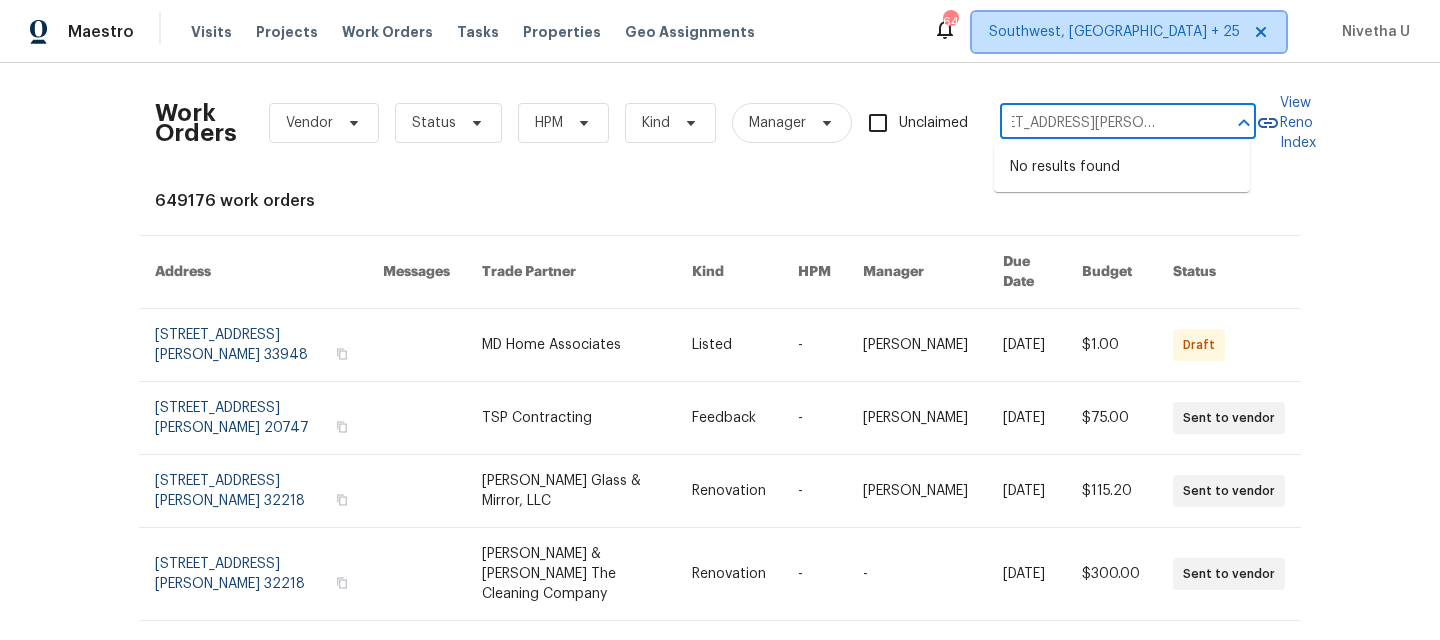 type 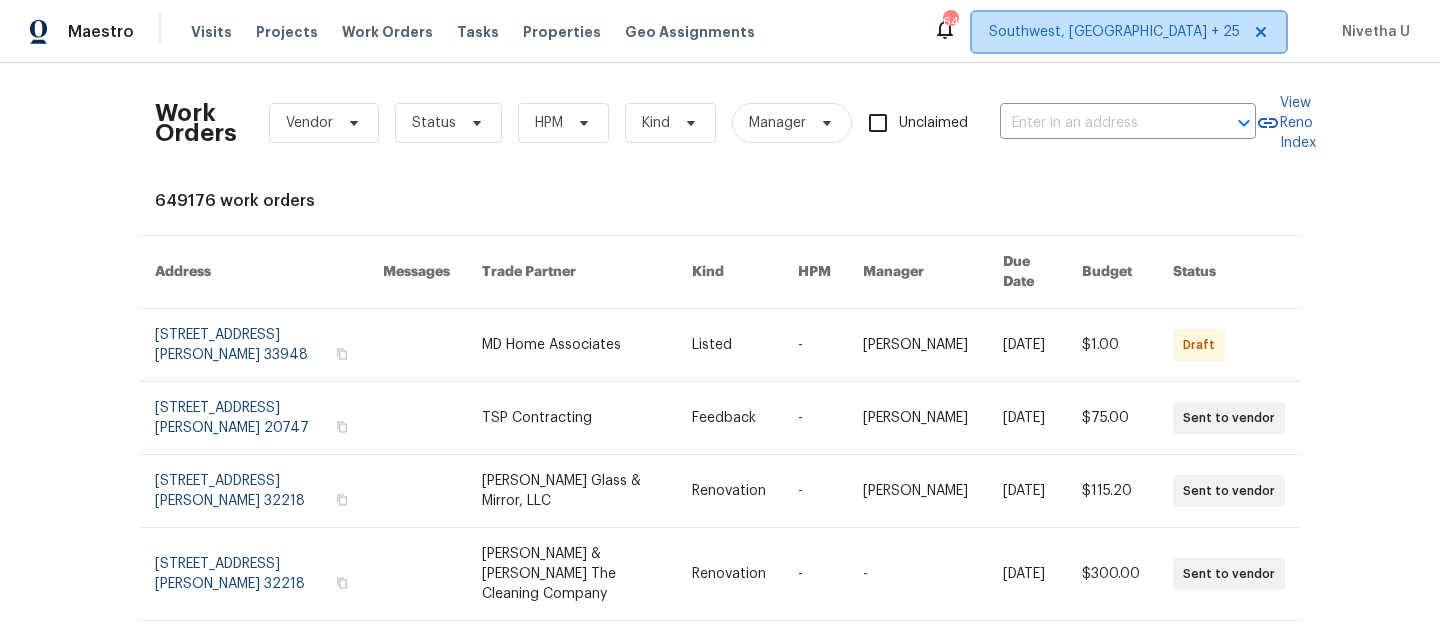 scroll, scrollTop: 0, scrollLeft: 0, axis: both 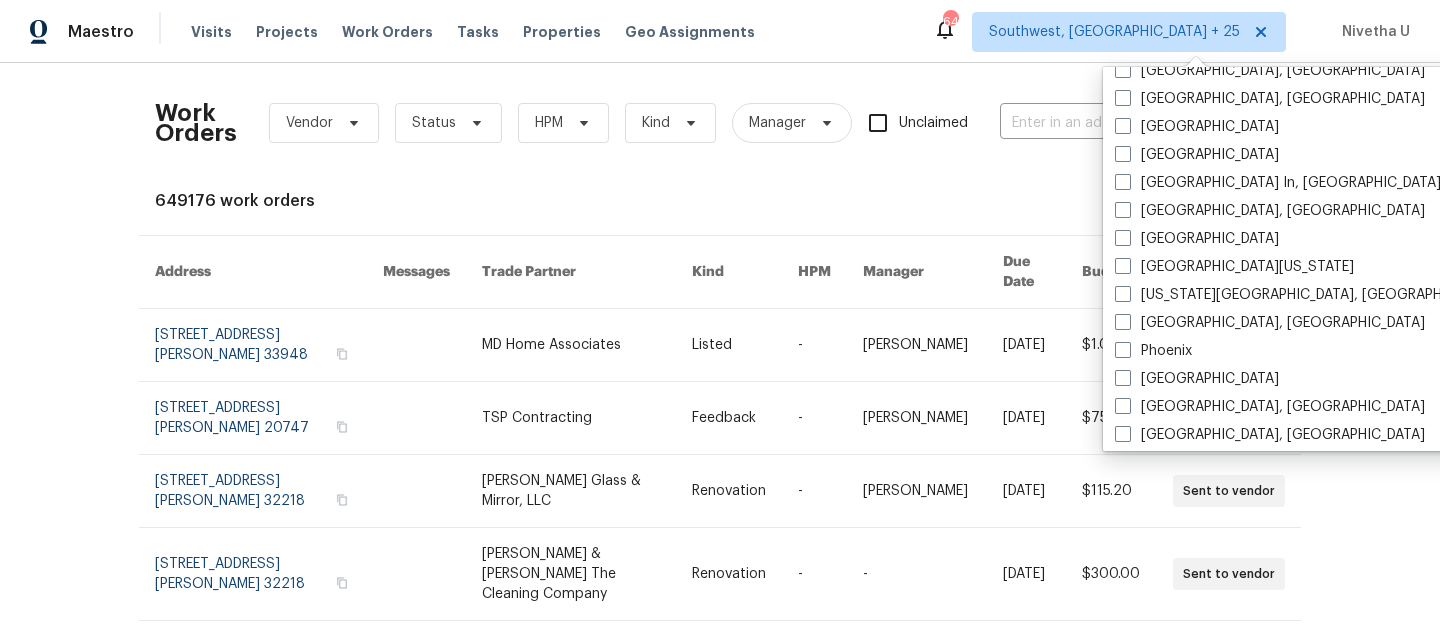 click on "[GEOGRAPHIC_DATA]" at bounding box center [1197, 239] 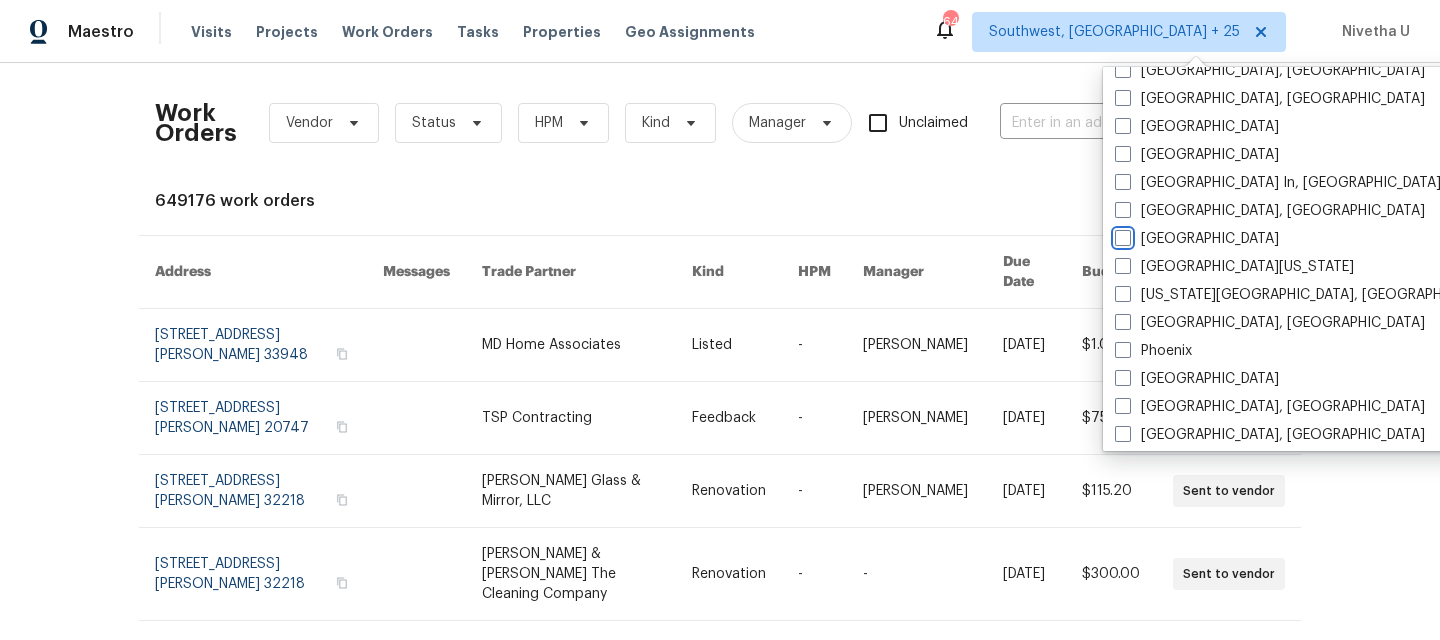 click on "[GEOGRAPHIC_DATA]" at bounding box center (1121, 235) 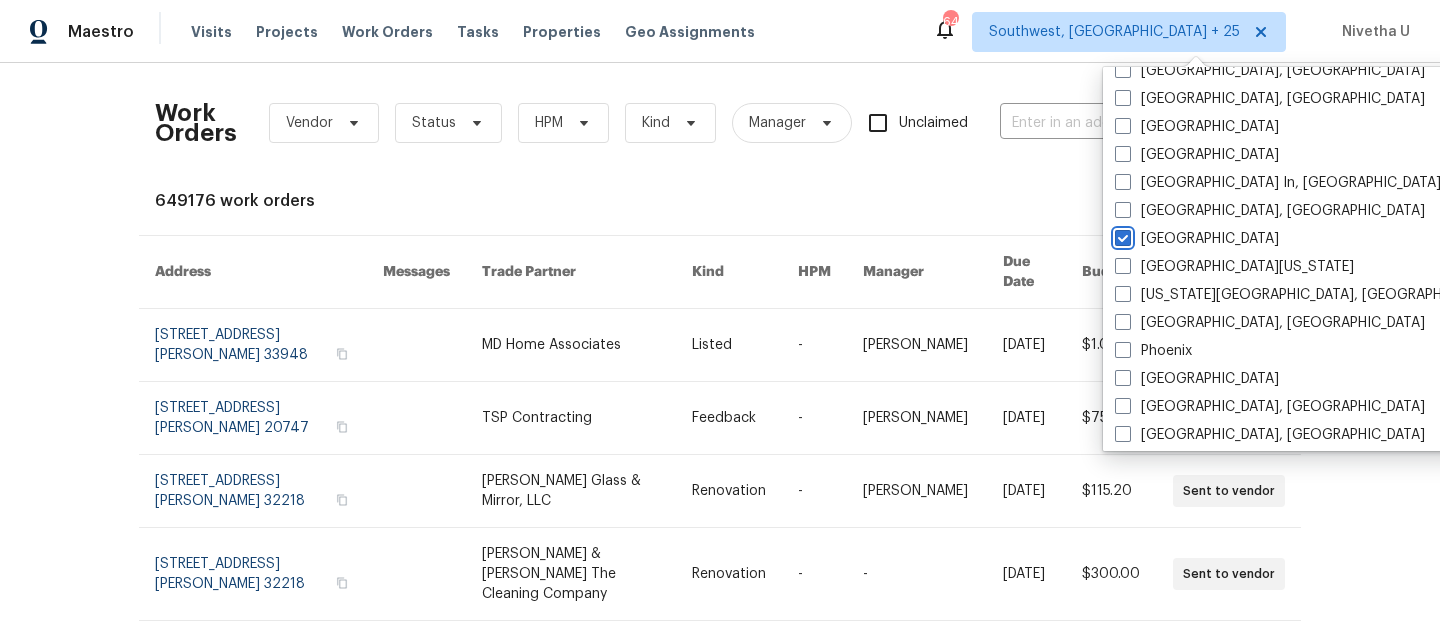checkbox on "true" 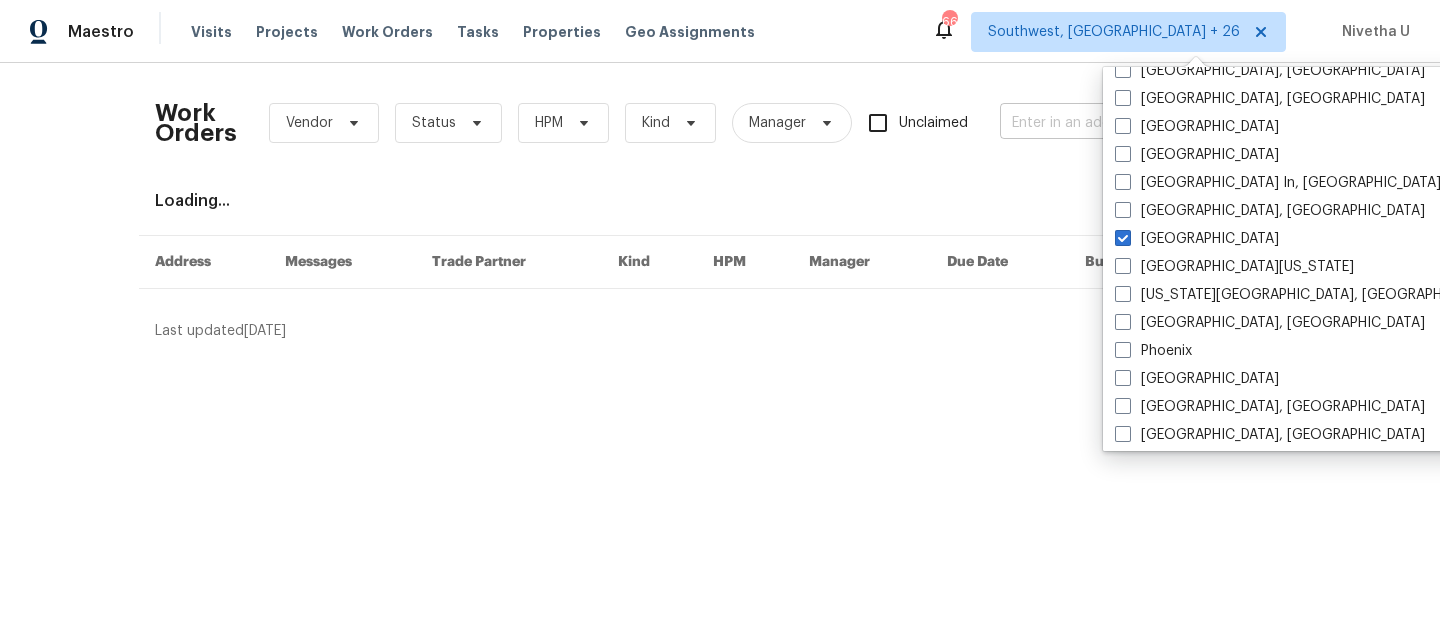 click at bounding box center (1100, 123) 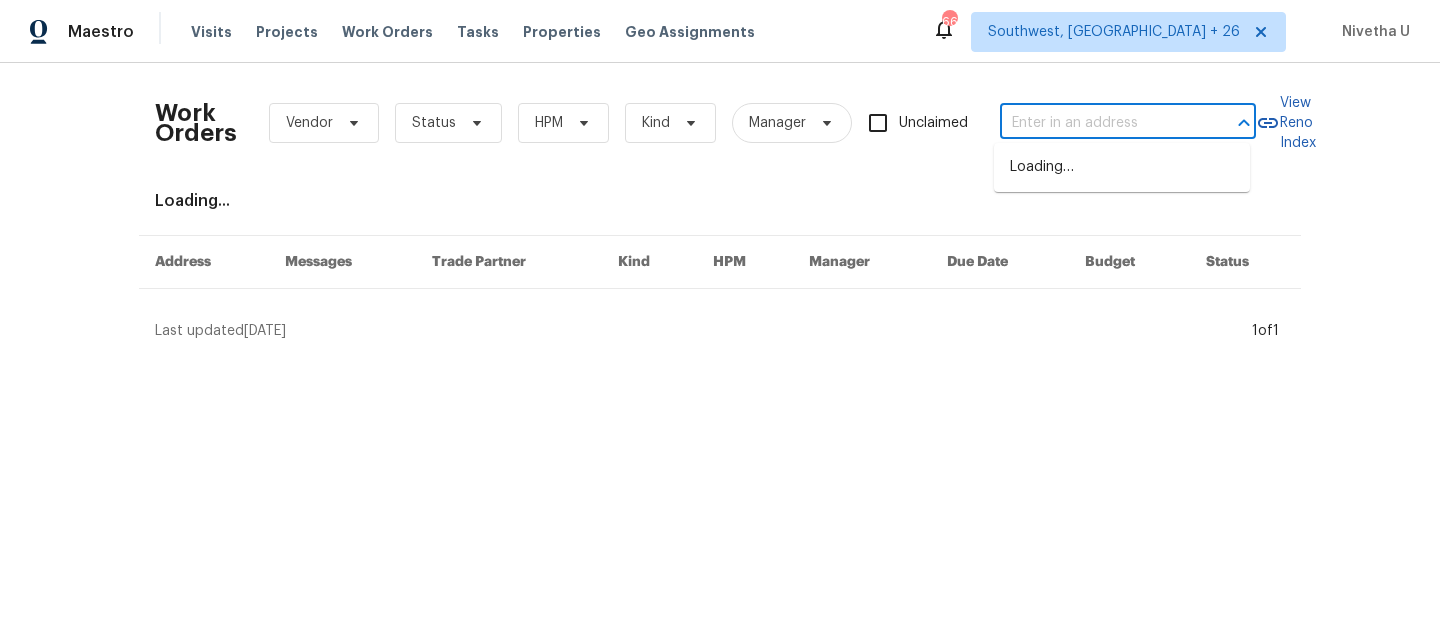 paste on "[STREET_ADDRESS][PERSON_NAME]" 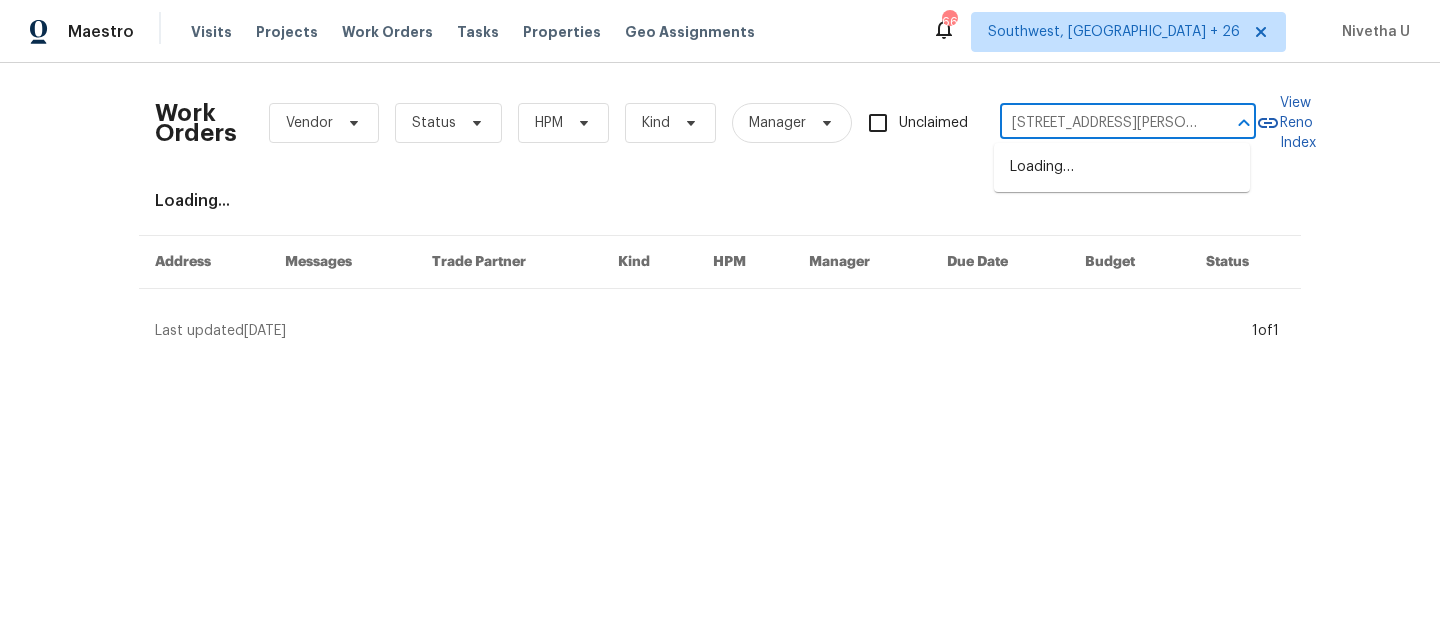 scroll, scrollTop: 0, scrollLeft: 50, axis: horizontal 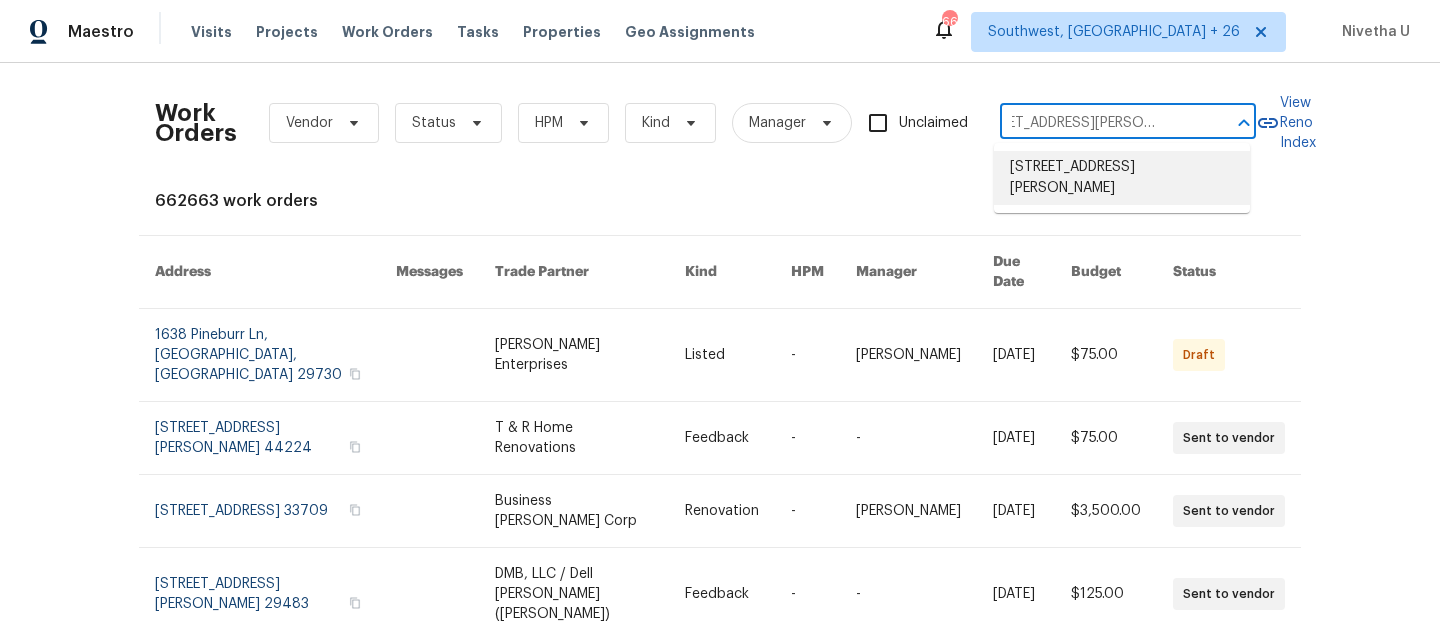 click on "[STREET_ADDRESS][PERSON_NAME]" at bounding box center [1122, 178] 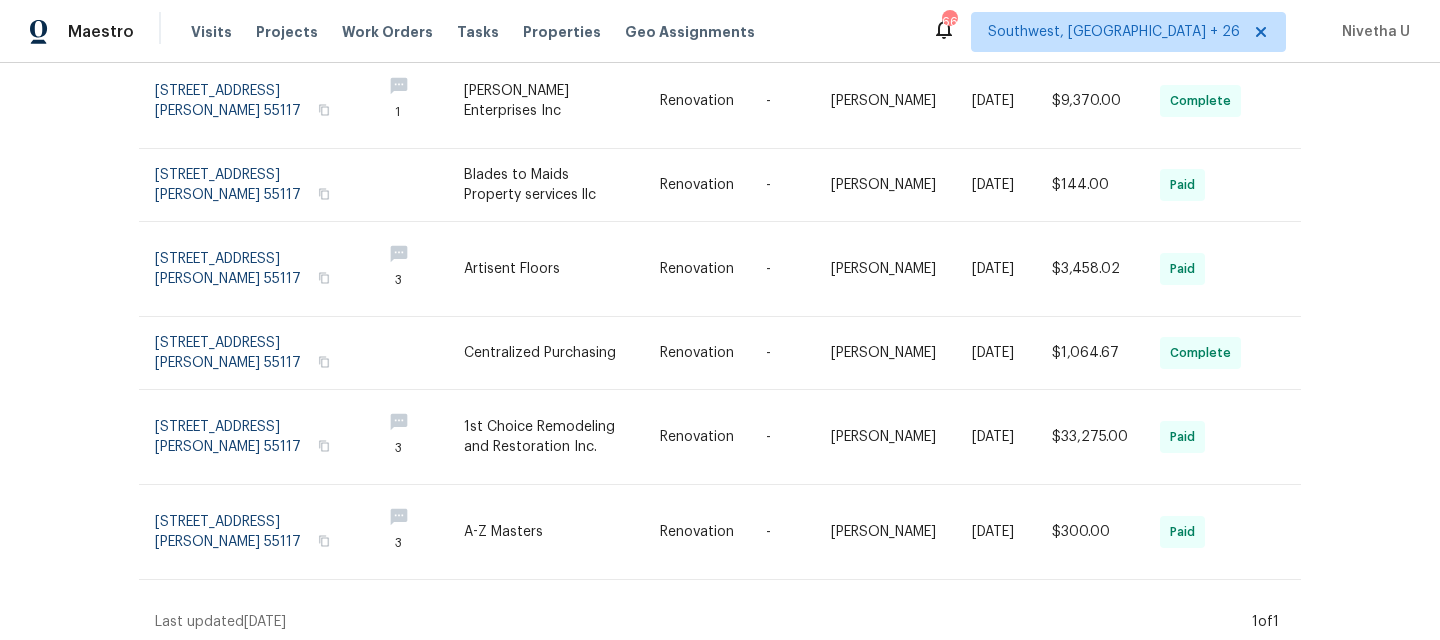 scroll, scrollTop: 0, scrollLeft: 0, axis: both 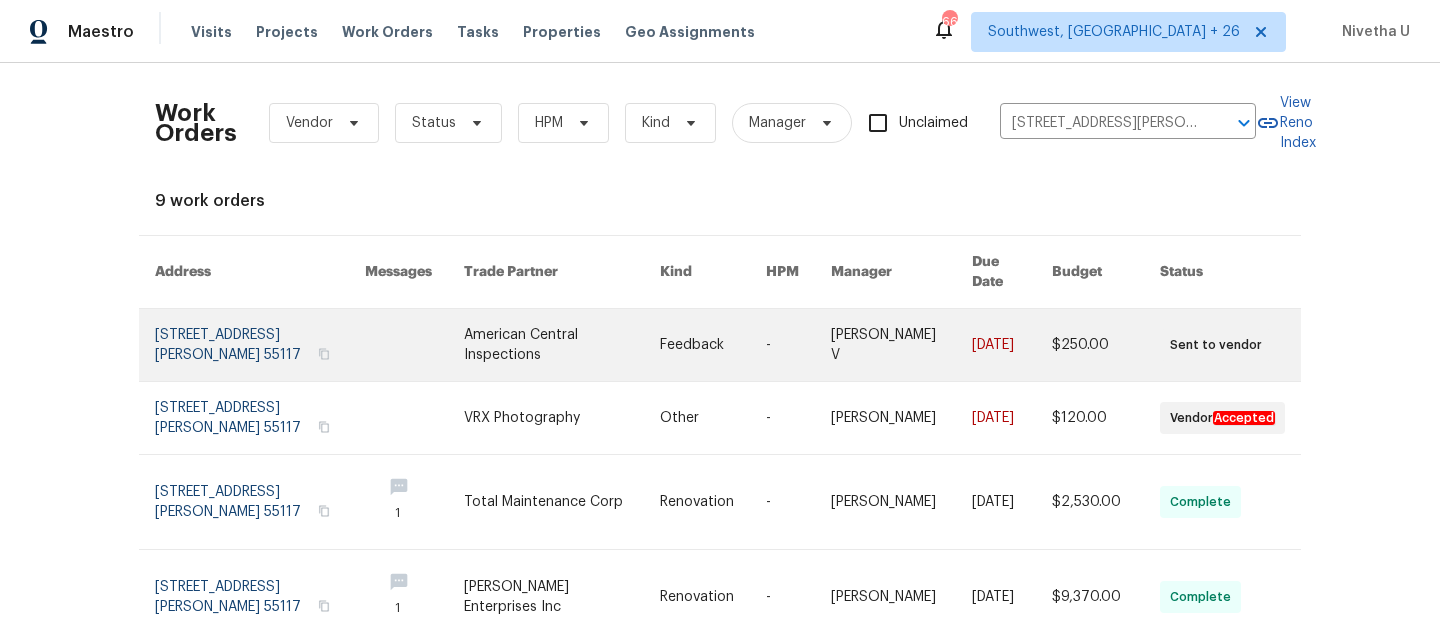 click at bounding box center [260, 345] 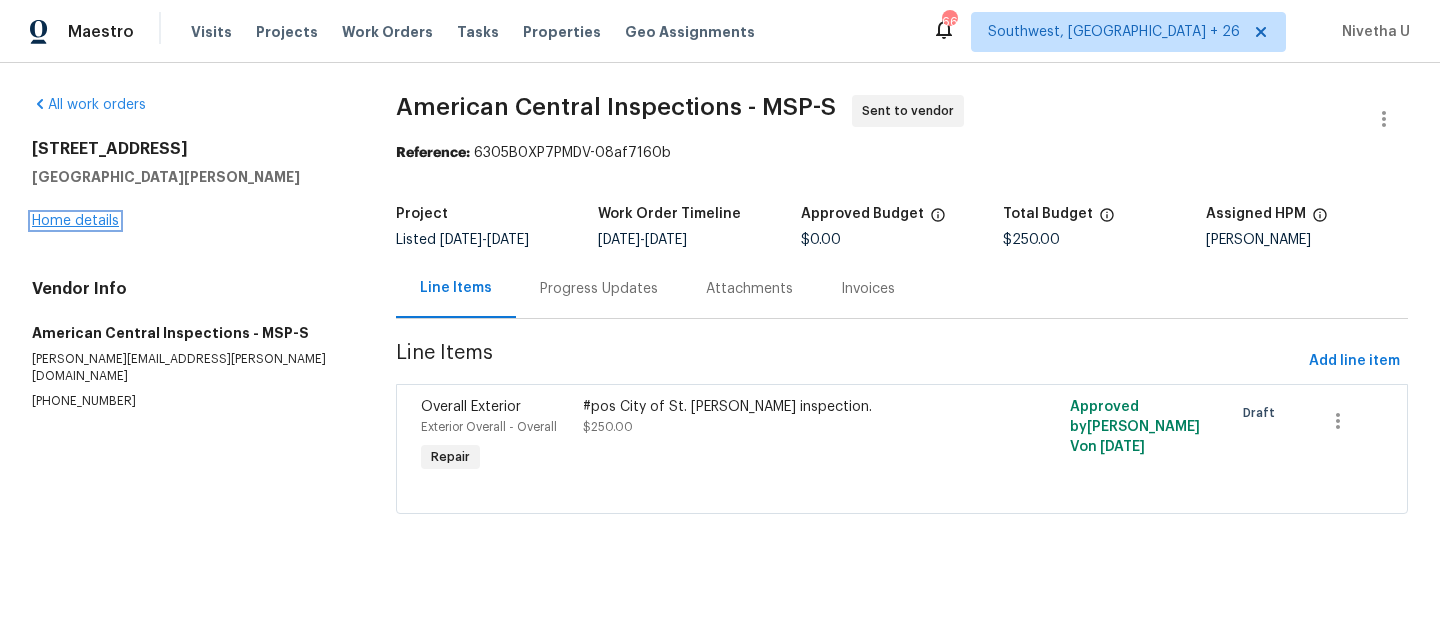click on "Home details" at bounding box center (75, 221) 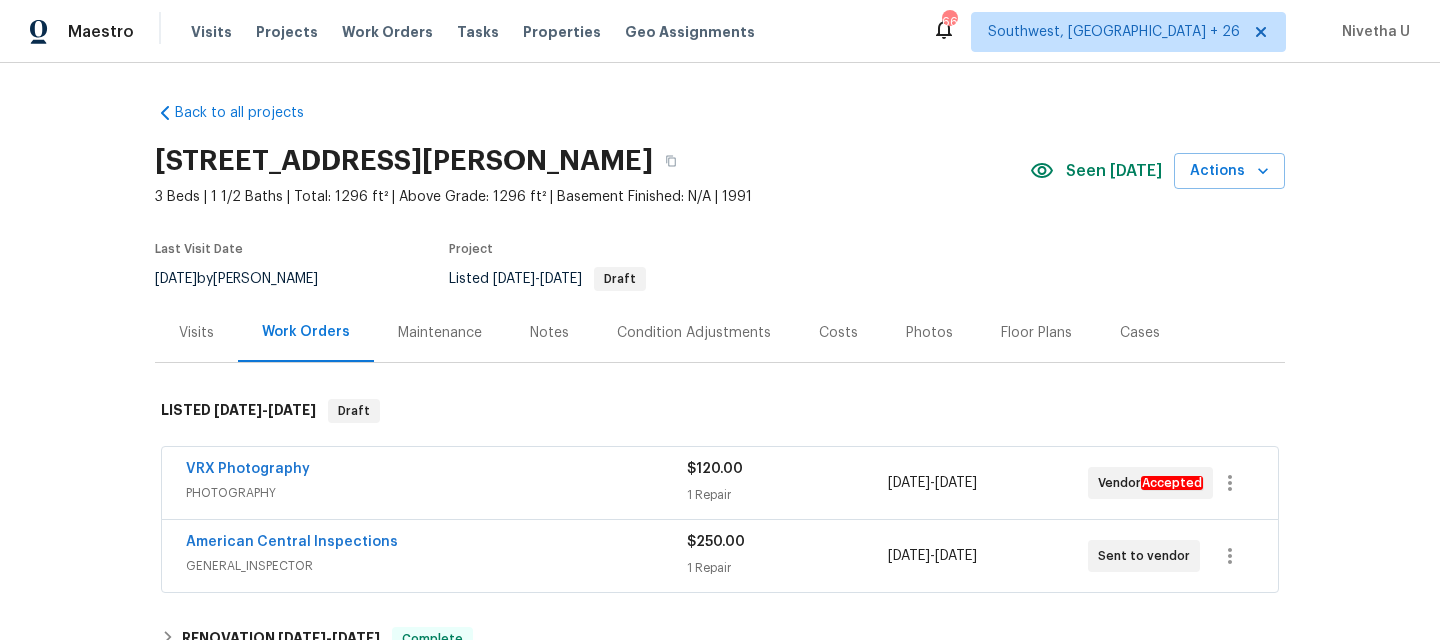 scroll, scrollTop: 298, scrollLeft: 0, axis: vertical 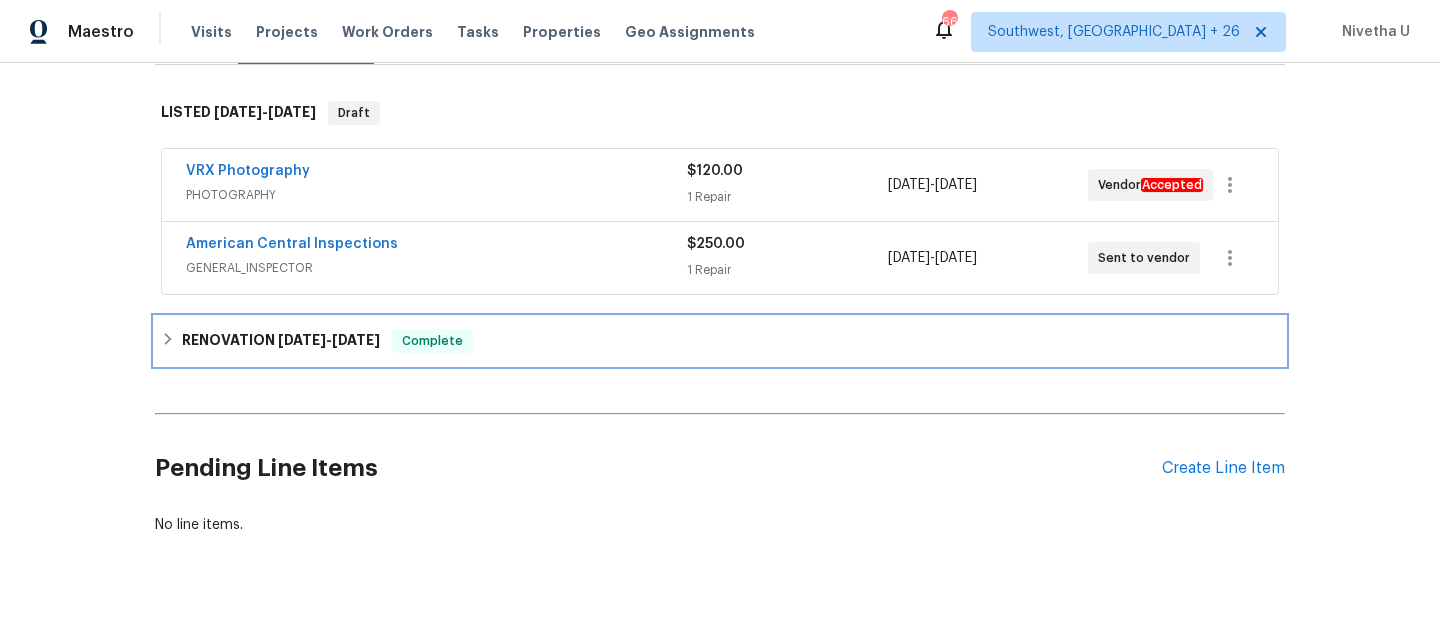 click on "RENOVATION   [DATE]  -  [DATE] Complete" at bounding box center (720, 341) 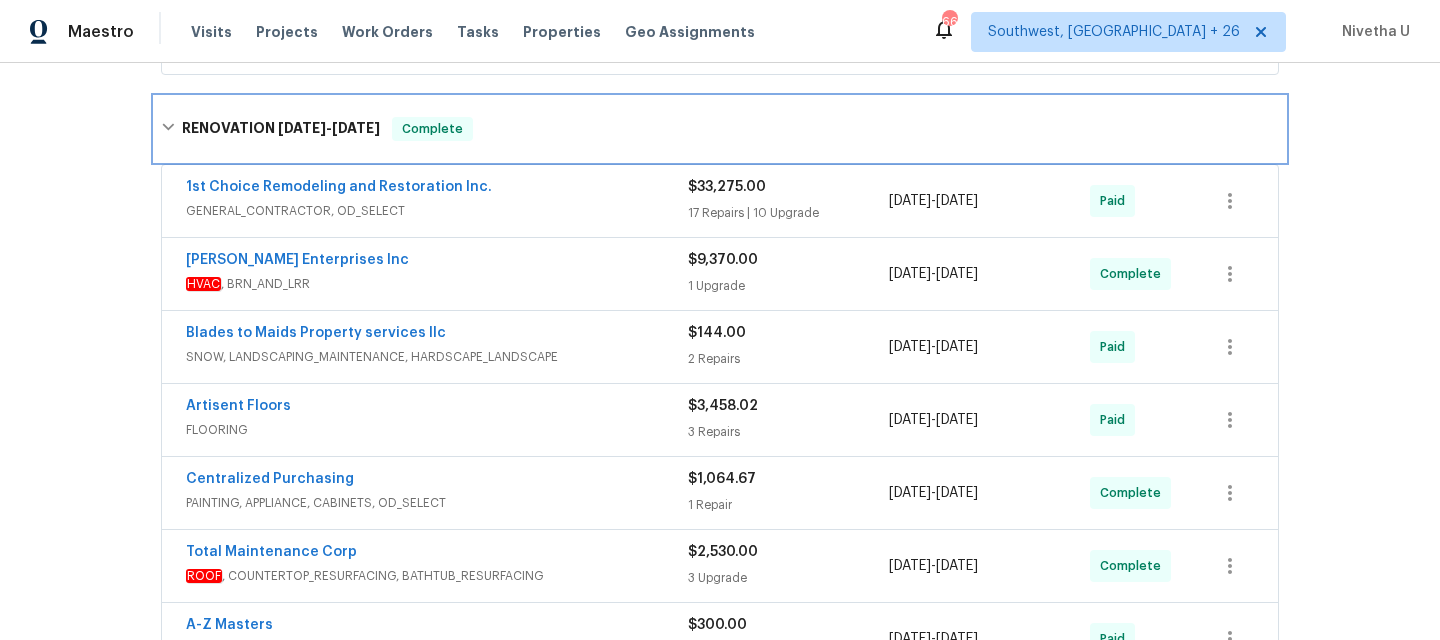 scroll, scrollTop: 517, scrollLeft: 0, axis: vertical 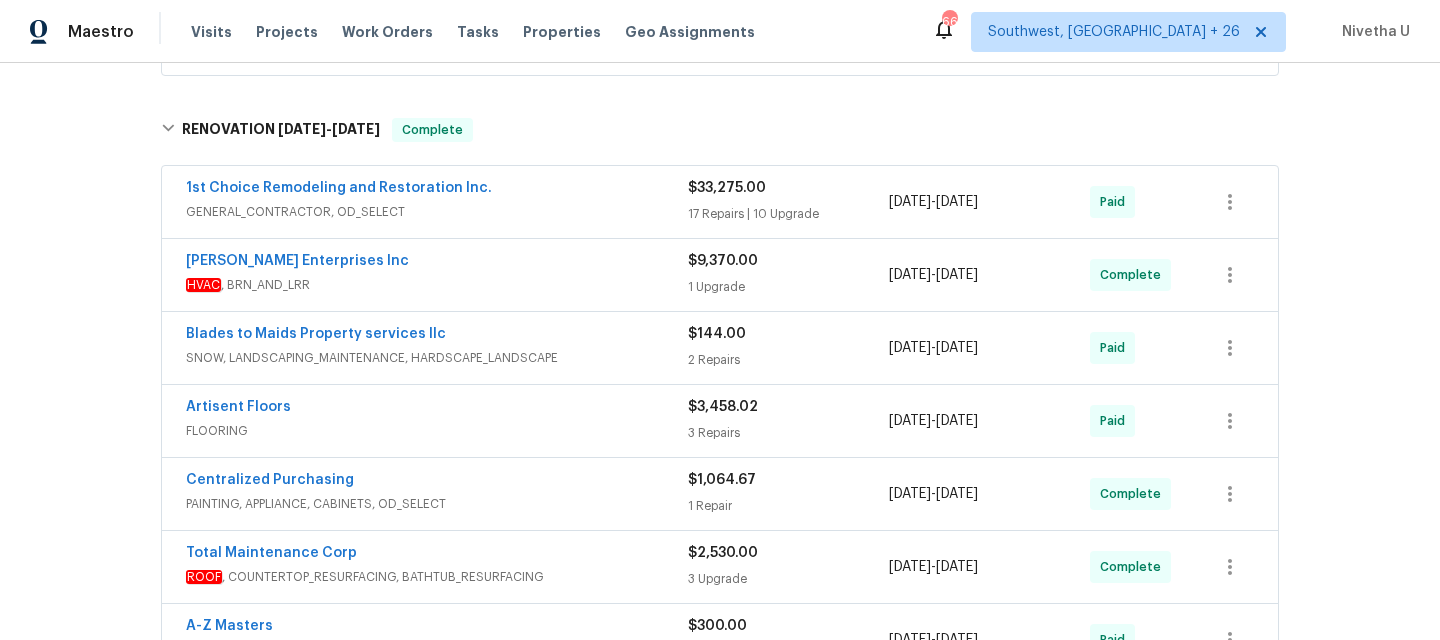 click on "HVAC , BRN_AND_LRR" at bounding box center (437, 285) 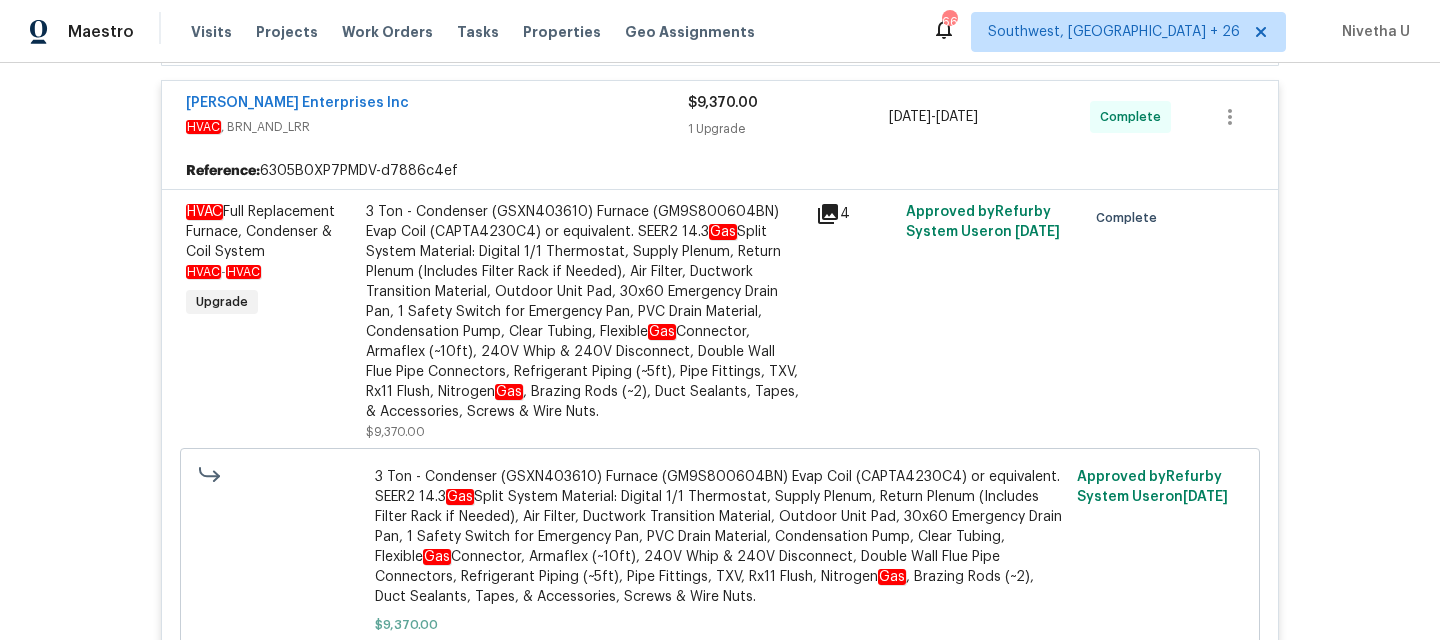scroll, scrollTop: 698, scrollLeft: 0, axis: vertical 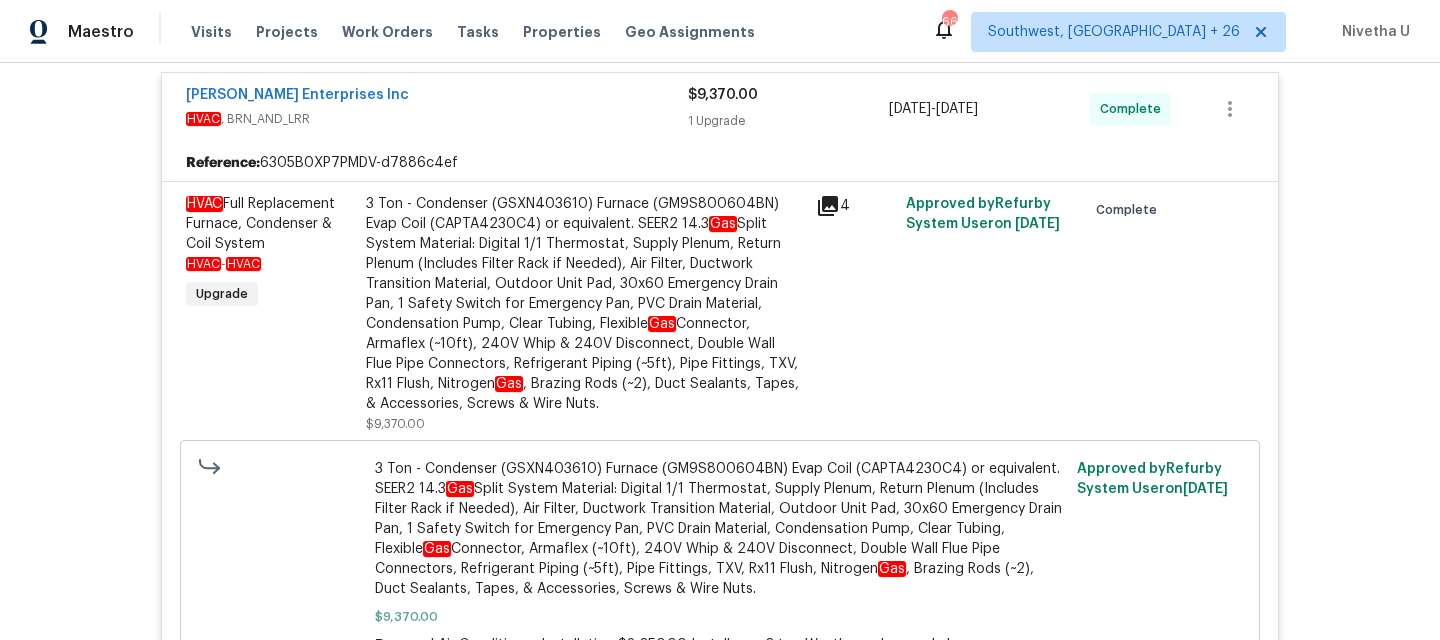 click on "Reference:  6305B0XP7PMDV-d7886c4ef" at bounding box center [720, 163] 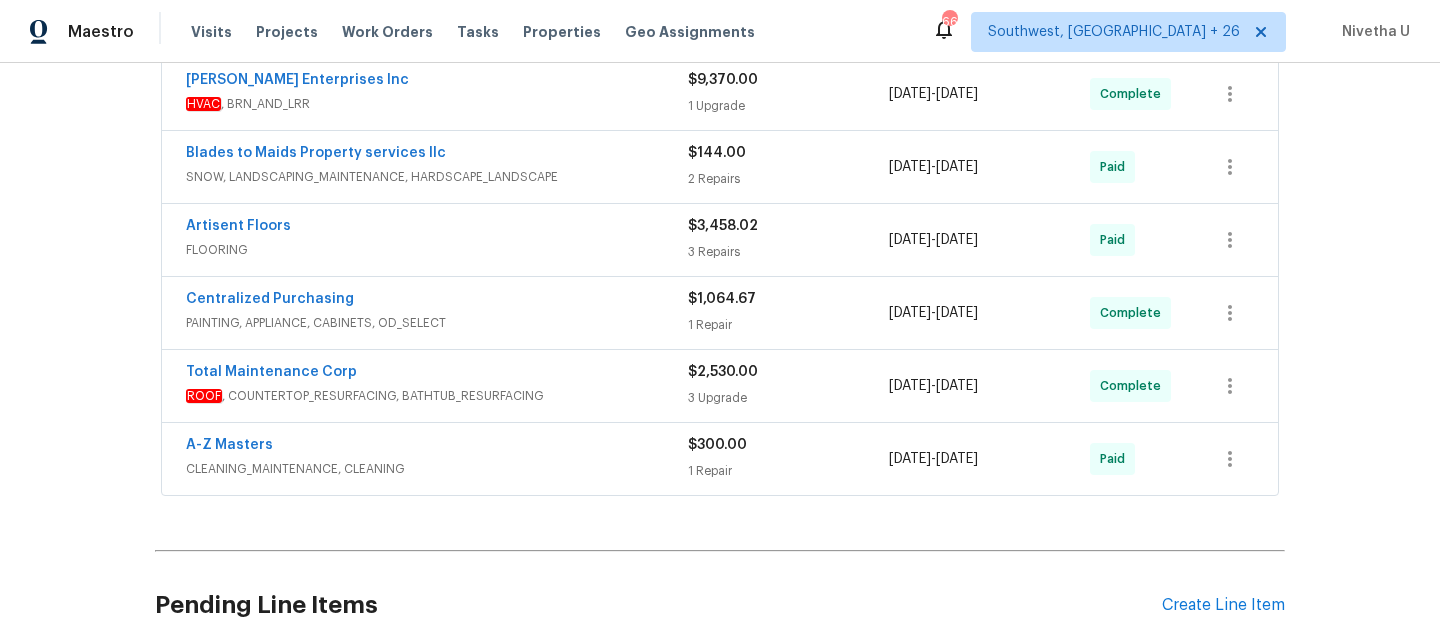 click on "A-Z Masters" at bounding box center [437, 447] 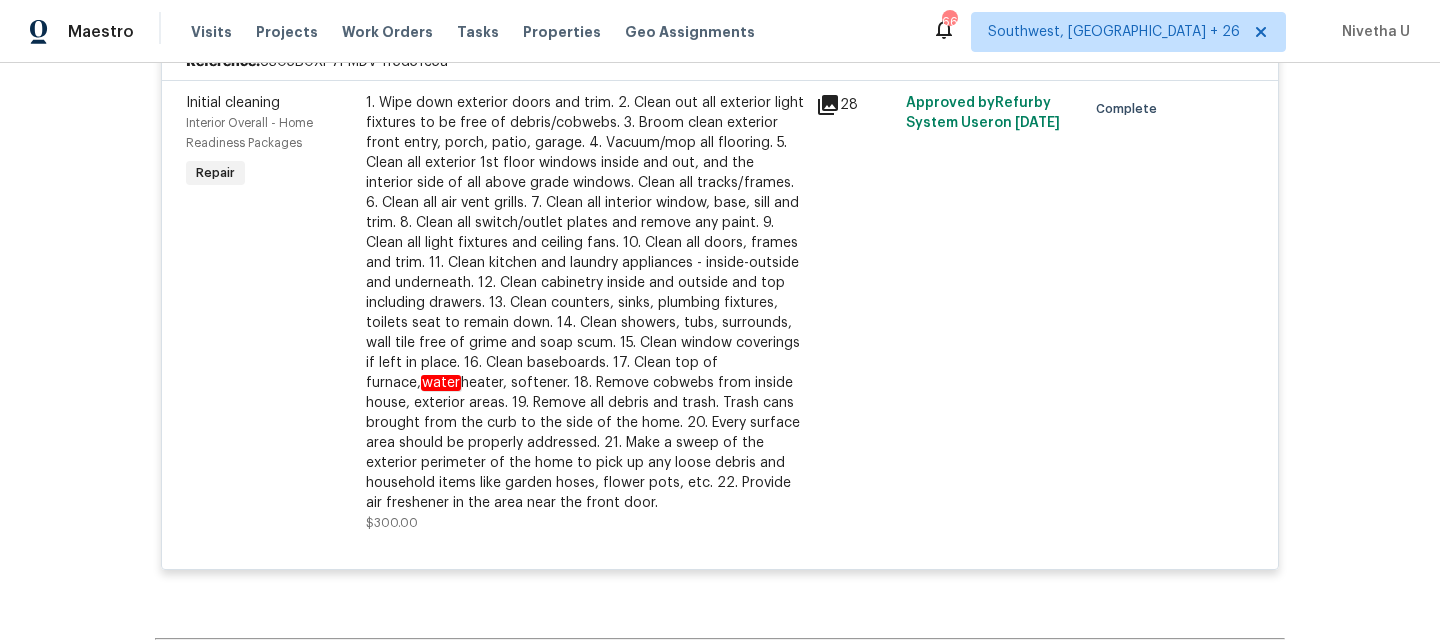 scroll, scrollTop: 834, scrollLeft: 0, axis: vertical 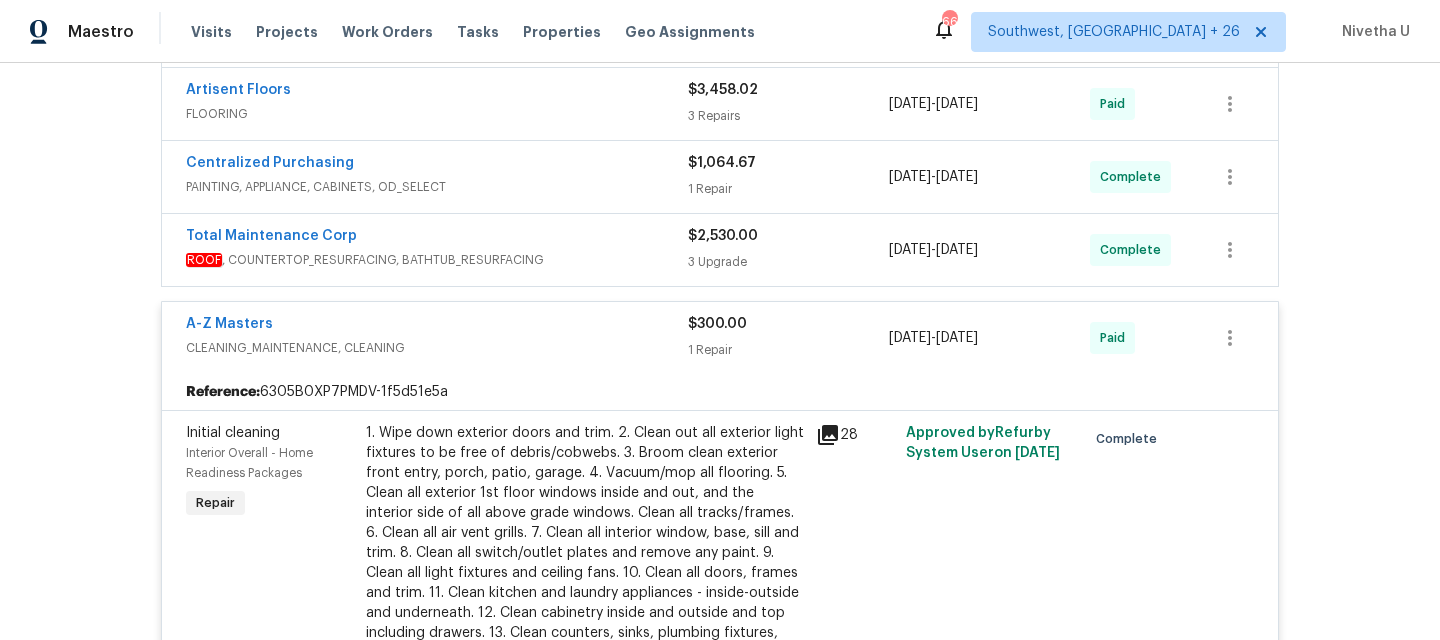 click on "CLEANING_MAINTENANCE, CLEANING" at bounding box center (437, 348) 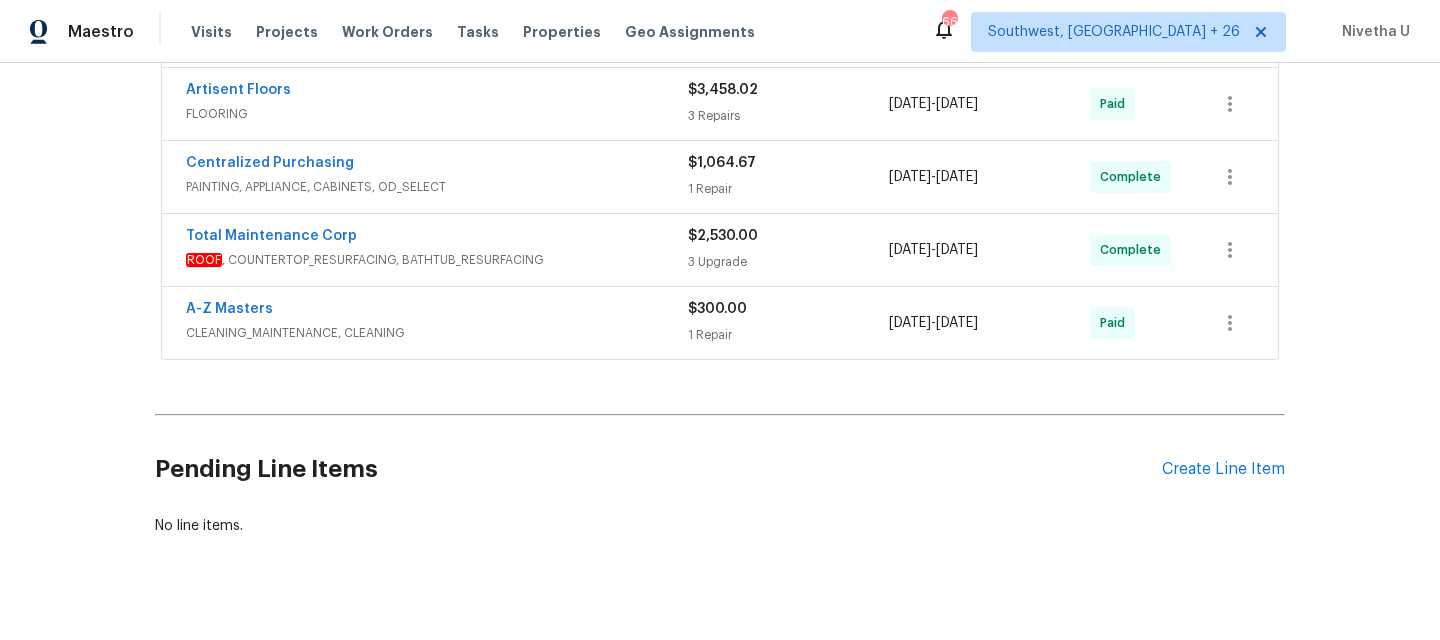 click on "ROOF , COUNTERTOP_RESURFACING, BATHTUB_RESURFACING" at bounding box center [437, 260] 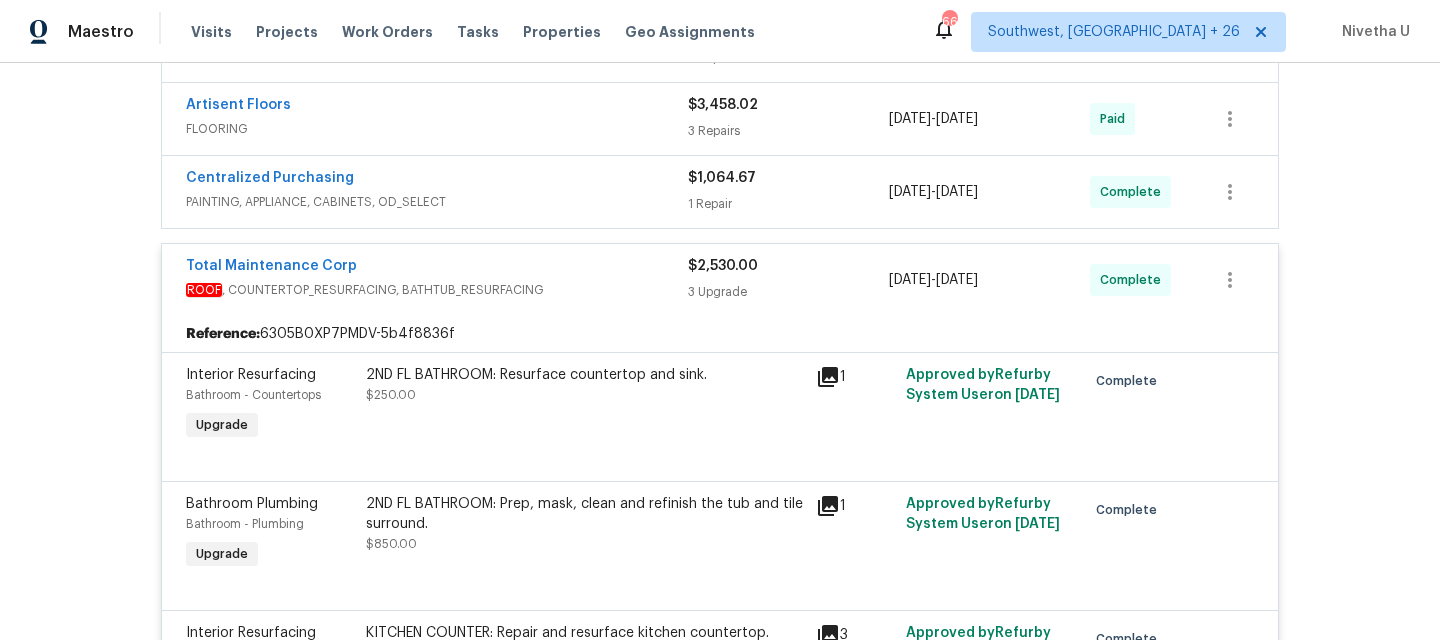 scroll, scrollTop: 818, scrollLeft: 0, axis: vertical 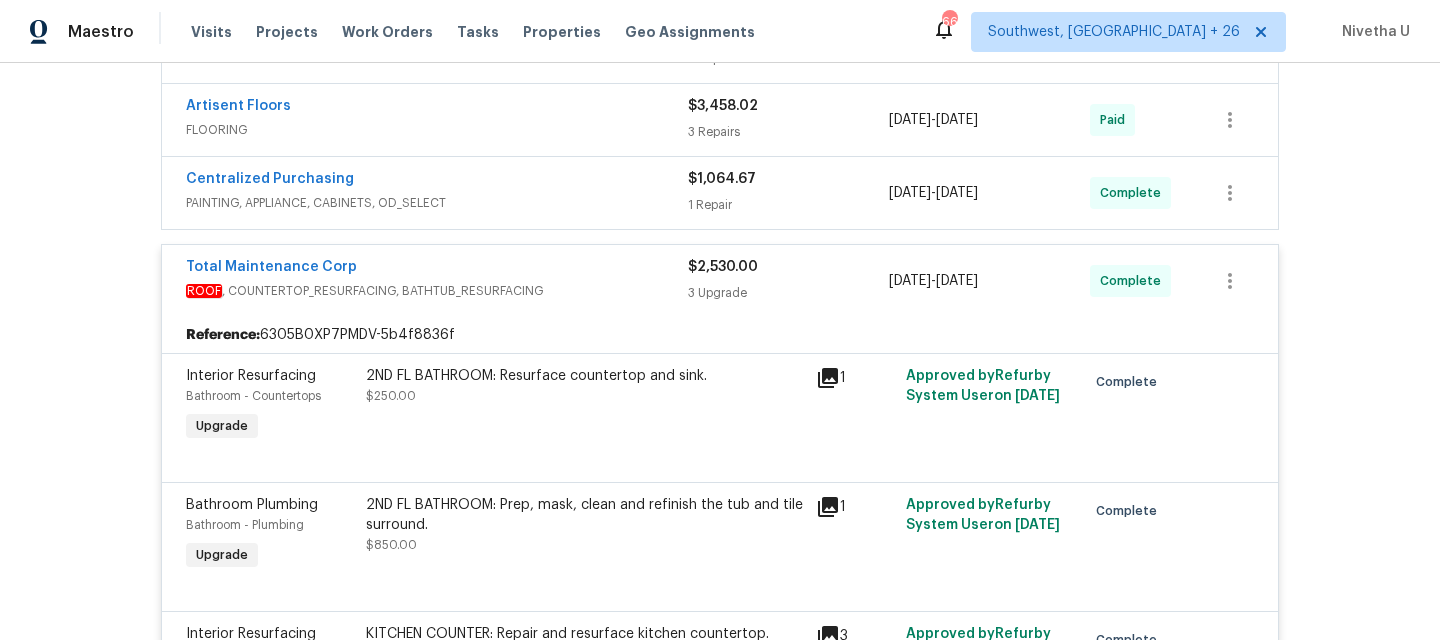 click on "ROOF , COUNTERTOP_RESURFACING, BATHTUB_RESURFACING" at bounding box center [437, 291] 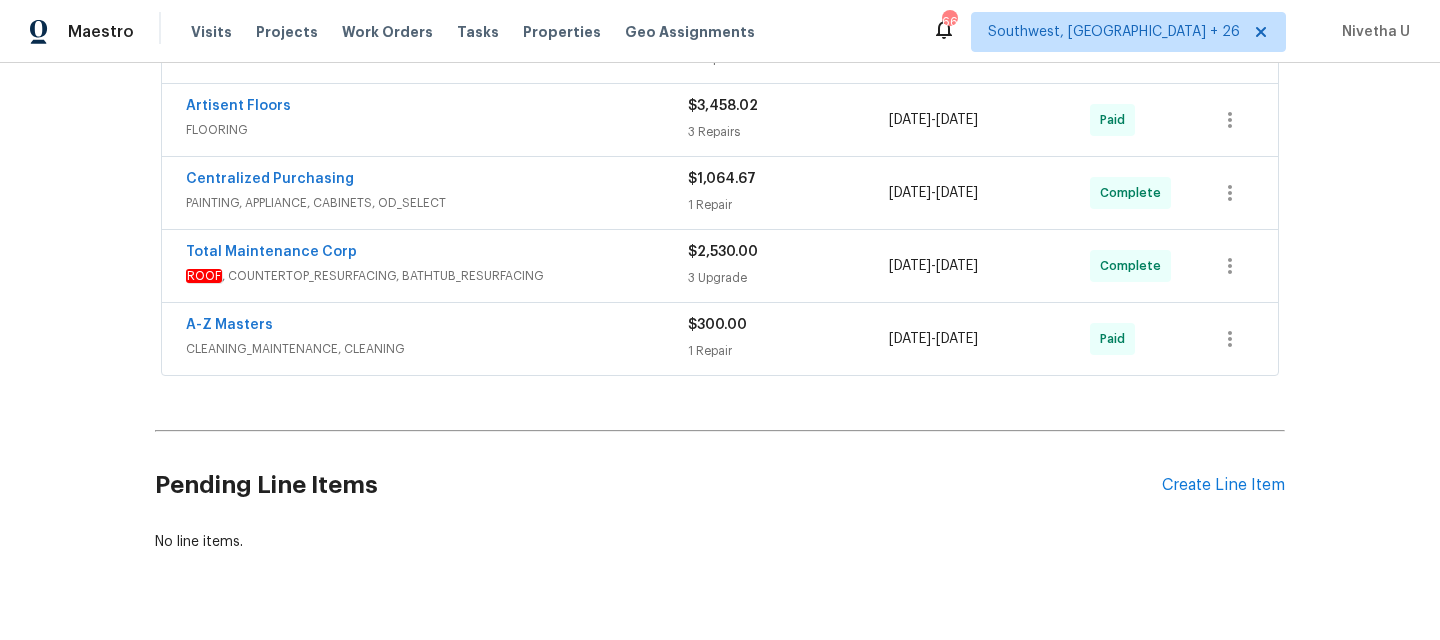 click on "PAINTING, APPLIANCE, CABINETS, OD_SELECT" at bounding box center (437, 203) 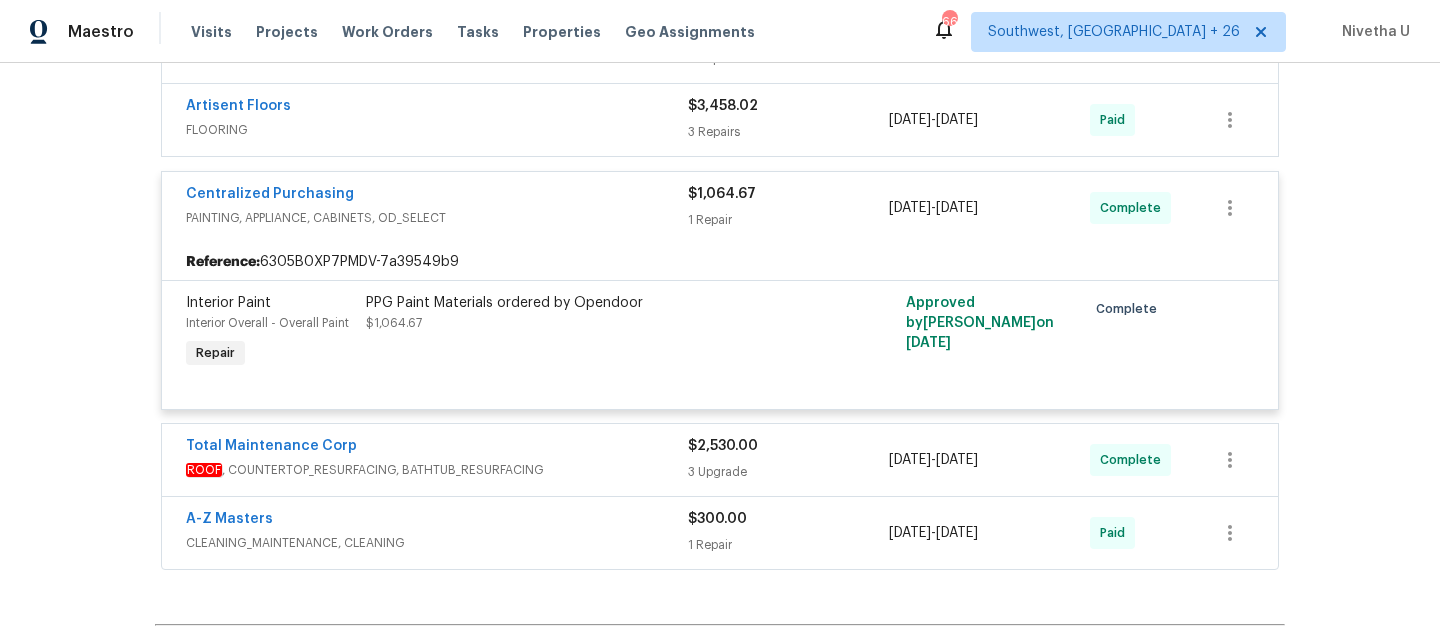click on "PAINTING, APPLIANCE, CABINETS, OD_SELECT" at bounding box center [437, 218] 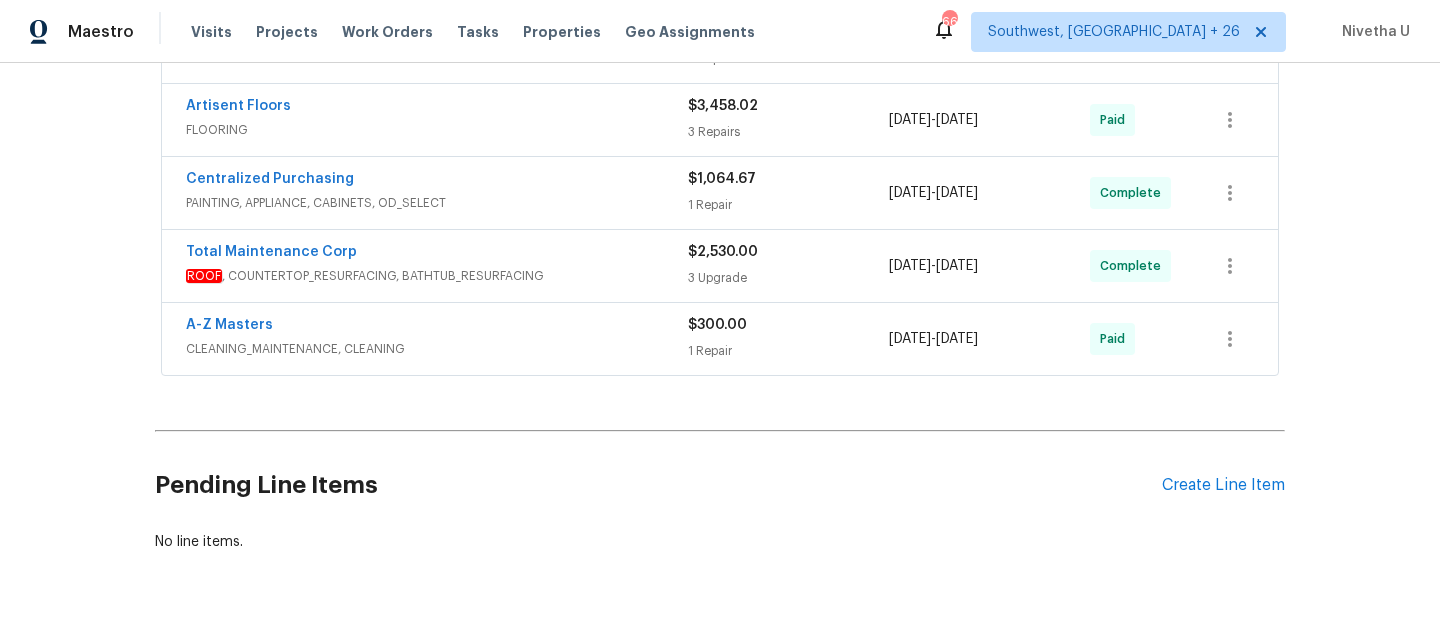 click on "FLOORING" at bounding box center (437, 130) 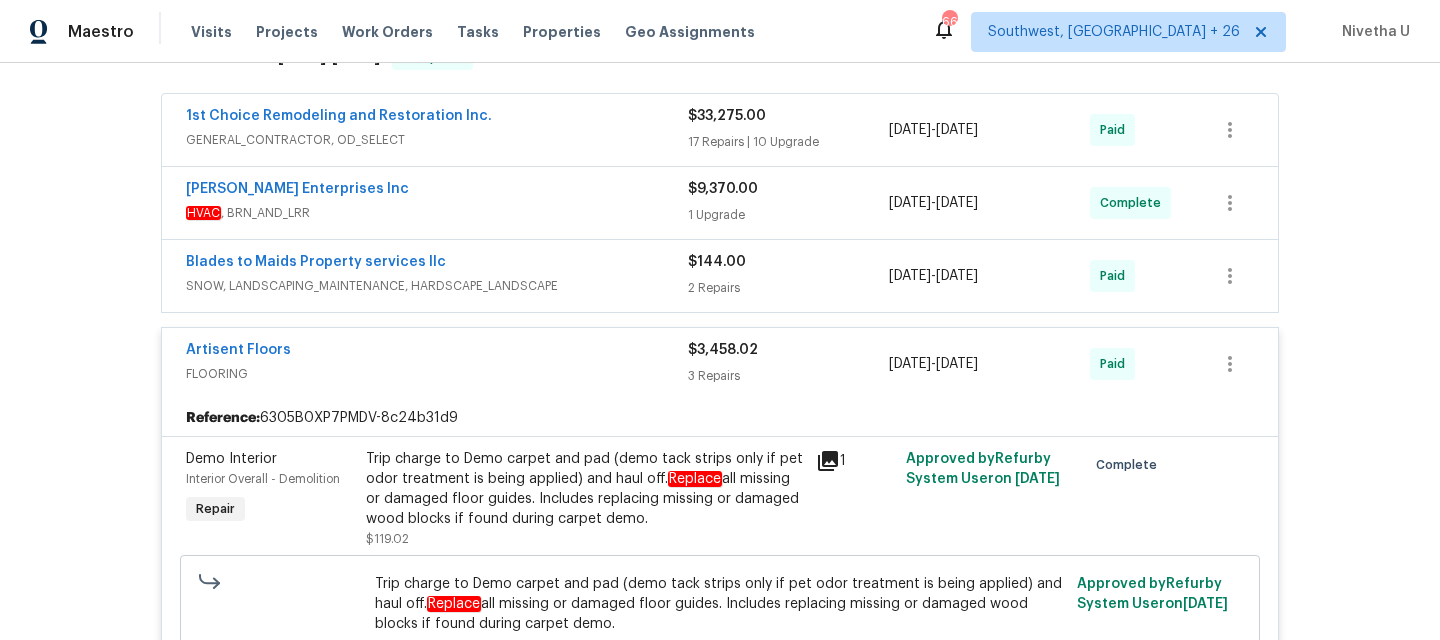 scroll, scrollTop: 586, scrollLeft: 0, axis: vertical 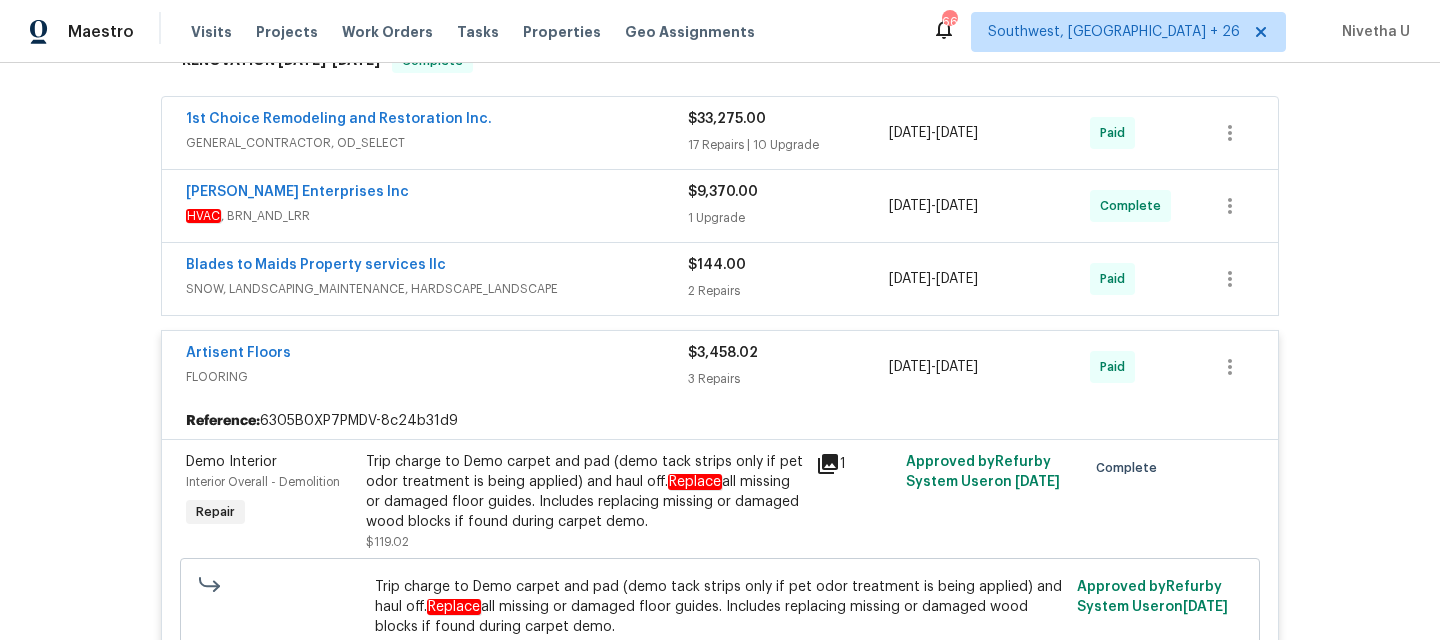 click on "Artisent Floors FLOORING $3,458.02 3 Repairs [DATE]  -  [DATE] Paid" at bounding box center [720, 367] 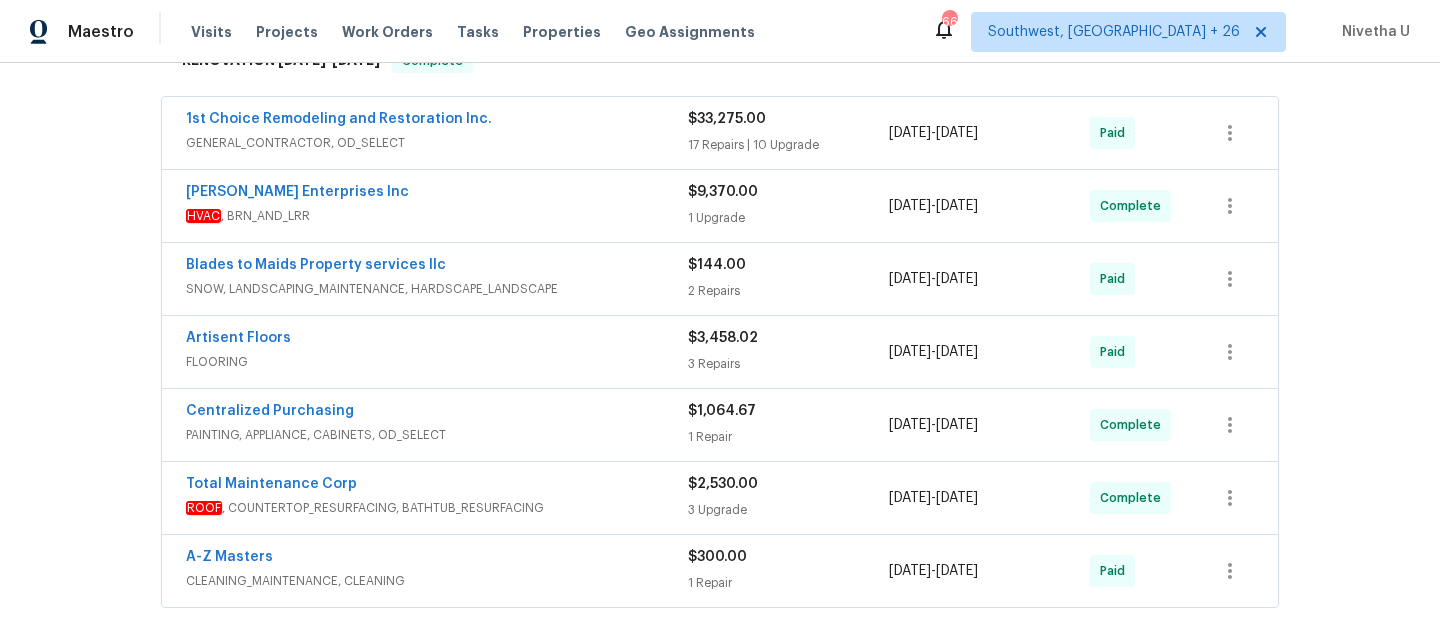 click on "Blades to Maids Property services llc" at bounding box center (437, 267) 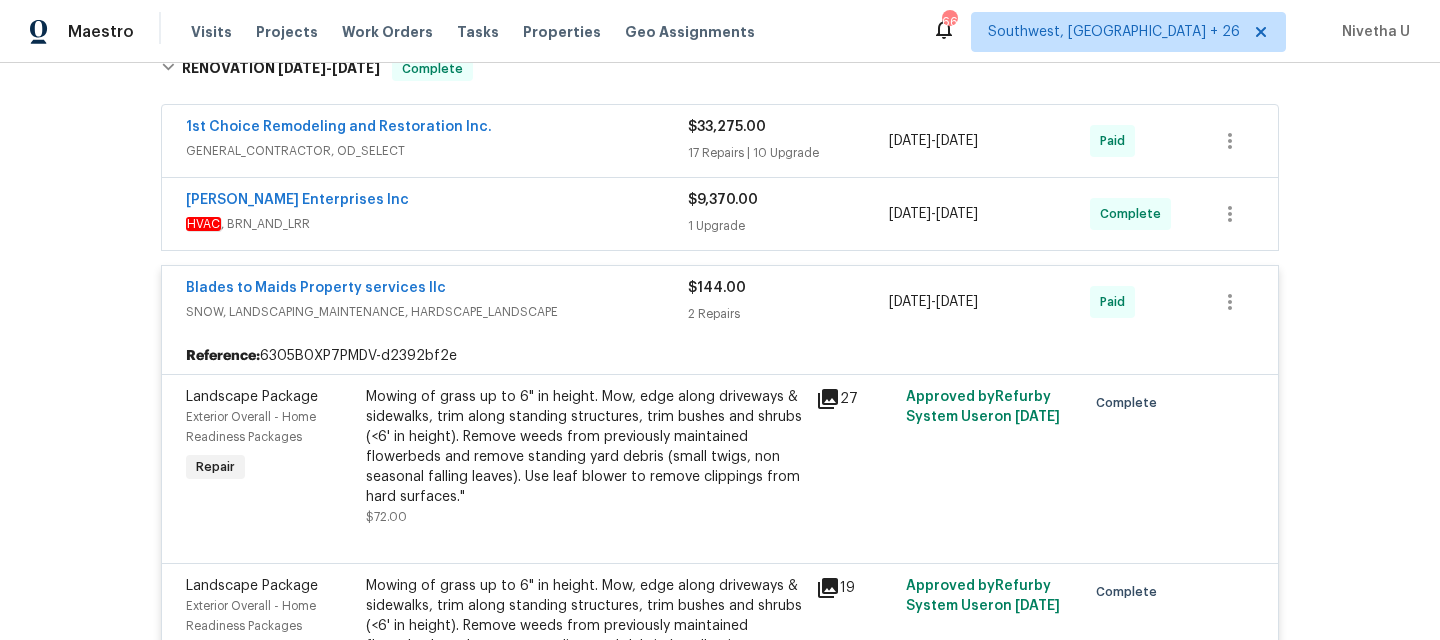 scroll, scrollTop: 580, scrollLeft: 0, axis: vertical 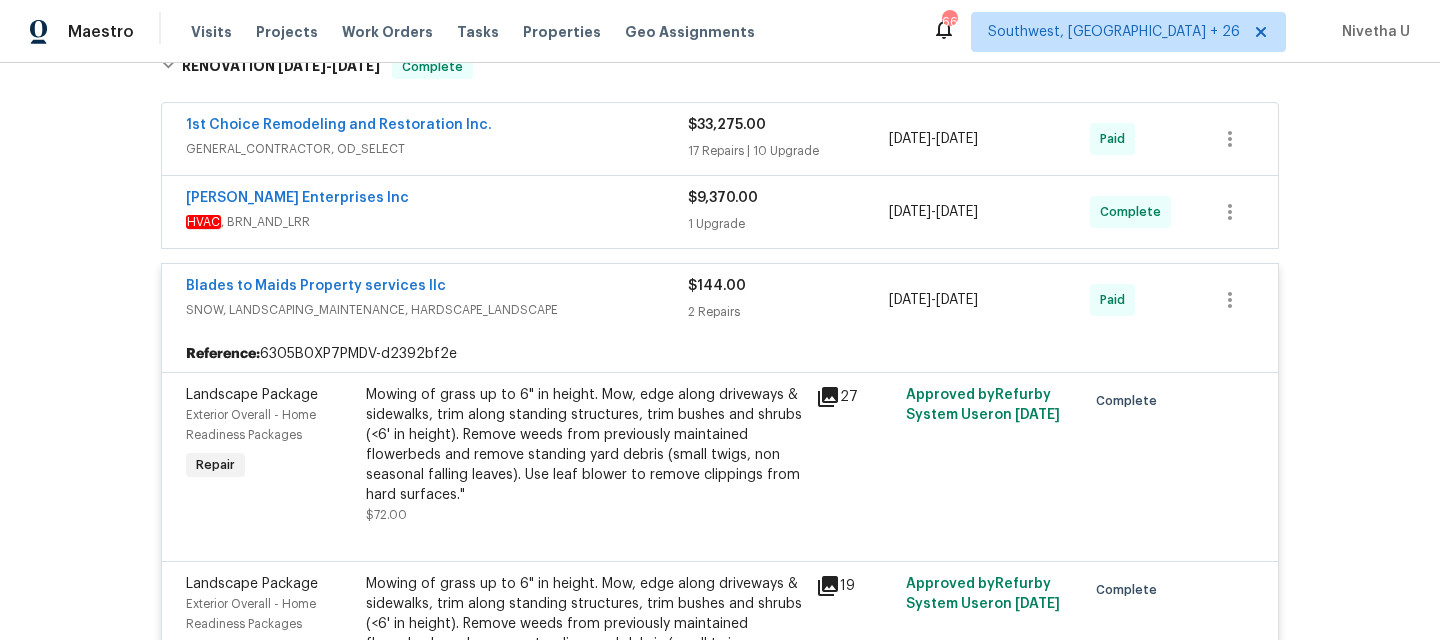 click on "SNOW, LANDSCAPING_MAINTENANCE, HARDSCAPE_LANDSCAPE" at bounding box center [437, 310] 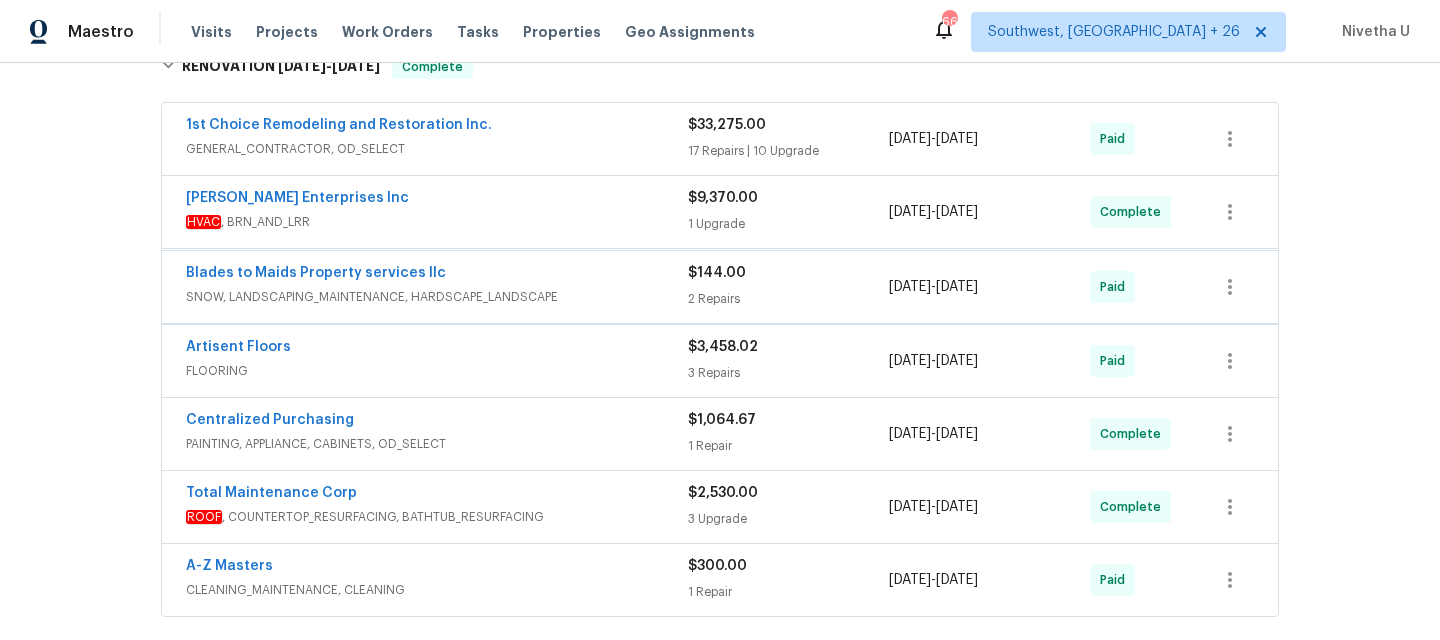 click on "HVAC , BRN_AND_LRR" at bounding box center [437, 222] 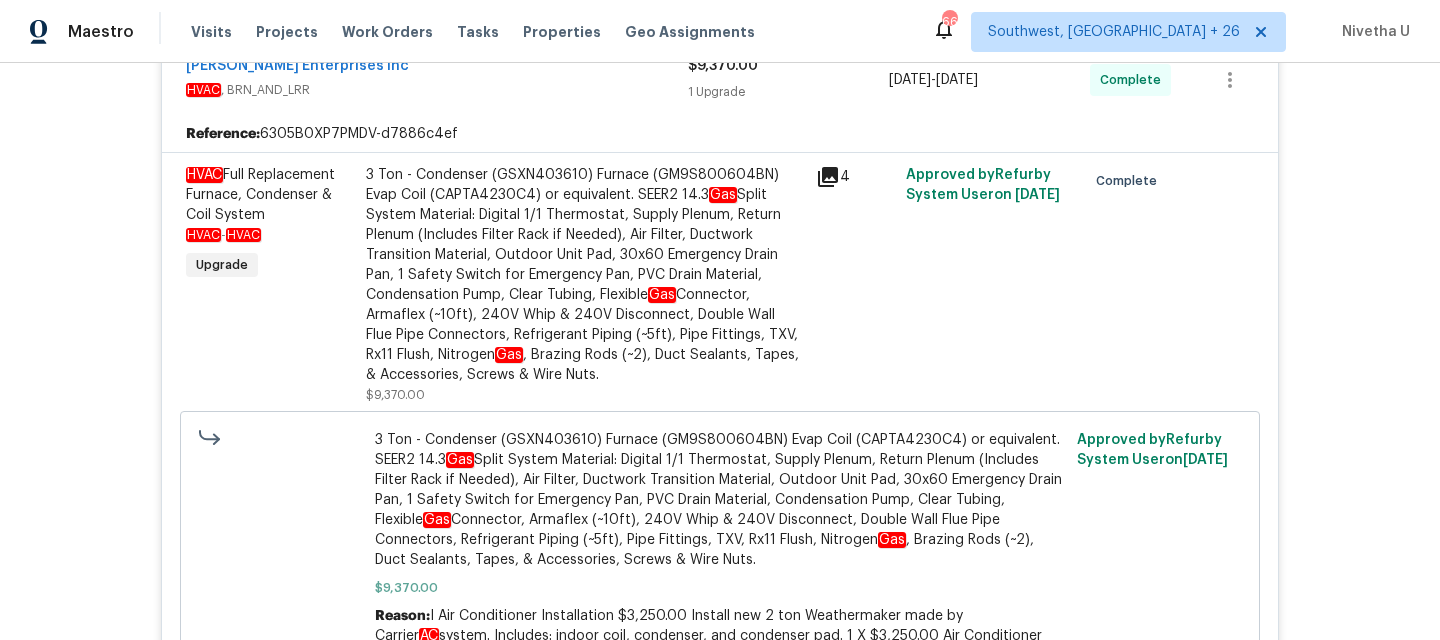 scroll, scrollTop: 397, scrollLeft: 0, axis: vertical 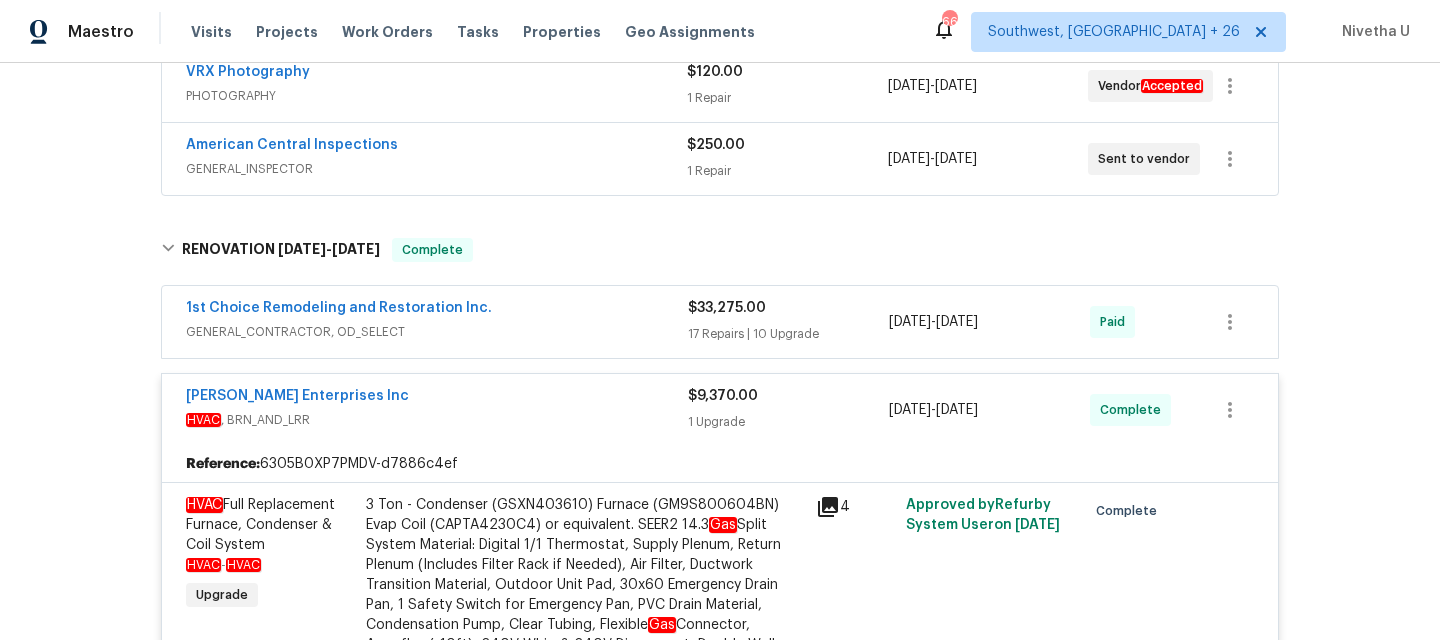 click on "HVAC , BRN_AND_LRR" at bounding box center [437, 420] 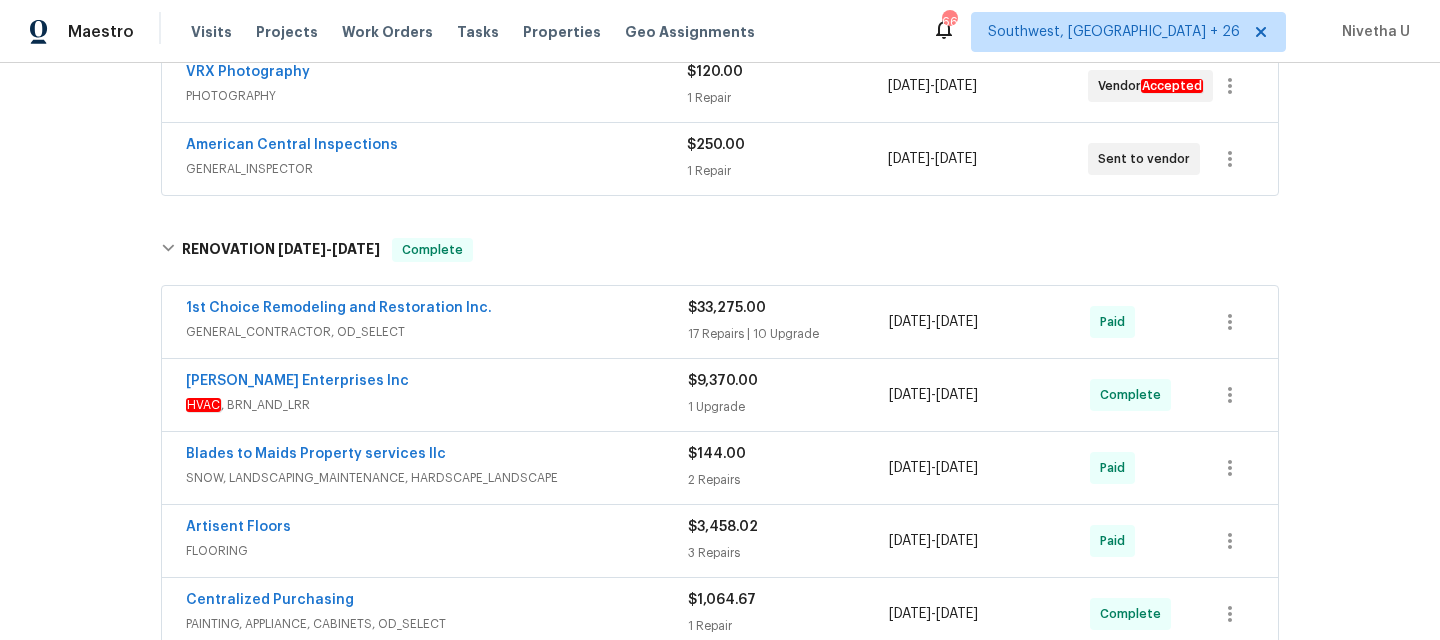click on "1st Choice Remodeling and Restoration Inc." at bounding box center (437, 310) 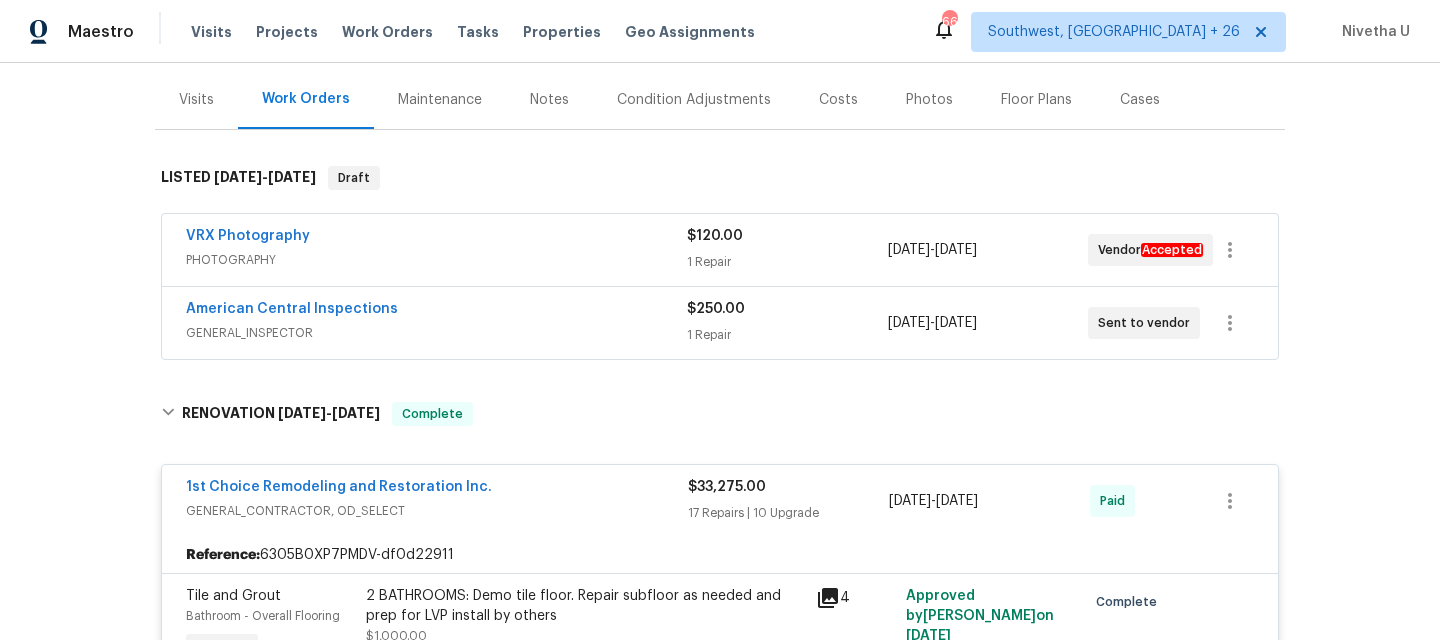 scroll, scrollTop: 230, scrollLeft: 0, axis: vertical 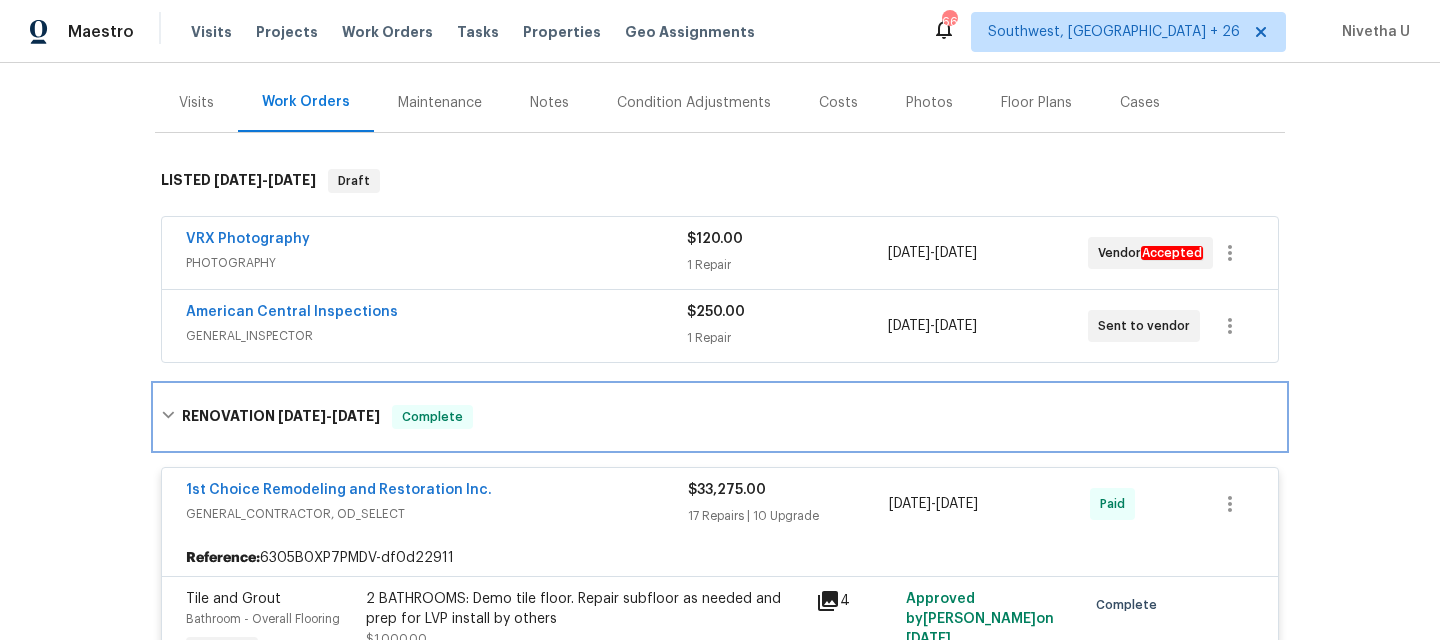 drag, startPoint x: 528, startPoint y: 424, endPoint x: 529, endPoint y: 489, distance: 65.00769 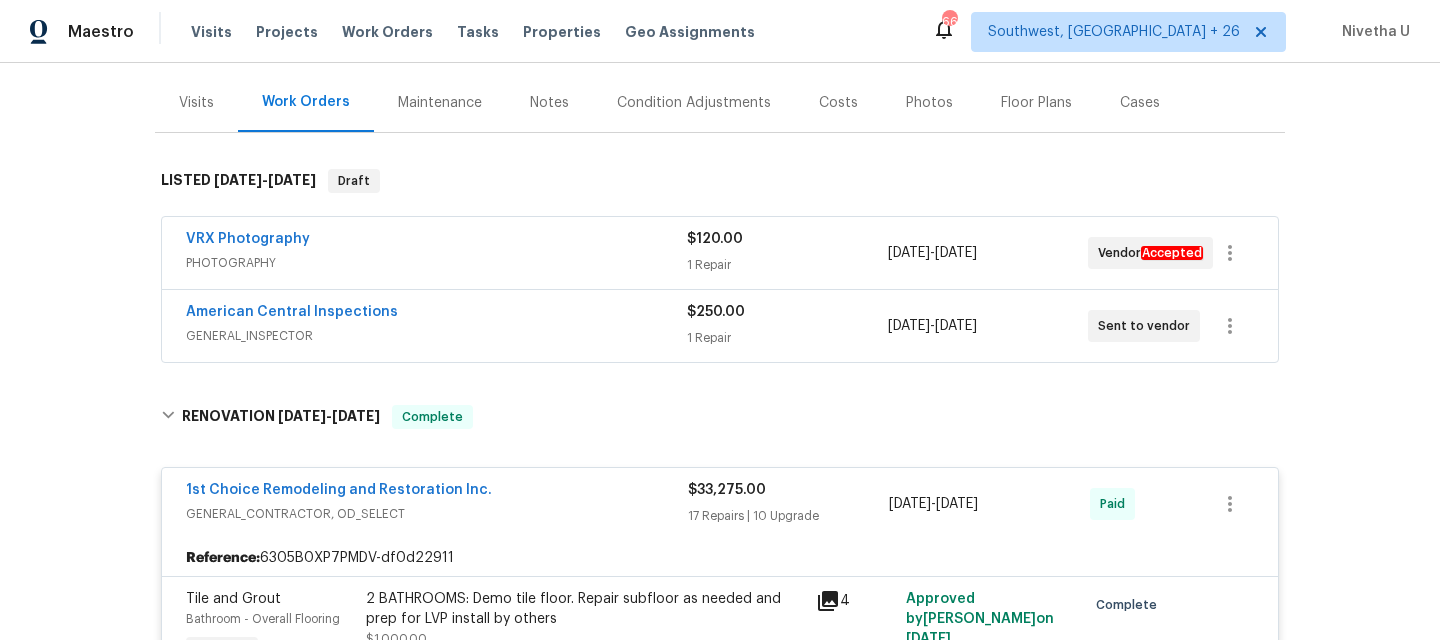 click on "1st Choice Remodeling and Restoration Inc." at bounding box center [437, 492] 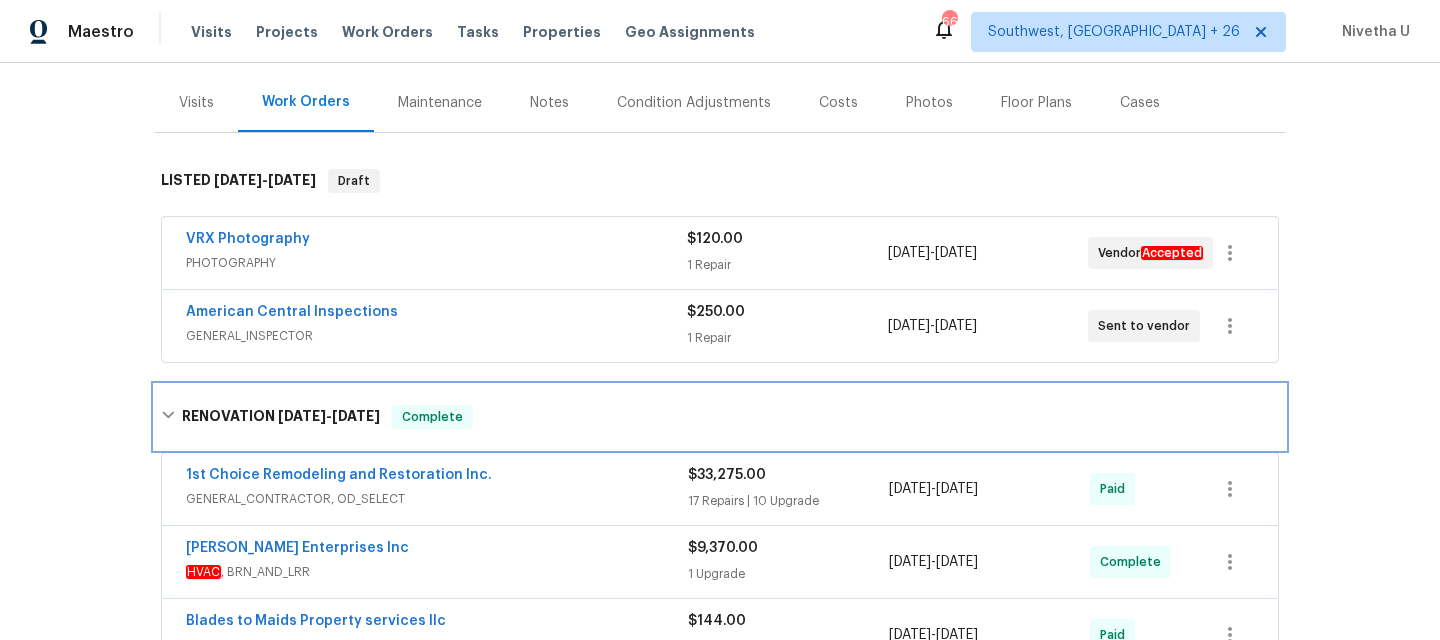 click on "RENOVATION   [DATE]  -  [DATE] Complete" at bounding box center [720, 417] 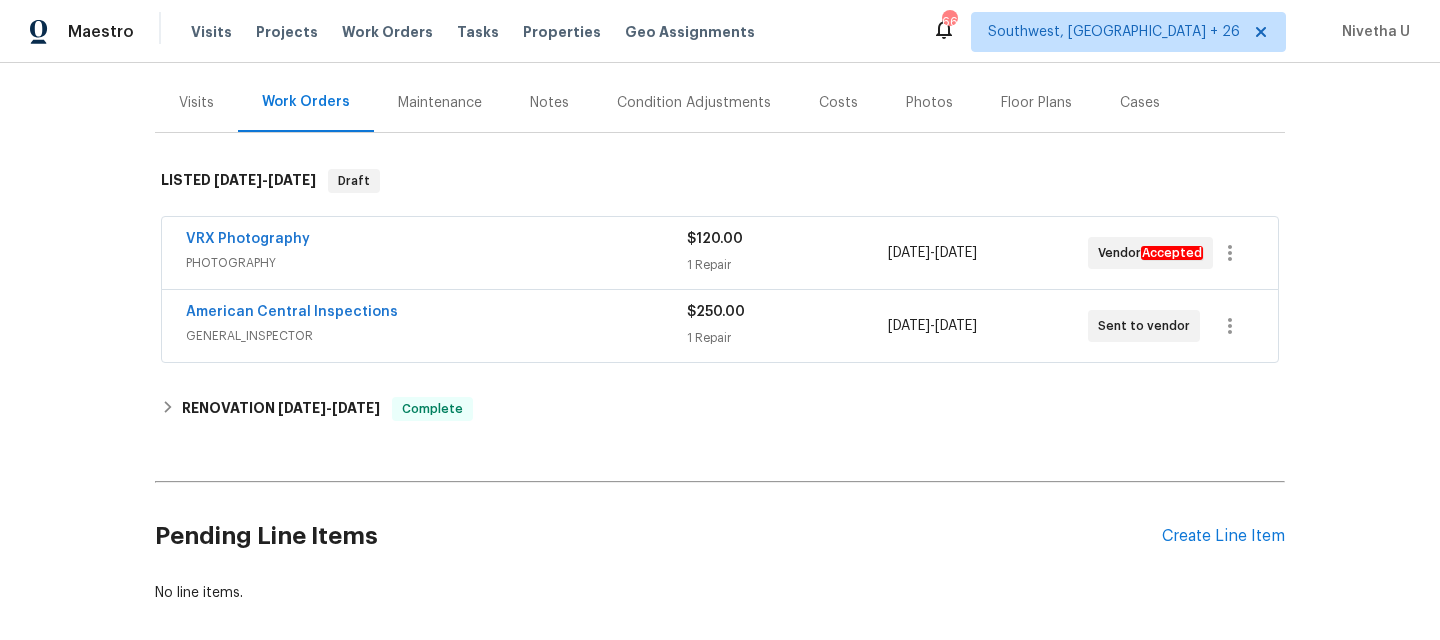 click on "American Central Inspections GENERAL_INSPECTOR $250.00 1 Repair [DATE]  -  [DATE] Sent to vendor" at bounding box center [720, 326] 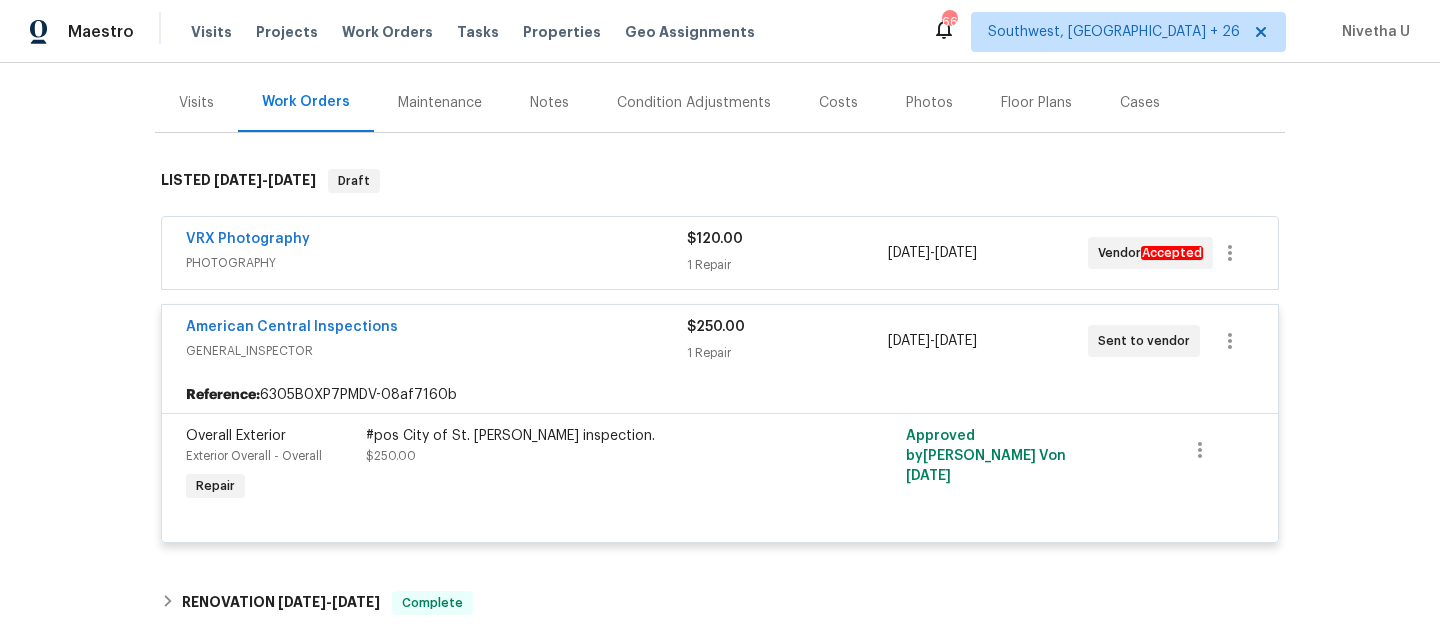 click on "GENERAL_INSPECTOR" at bounding box center [436, 351] 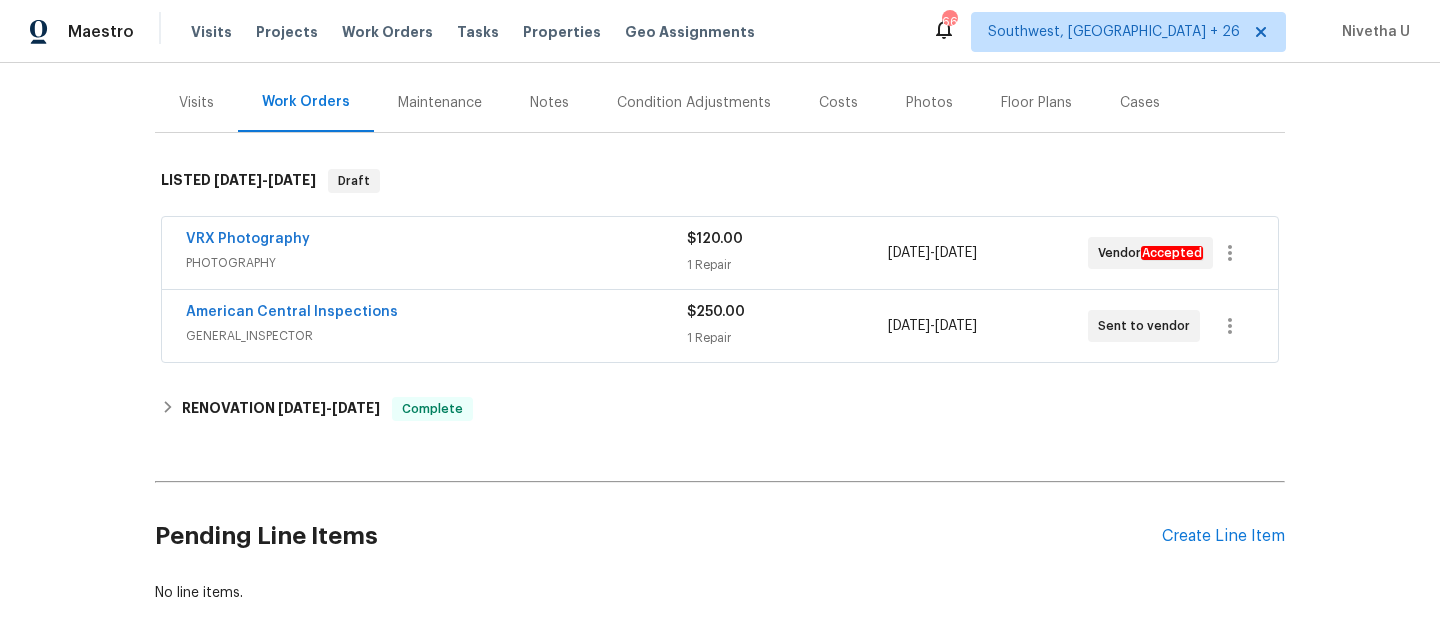 click on "PHOTOGRAPHY" at bounding box center (436, 263) 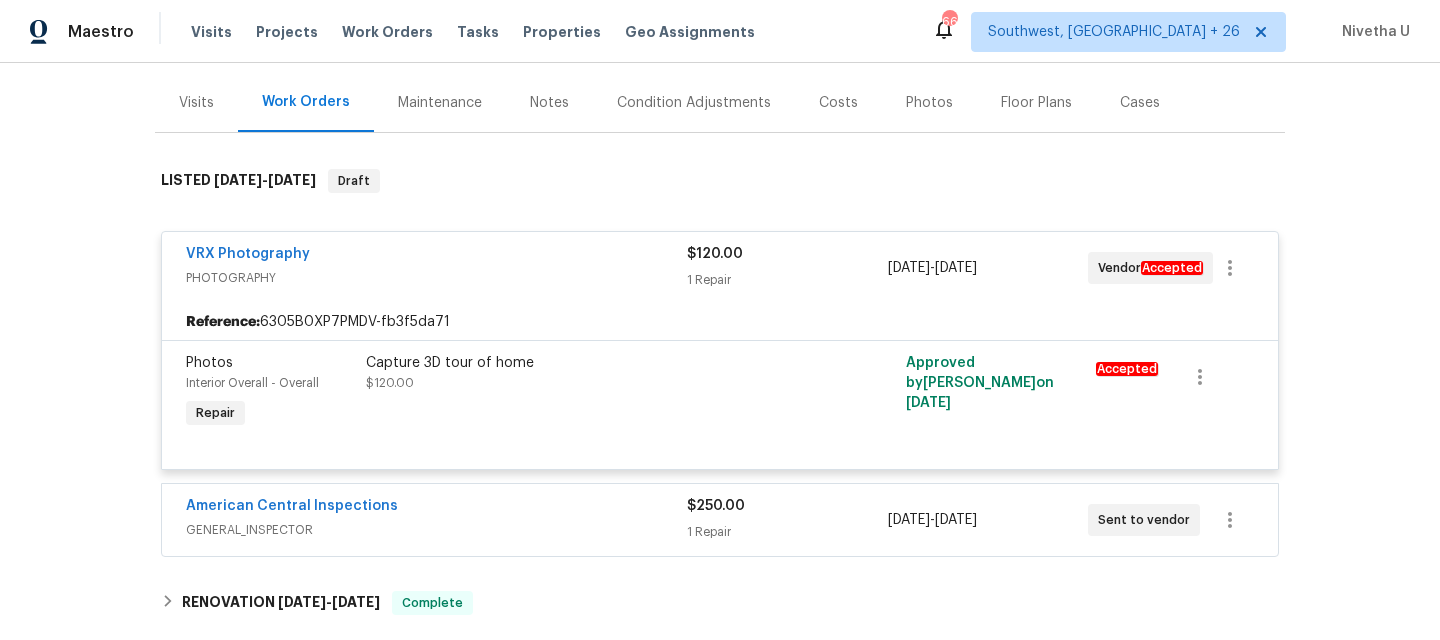 click on "PHOTOGRAPHY" at bounding box center (436, 278) 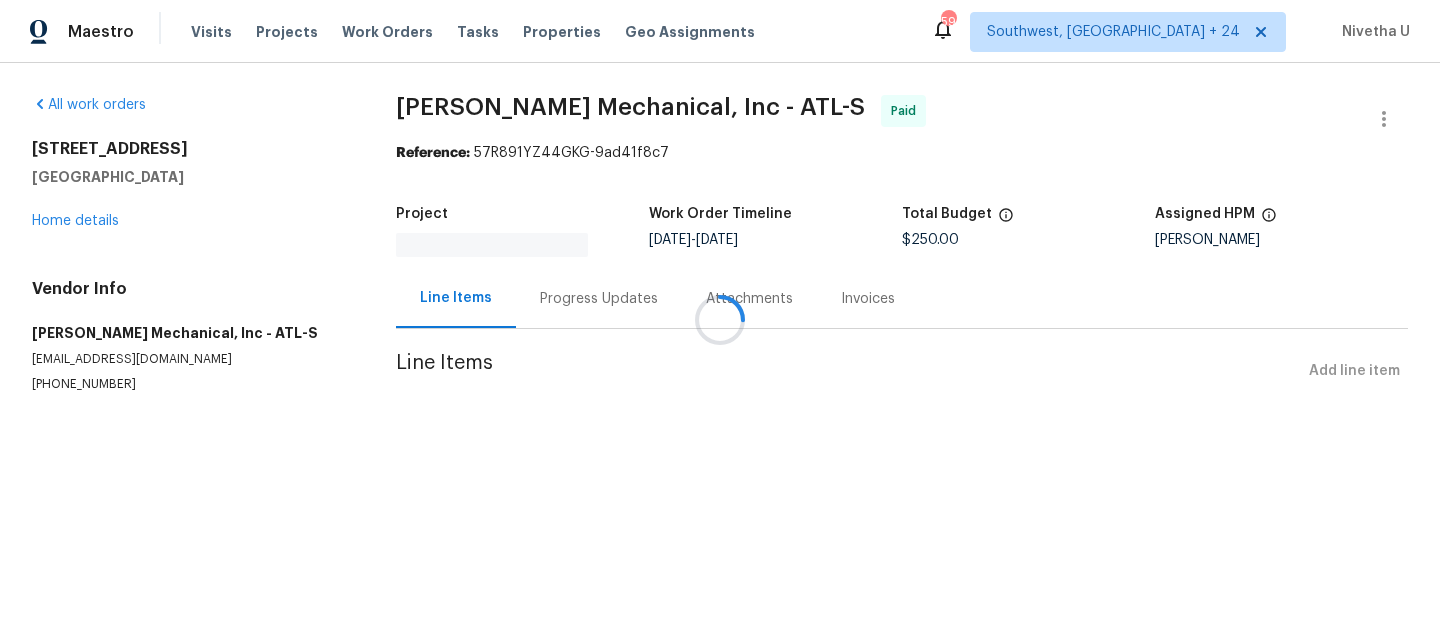 scroll, scrollTop: 0, scrollLeft: 0, axis: both 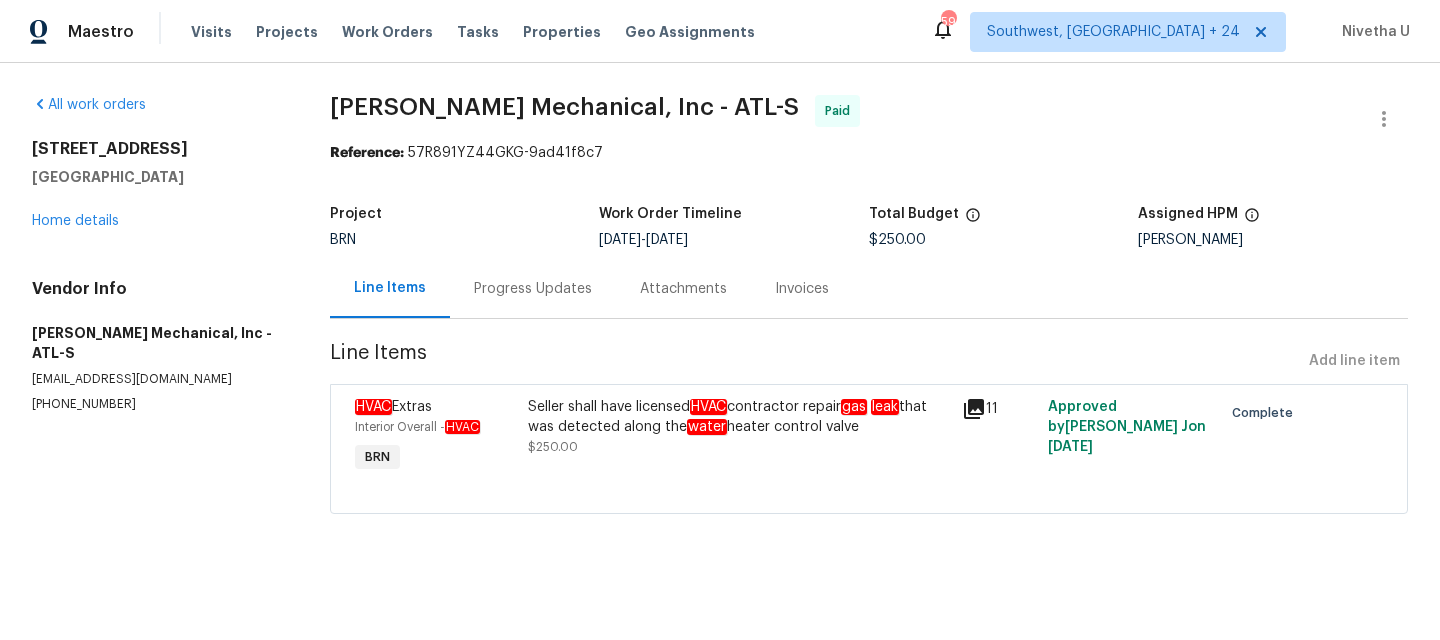 click on "Progress Updates" at bounding box center [533, 288] 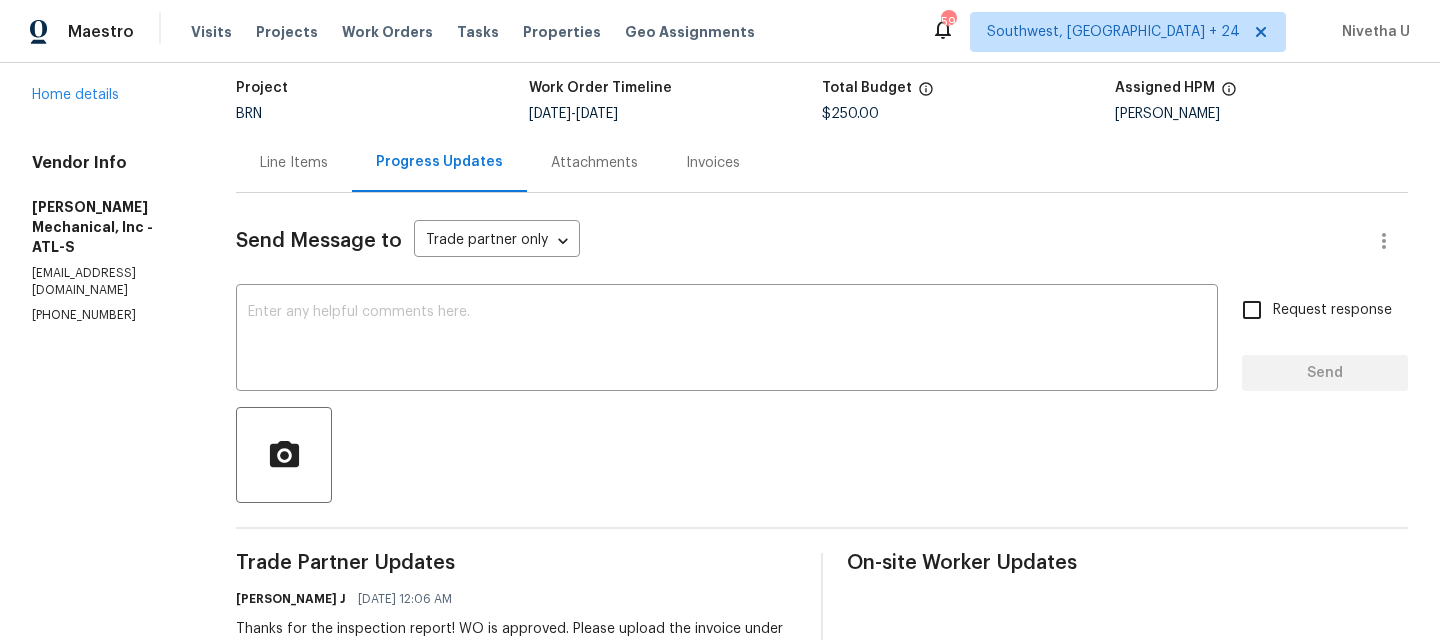 scroll, scrollTop: 0, scrollLeft: 0, axis: both 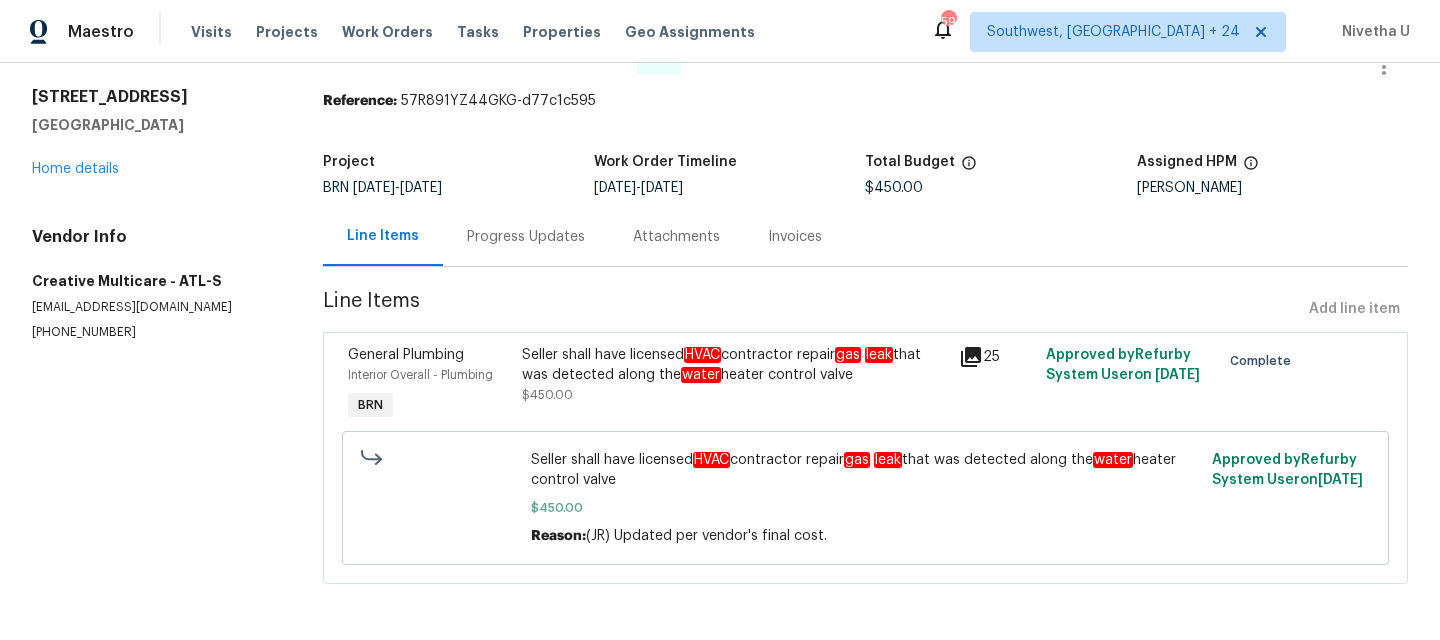 click on "[DATE]" at bounding box center [421, 188] 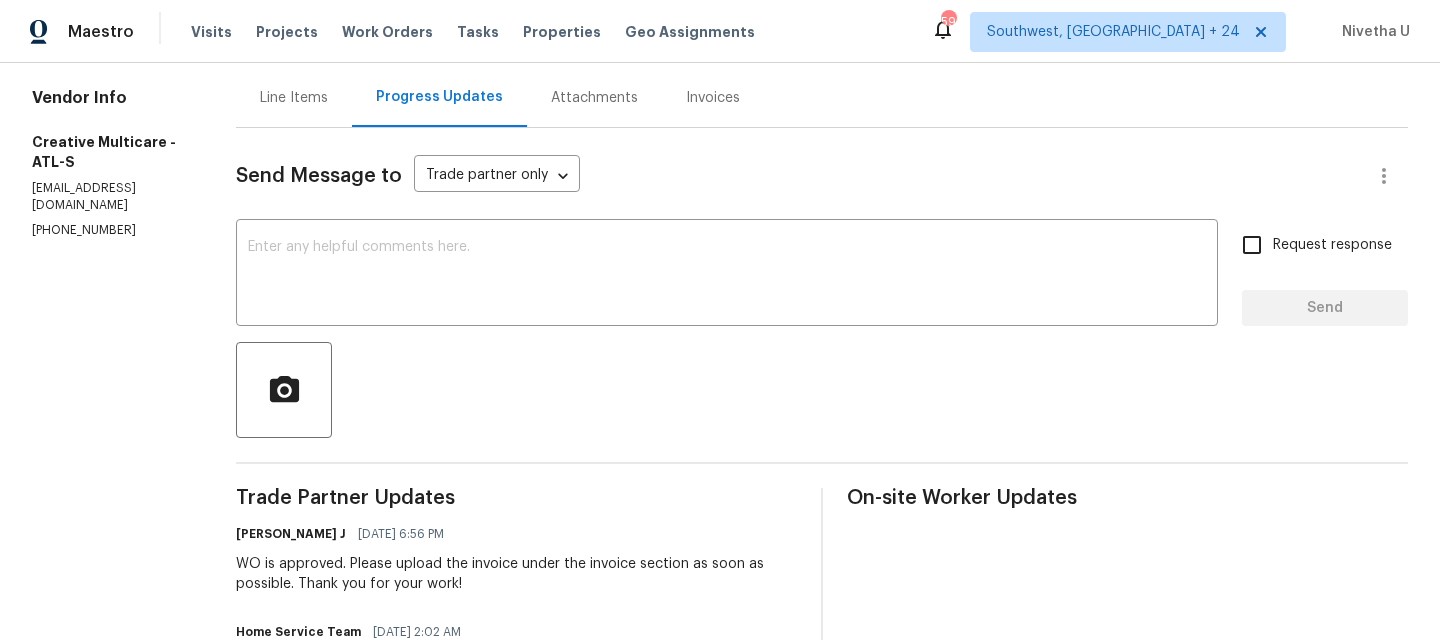 scroll, scrollTop: 51, scrollLeft: 0, axis: vertical 